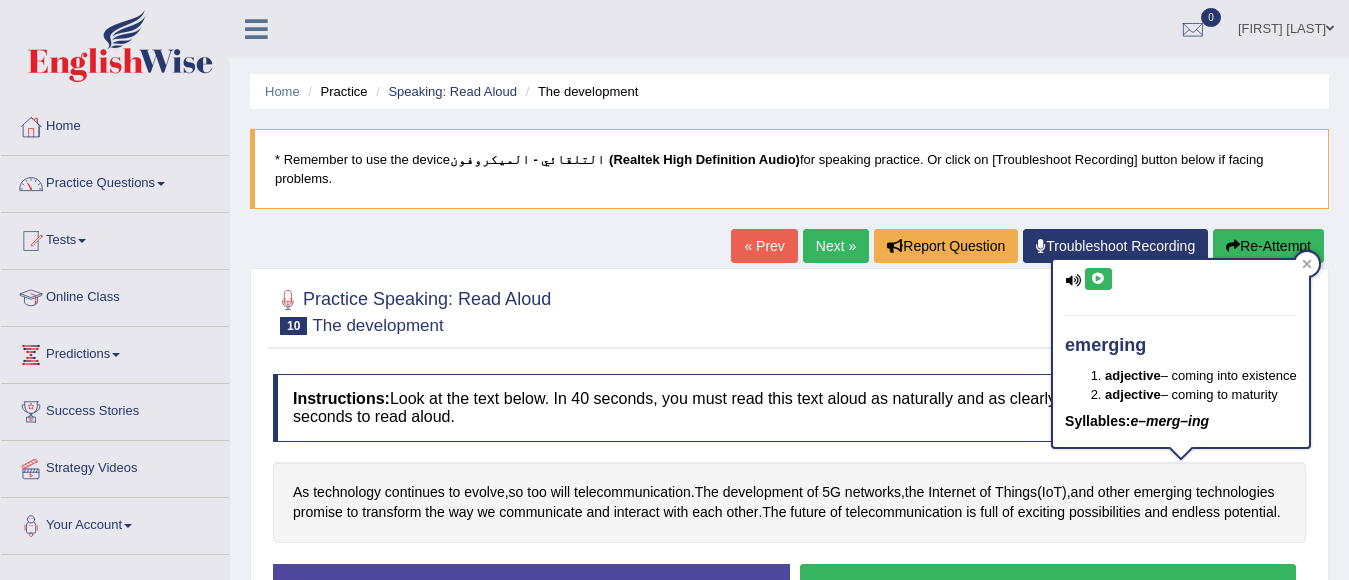 scroll, scrollTop: 148, scrollLeft: 0, axis: vertical 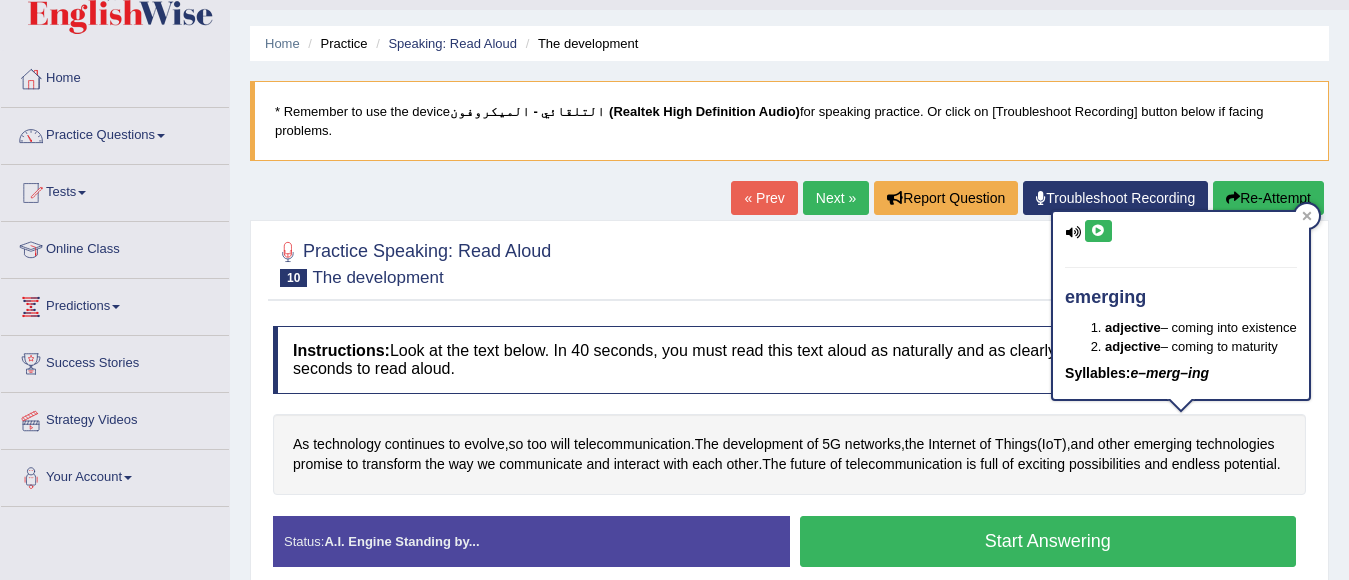 click at bounding box center [1098, 231] 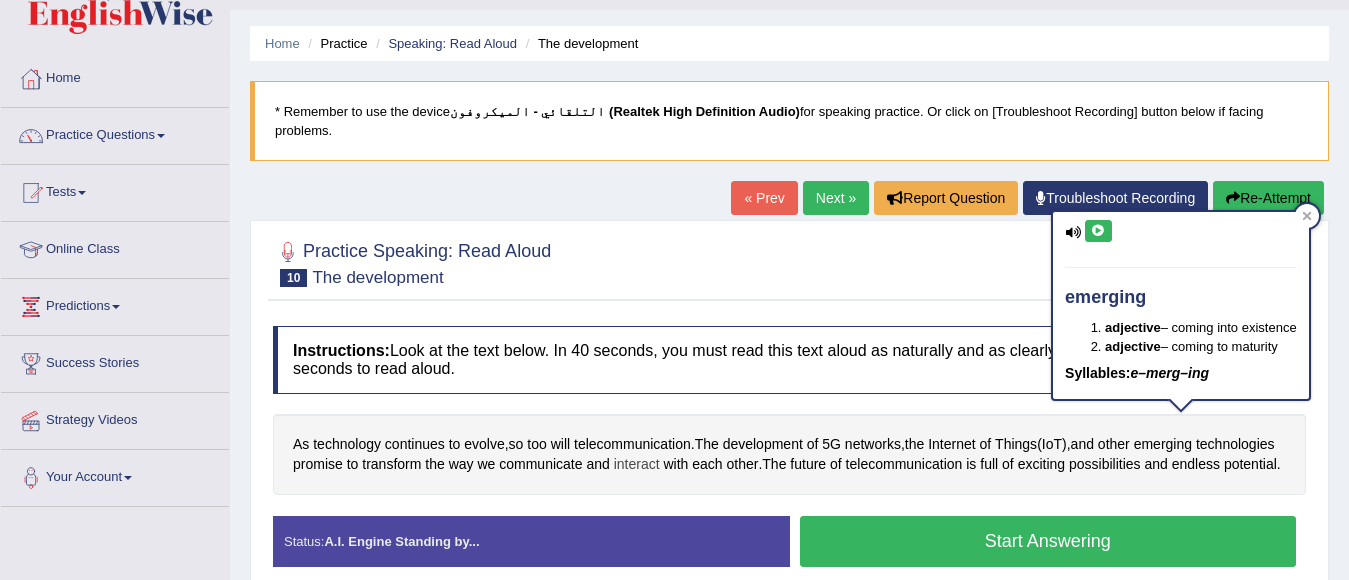 click on "interact" at bounding box center [637, 464] 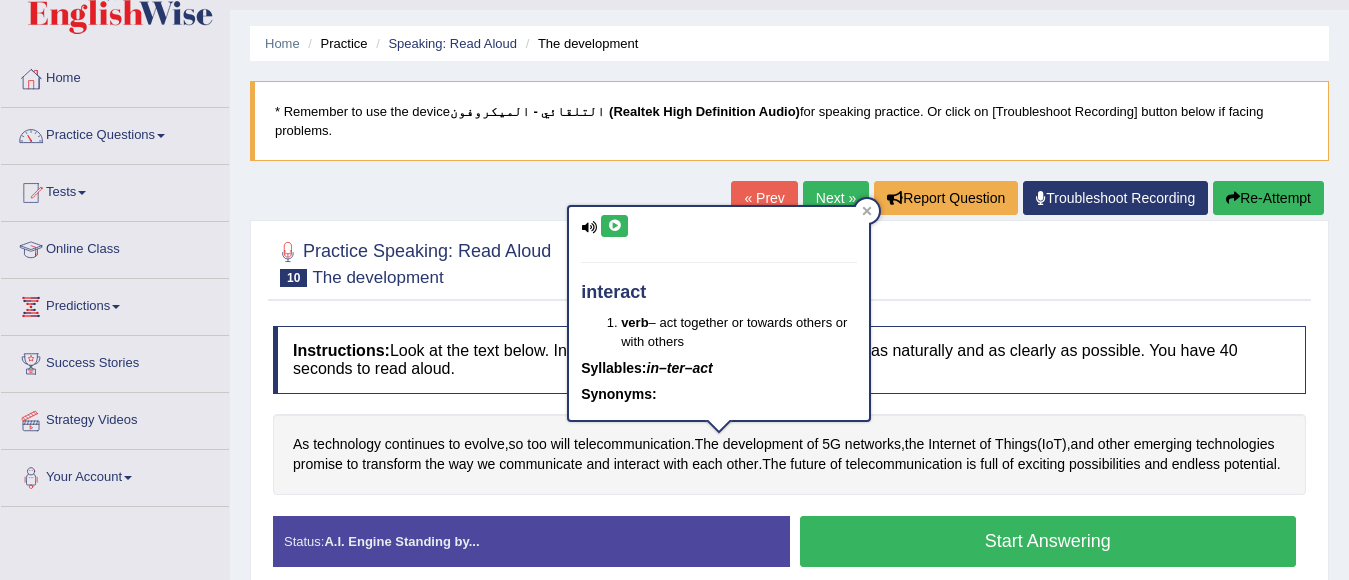 click at bounding box center (614, 226) 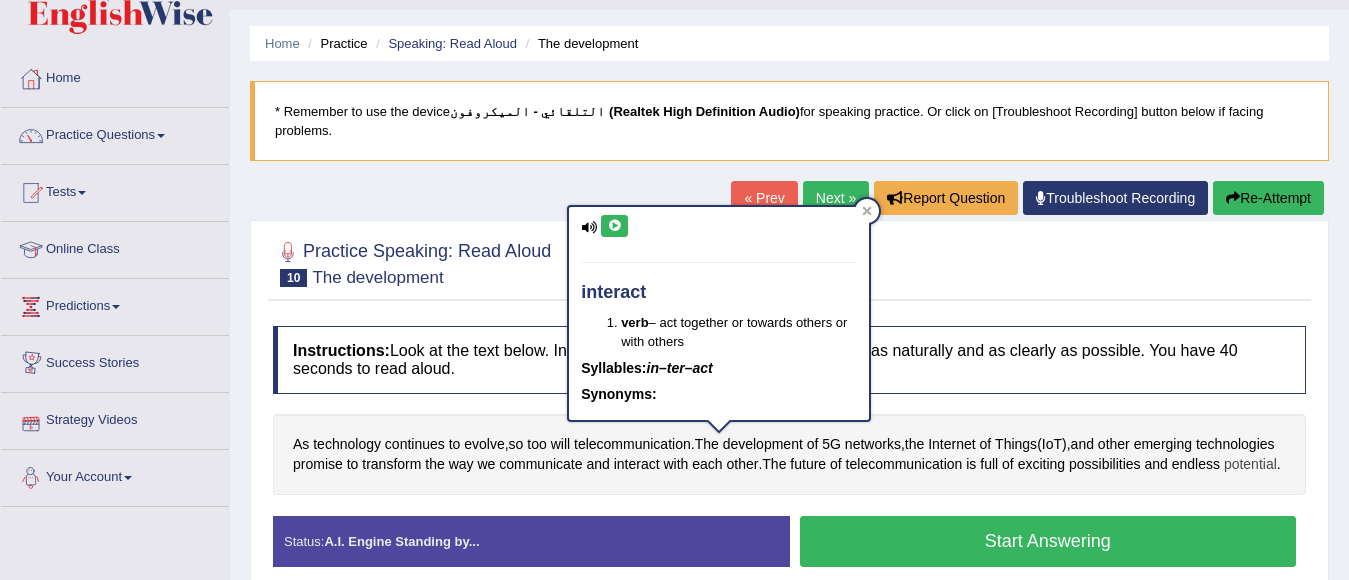 click on "potential" at bounding box center (1250, 464) 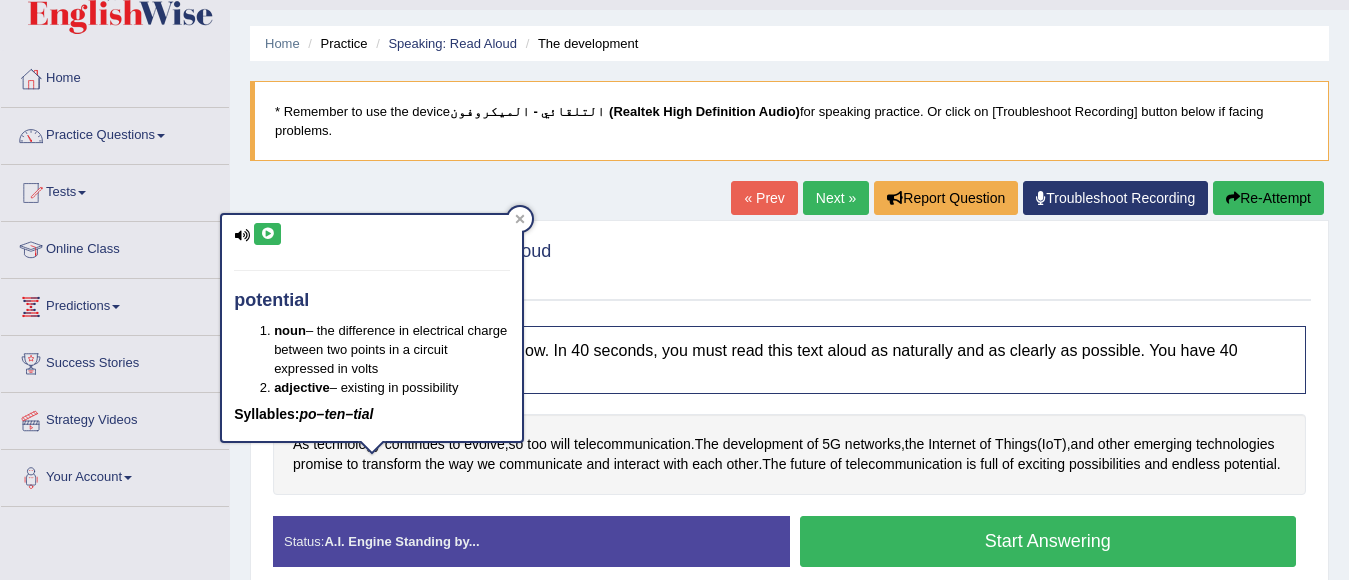 click at bounding box center [267, 234] 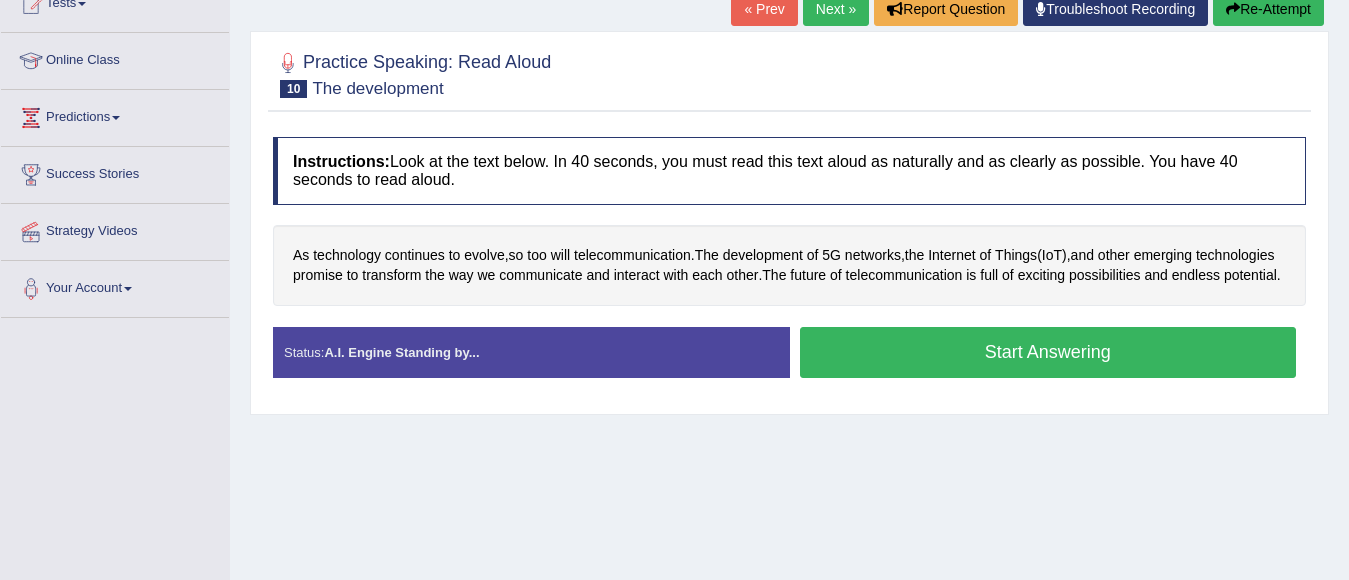 scroll, scrollTop: 248, scrollLeft: 0, axis: vertical 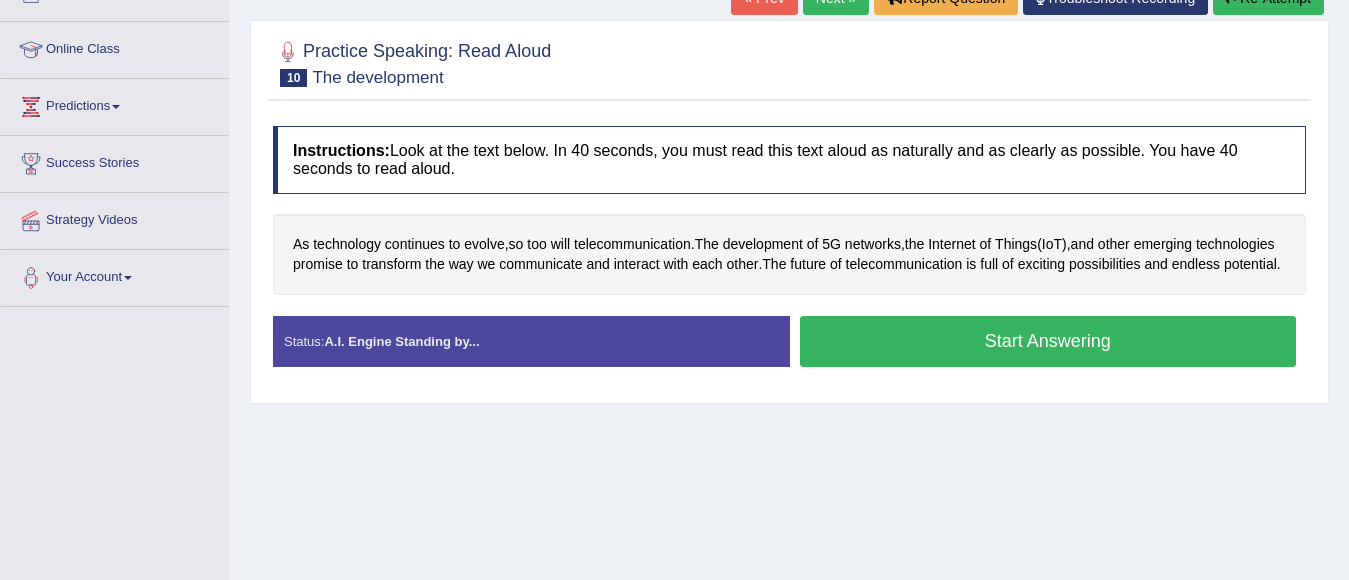click on "Start Answering" at bounding box center (1048, 341) 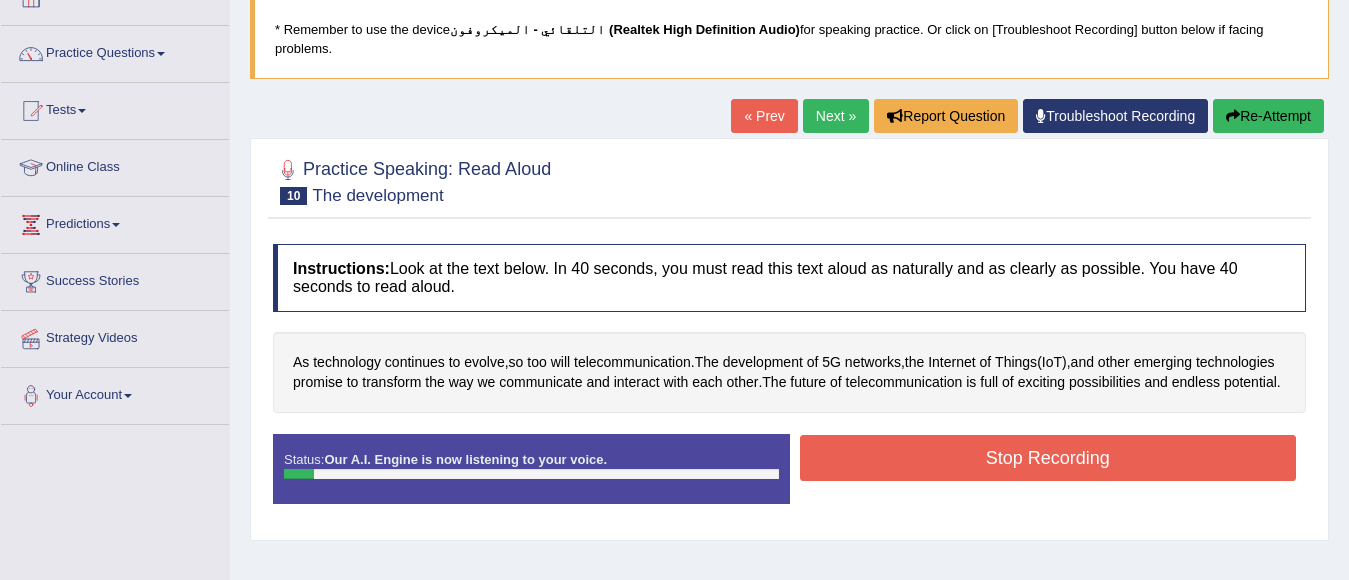 scroll, scrollTop: 0, scrollLeft: 0, axis: both 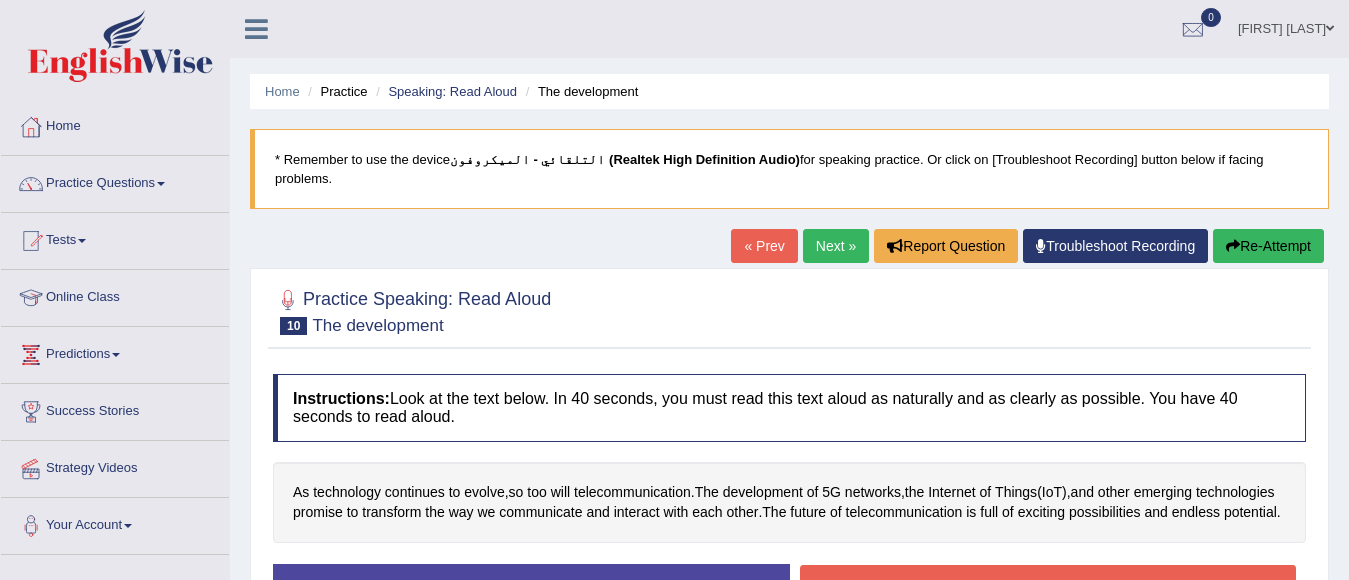 click on "Re-Attempt" at bounding box center (1268, 246) 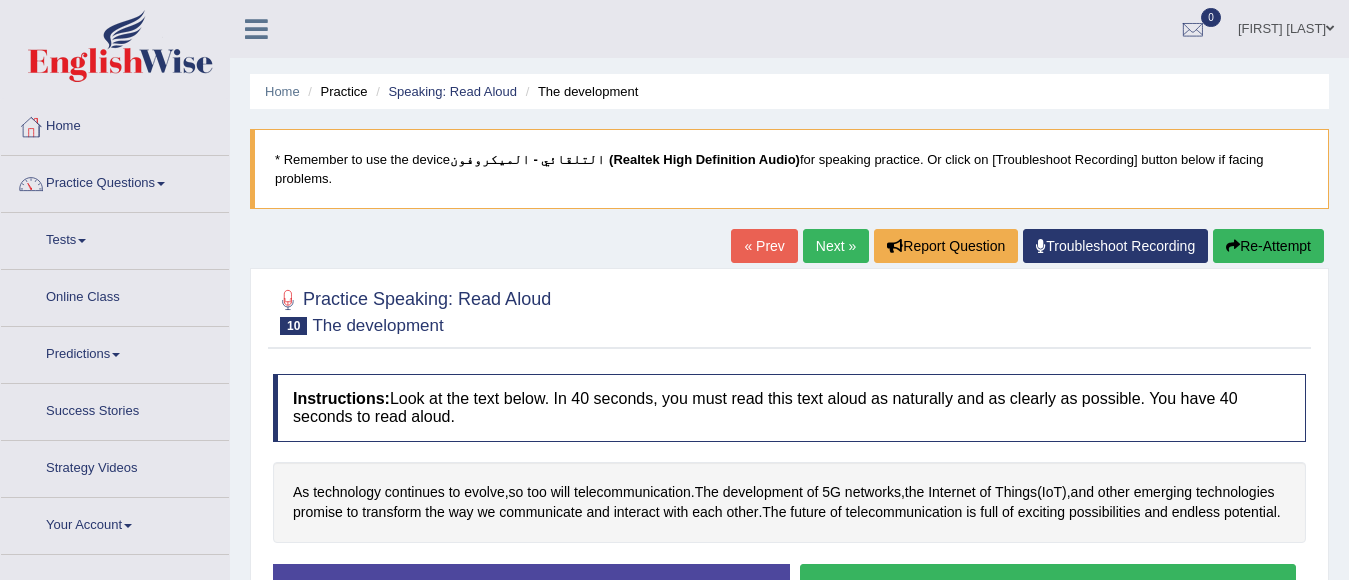 scroll, scrollTop: 0, scrollLeft: 0, axis: both 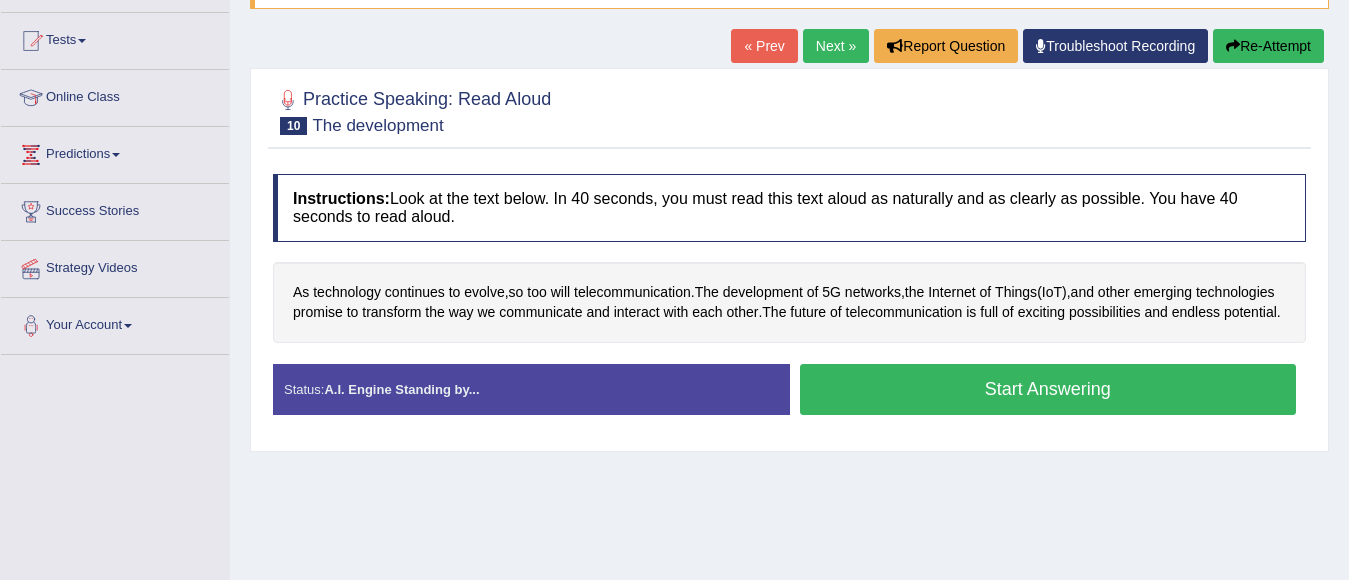 click on "Start Answering" at bounding box center (1048, 389) 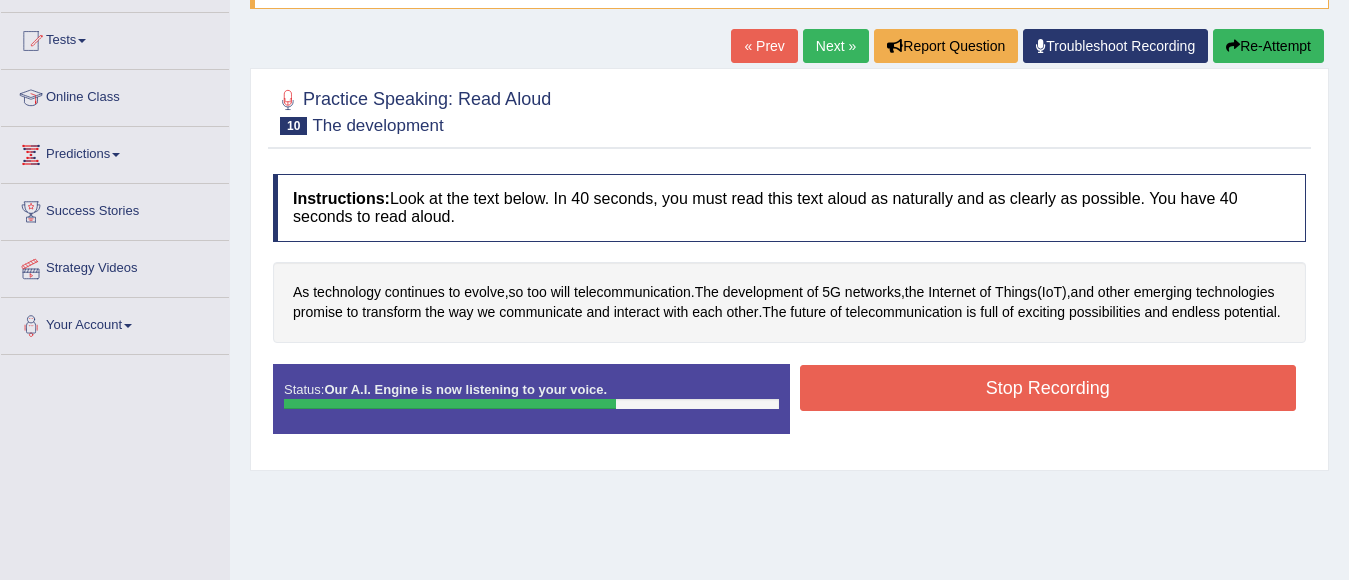 scroll, scrollTop: 100, scrollLeft: 0, axis: vertical 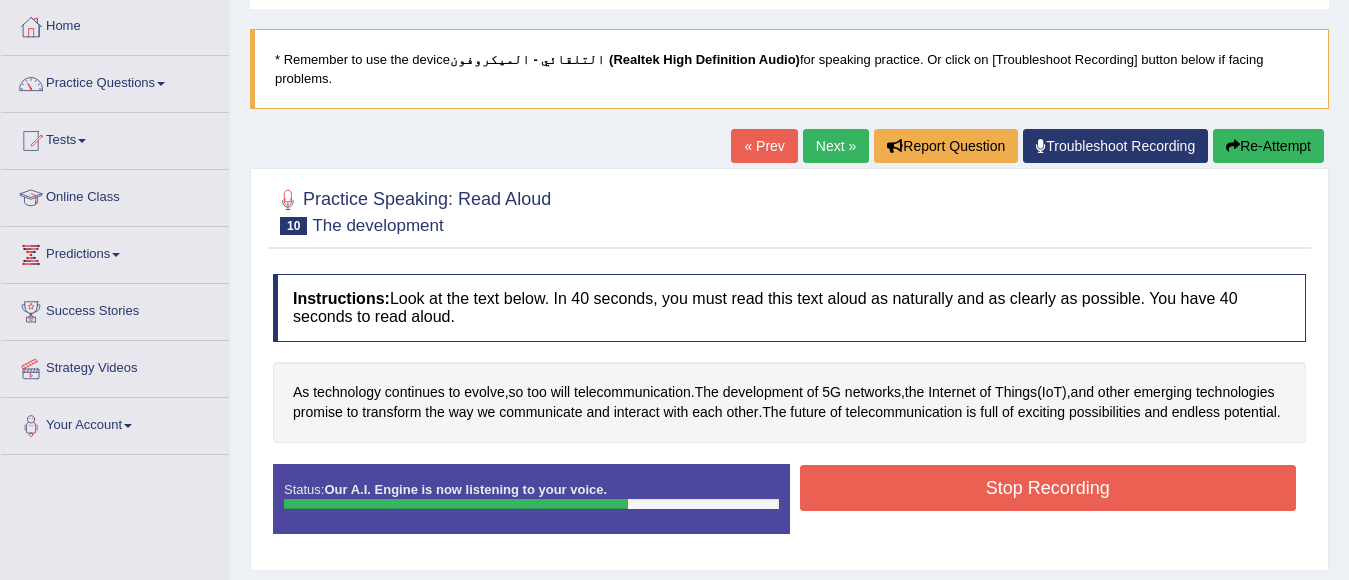click on "Stop Recording" at bounding box center (1048, 488) 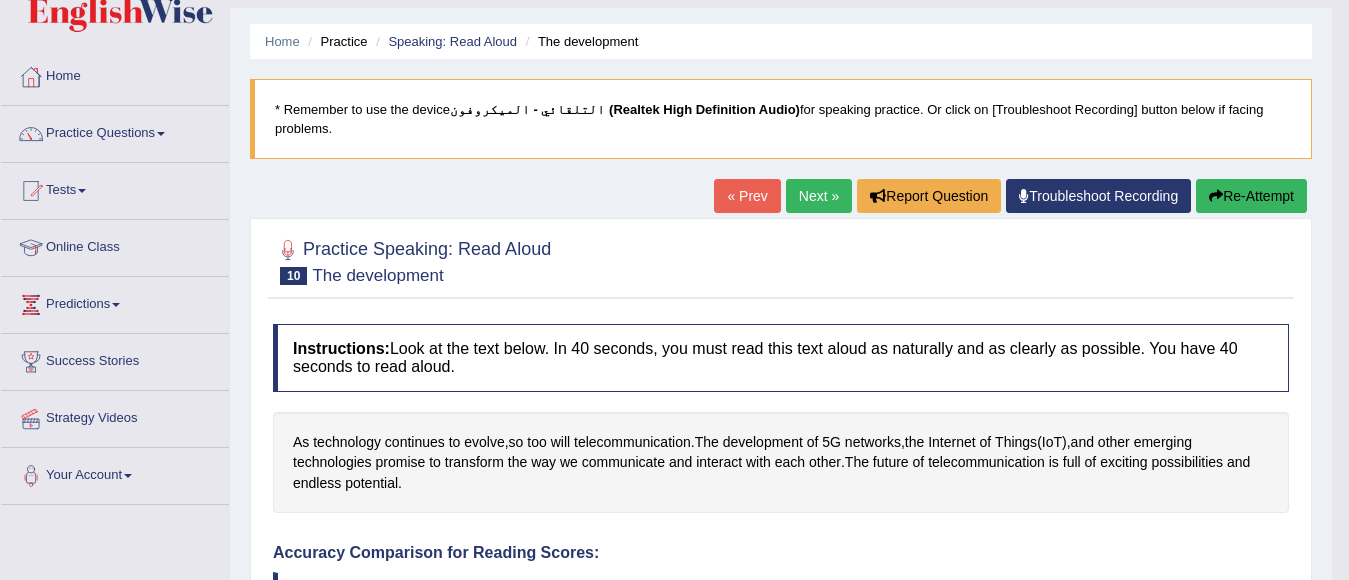 scroll, scrollTop: 0, scrollLeft: 0, axis: both 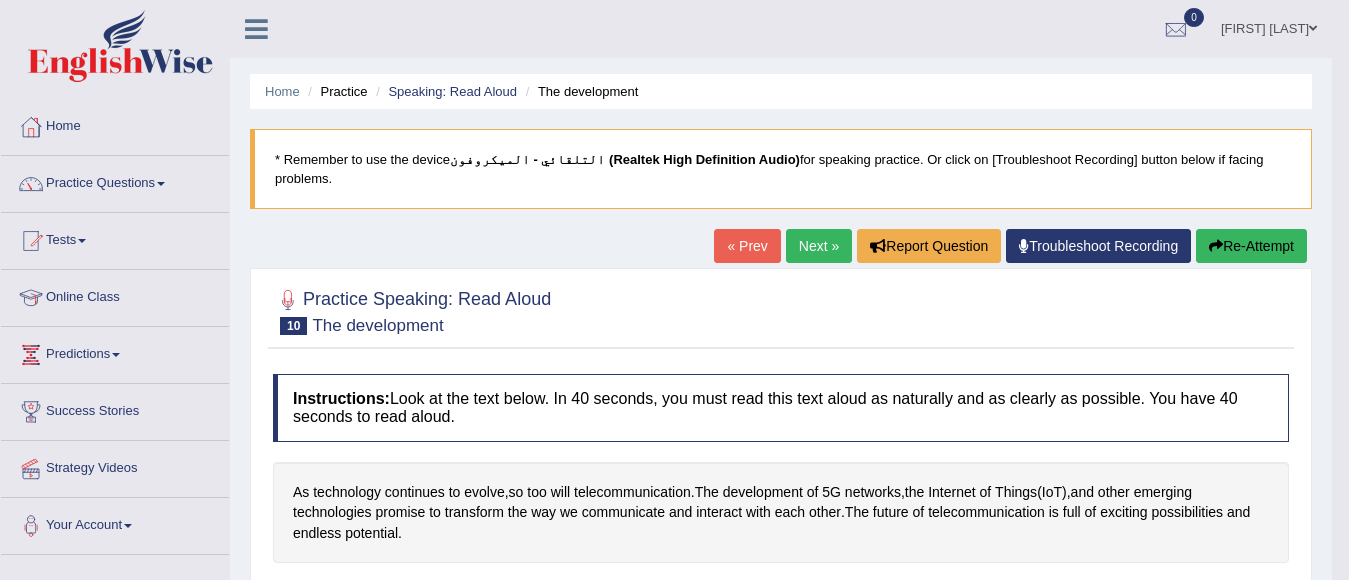 click on "Re-Attempt" at bounding box center (1251, 246) 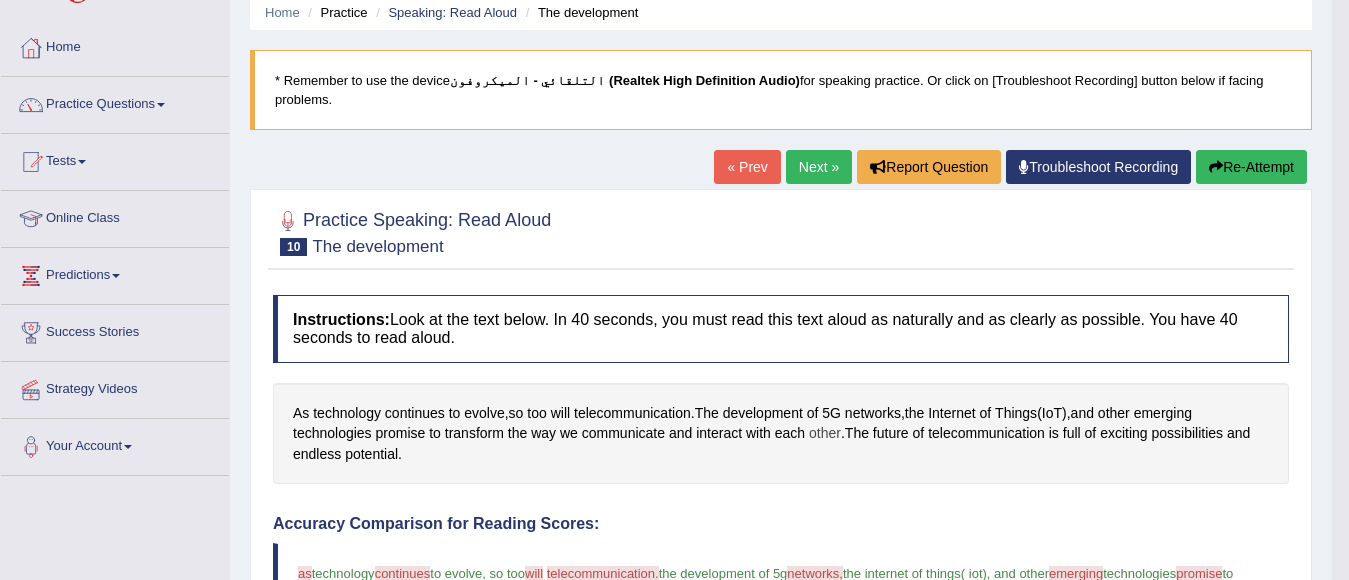 scroll, scrollTop: 200, scrollLeft: 0, axis: vertical 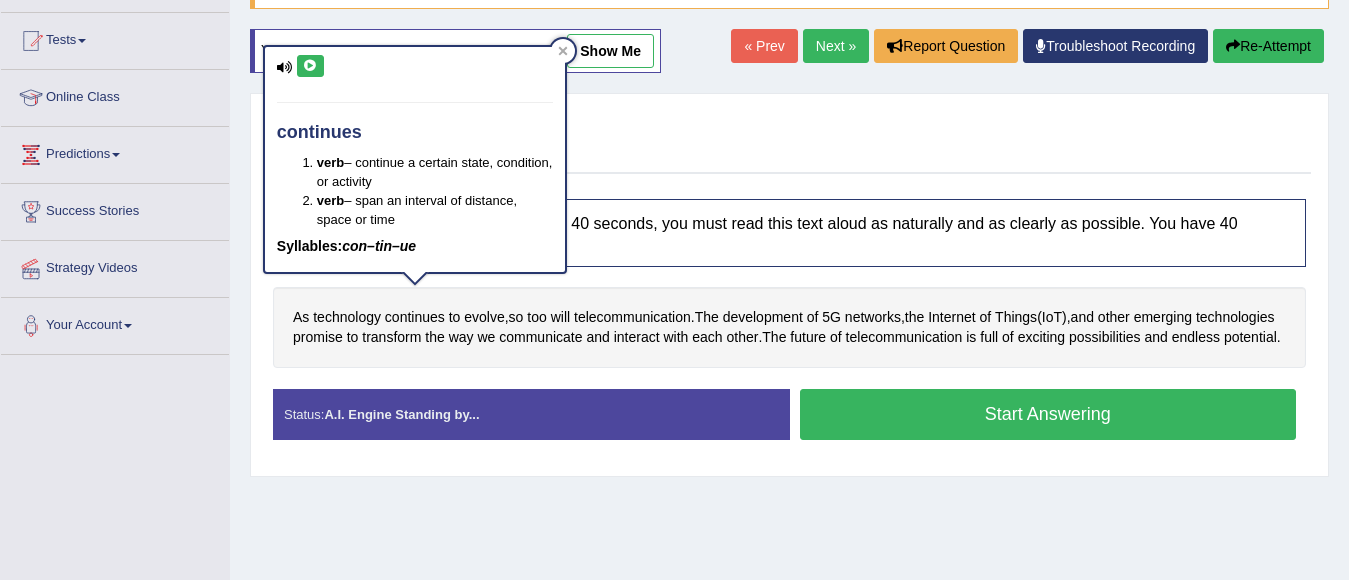 click at bounding box center (310, 66) 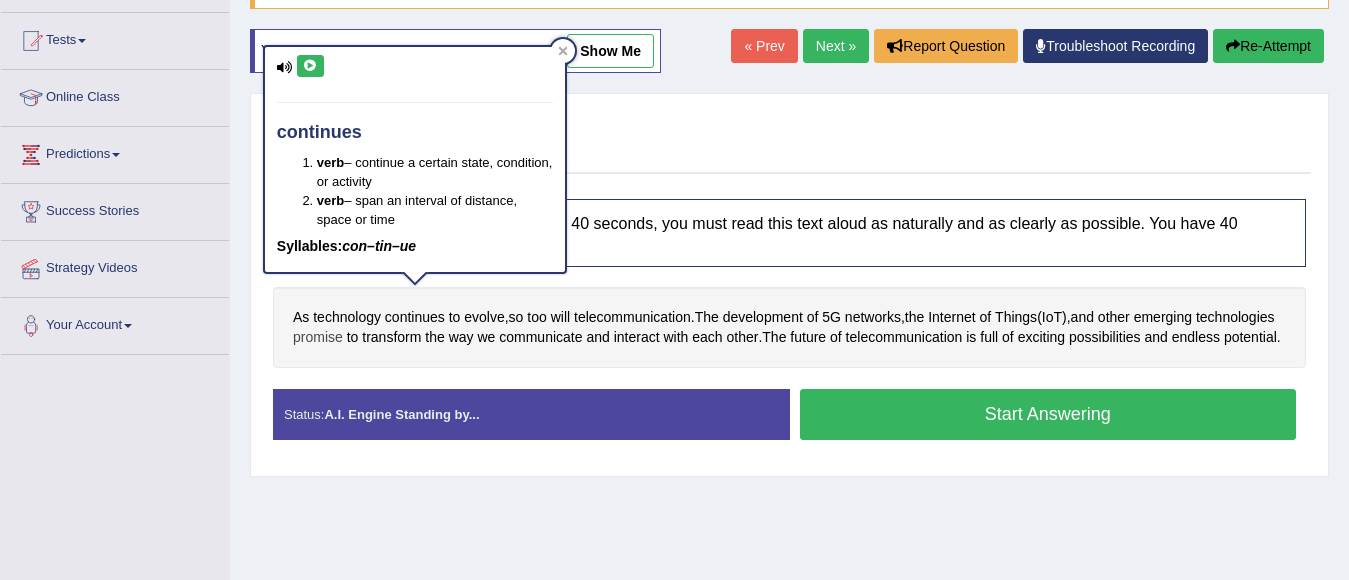 click on "promise" at bounding box center (318, 337) 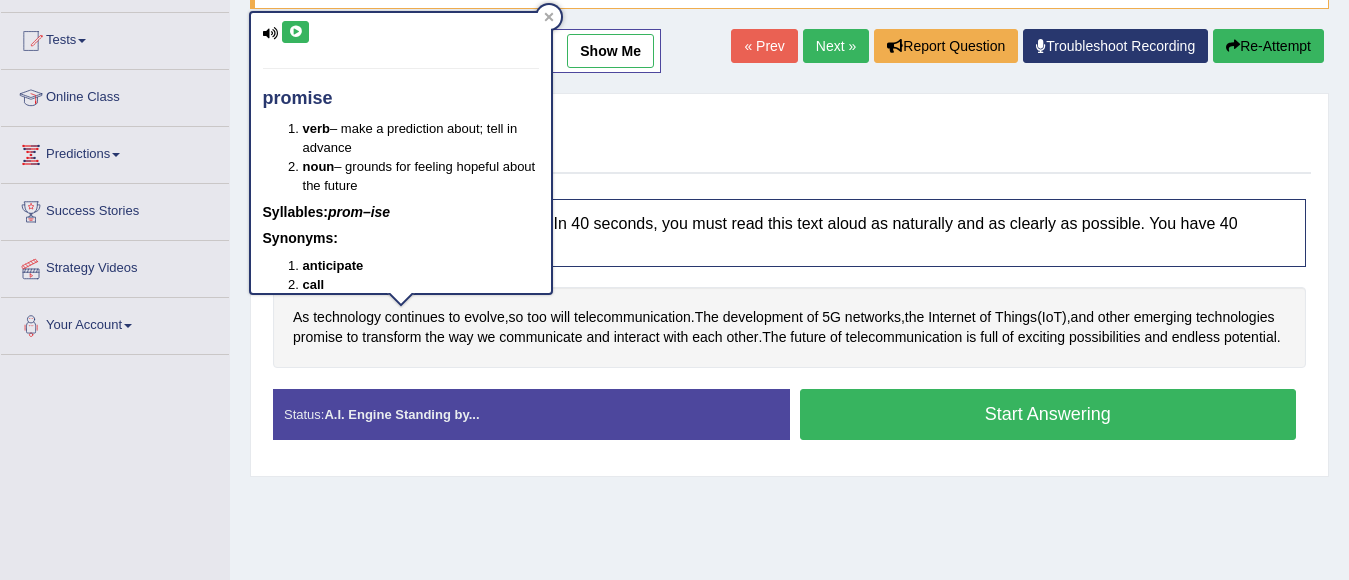 click at bounding box center [295, 32] 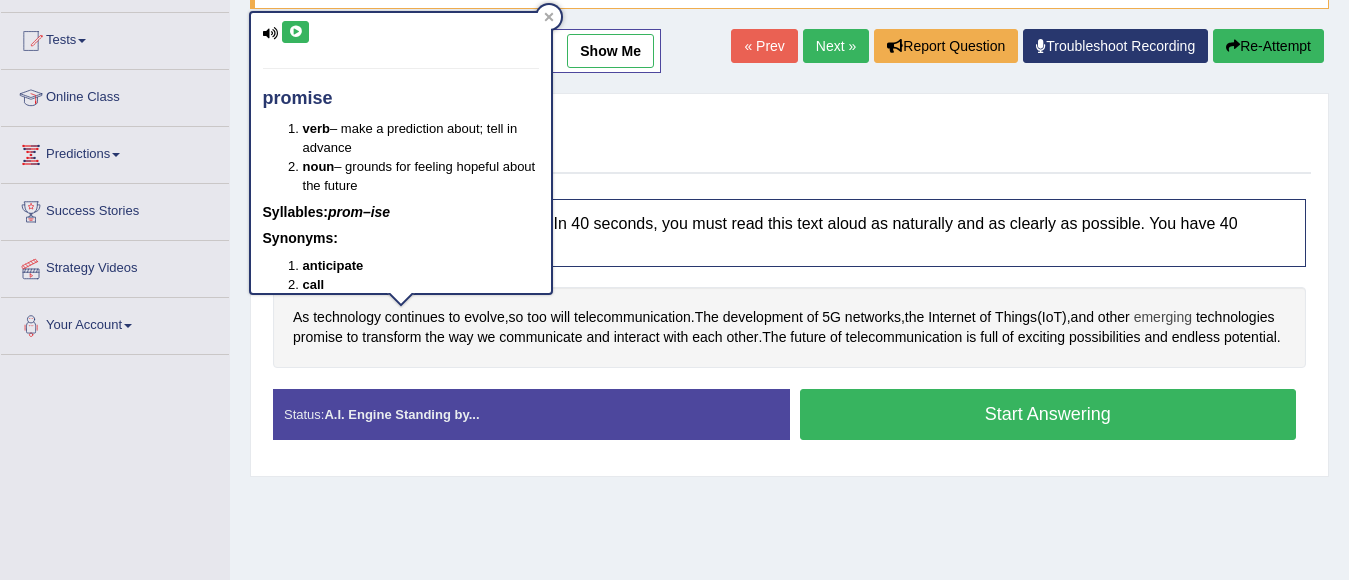 click on "emerging" at bounding box center (1163, 317) 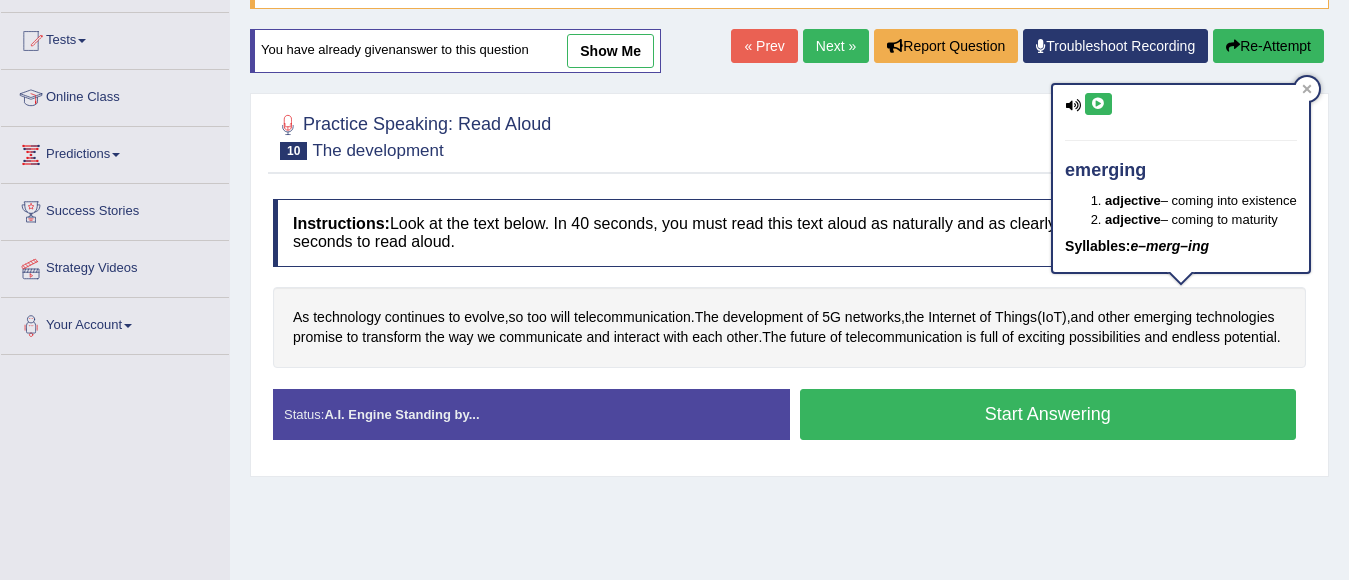 click on "Start Answering" at bounding box center (1048, 414) 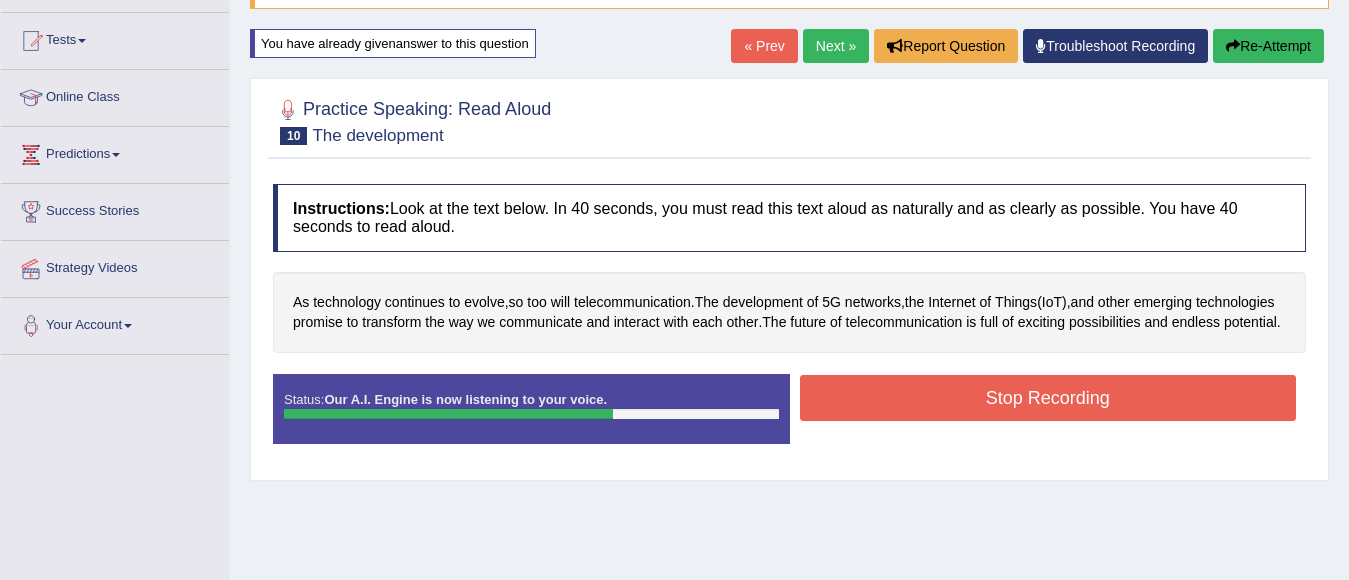 click on "Stop Recording" at bounding box center [1048, 398] 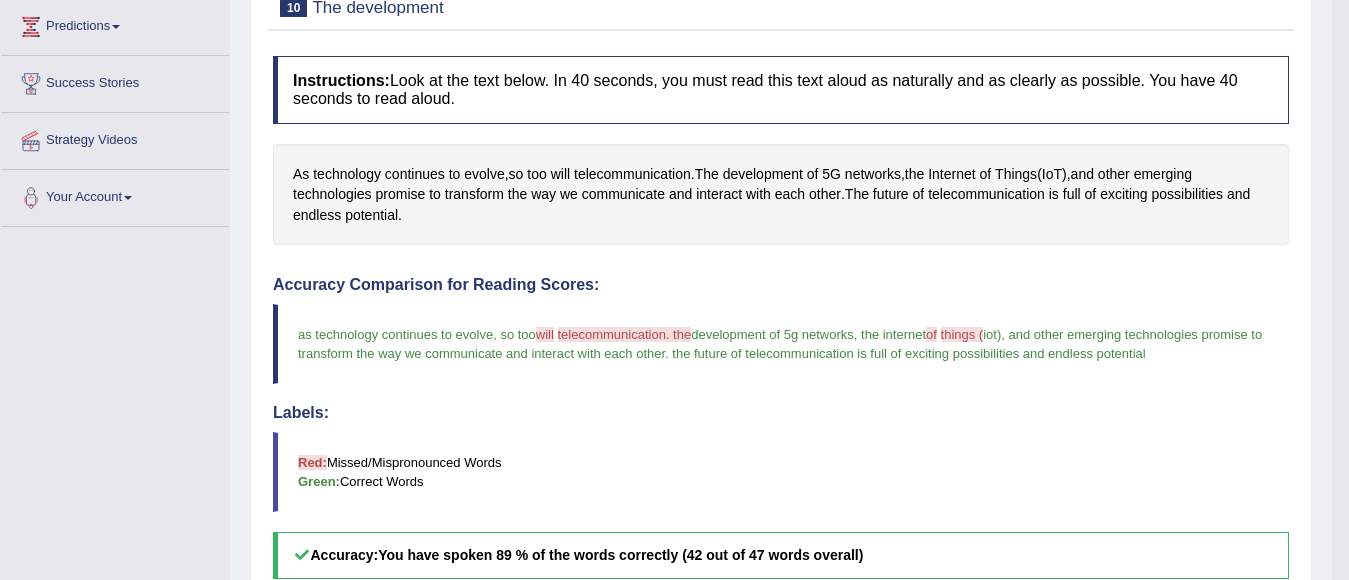 scroll, scrollTop: 176, scrollLeft: 0, axis: vertical 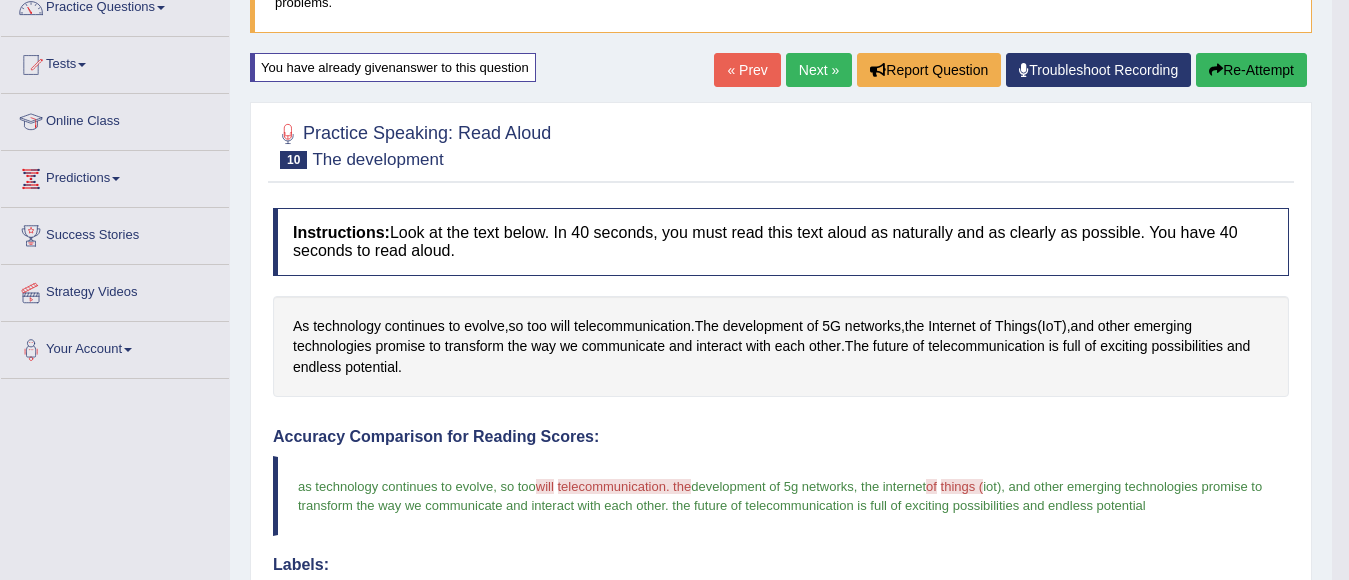 click on "Re-Attempt" at bounding box center (1251, 70) 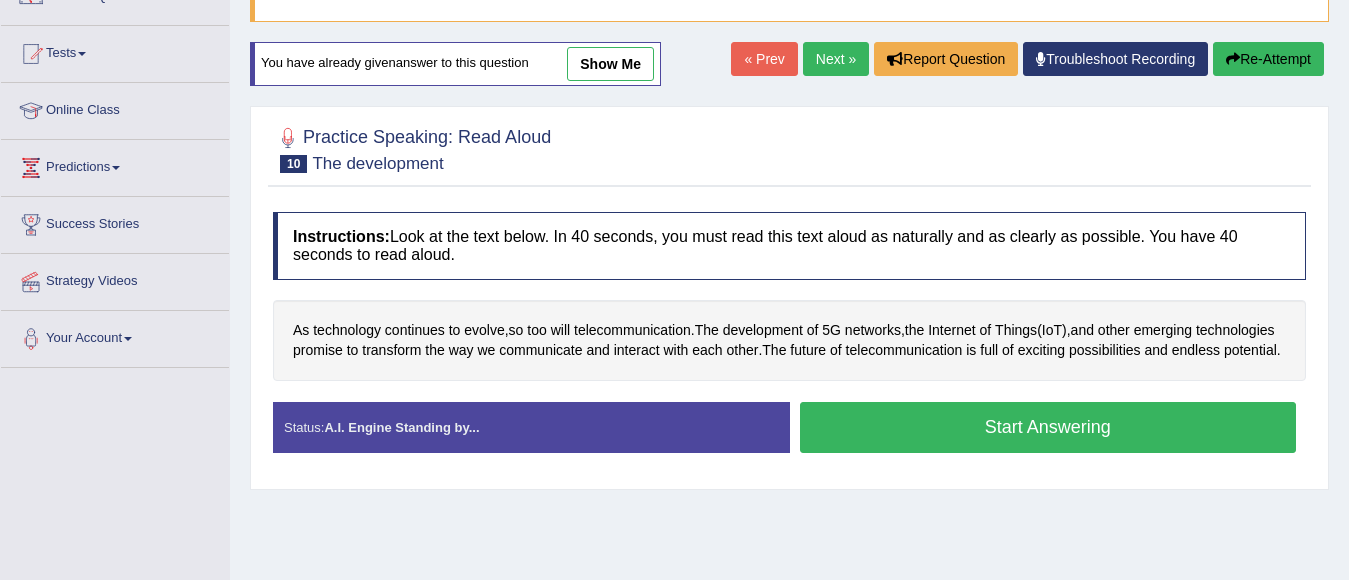 scroll, scrollTop: 176, scrollLeft: 0, axis: vertical 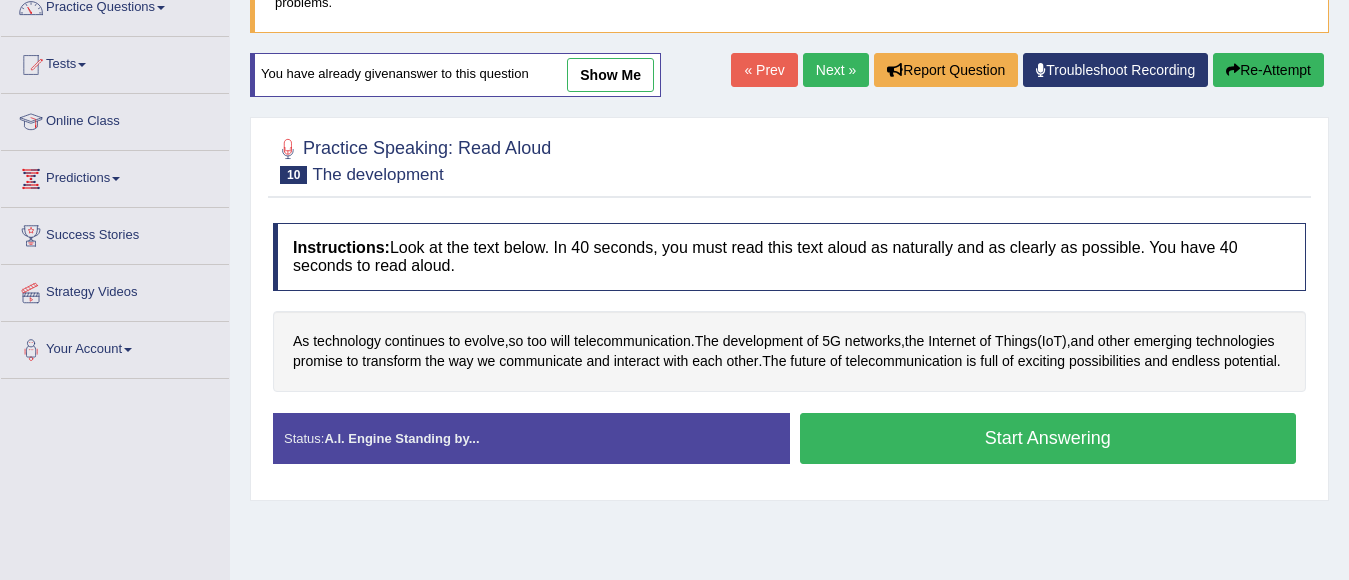 click on "Start Answering" at bounding box center (1048, 438) 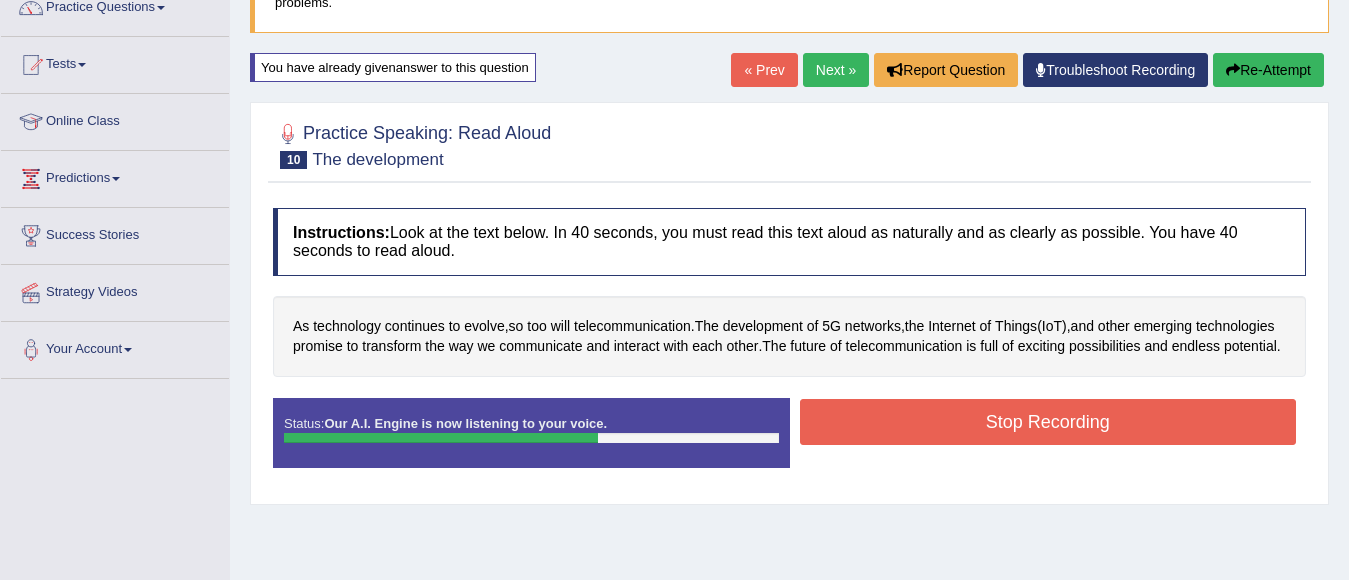 click on "Stop Recording" at bounding box center (1048, 422) 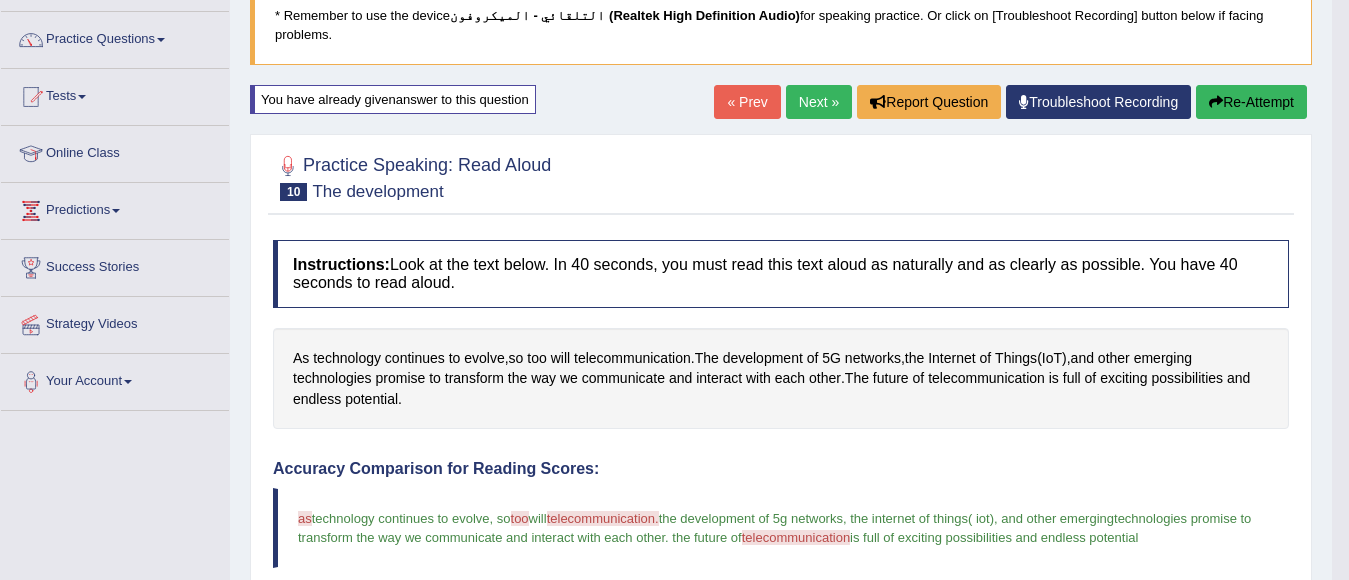 scroll, scrollTop: 0, scrollLeft: 0, axis: both 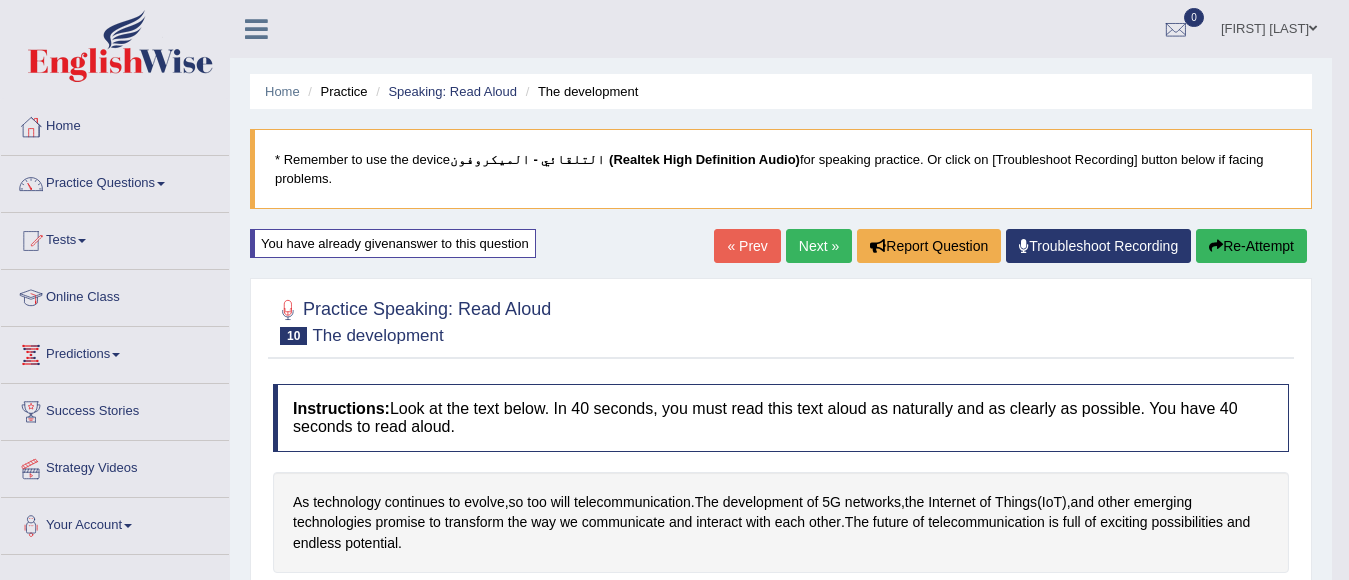 click on "Re-Attempt" at bounding box center (1251, 246) 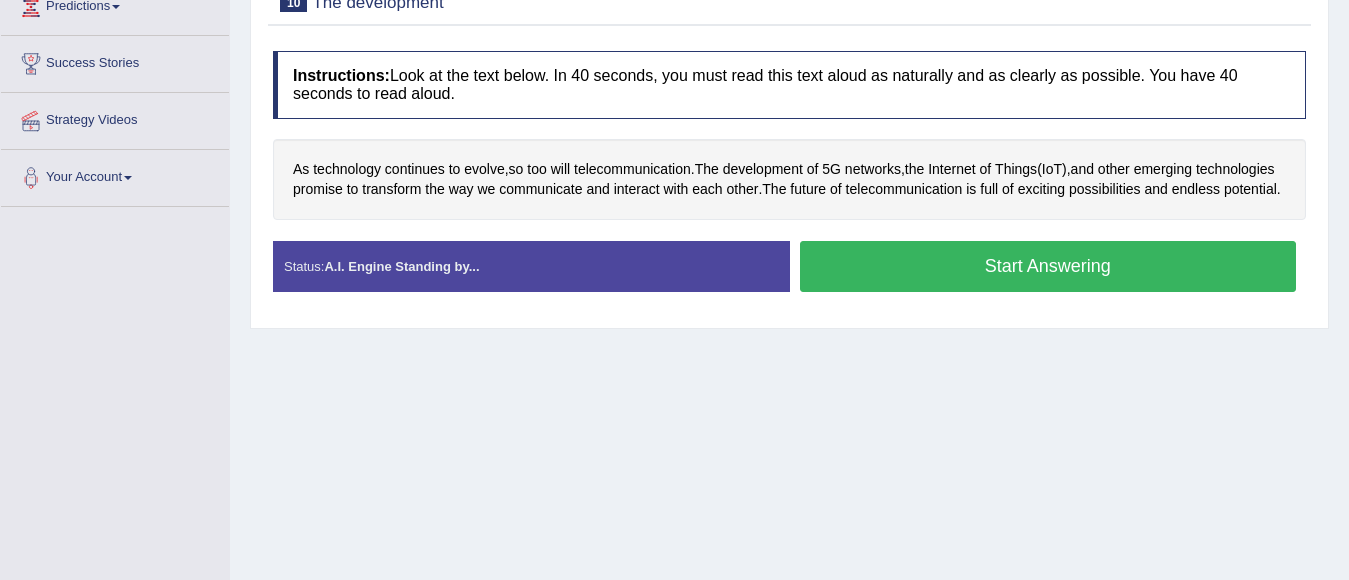 scroll, scrollTop: 348, scrollLeft: 0, axis: vertical 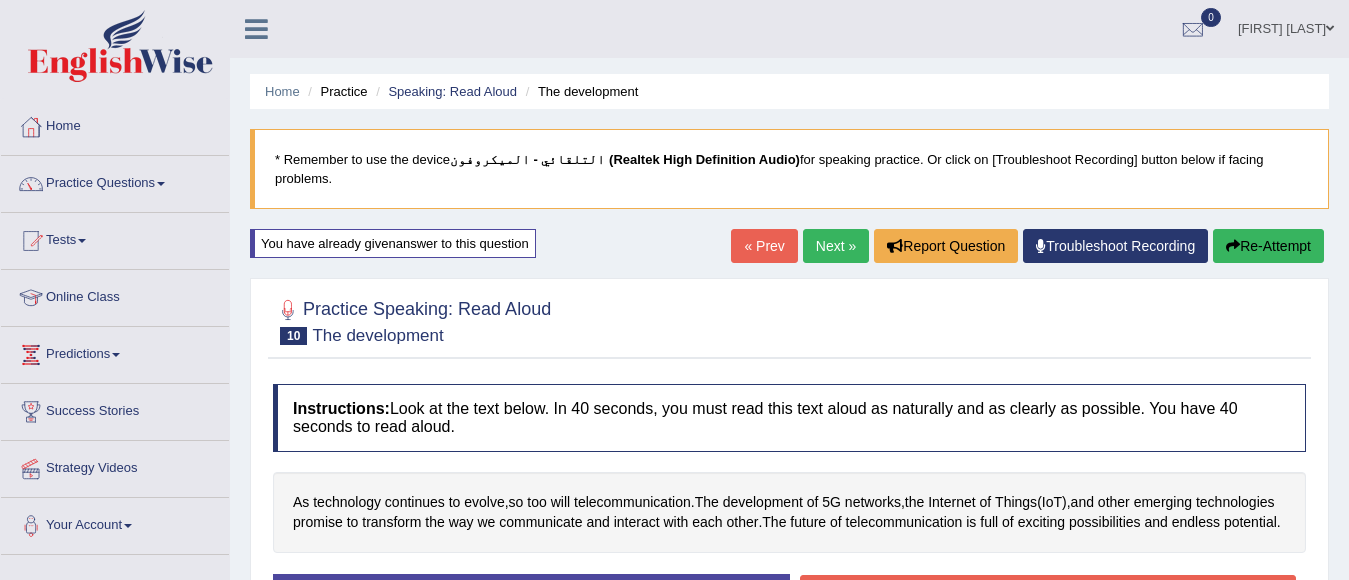 click on "Re-Attempt" at bounding box center (1268, 246) 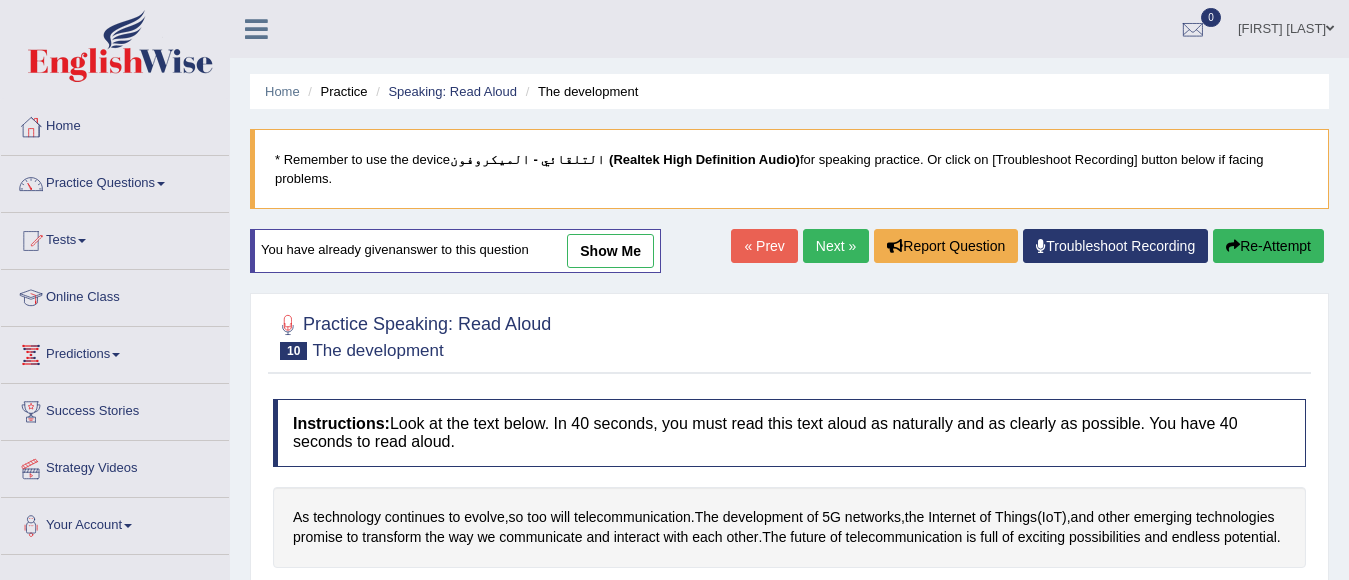 scroll, scrollTop: 0, scrollLeft: 0, axis: both 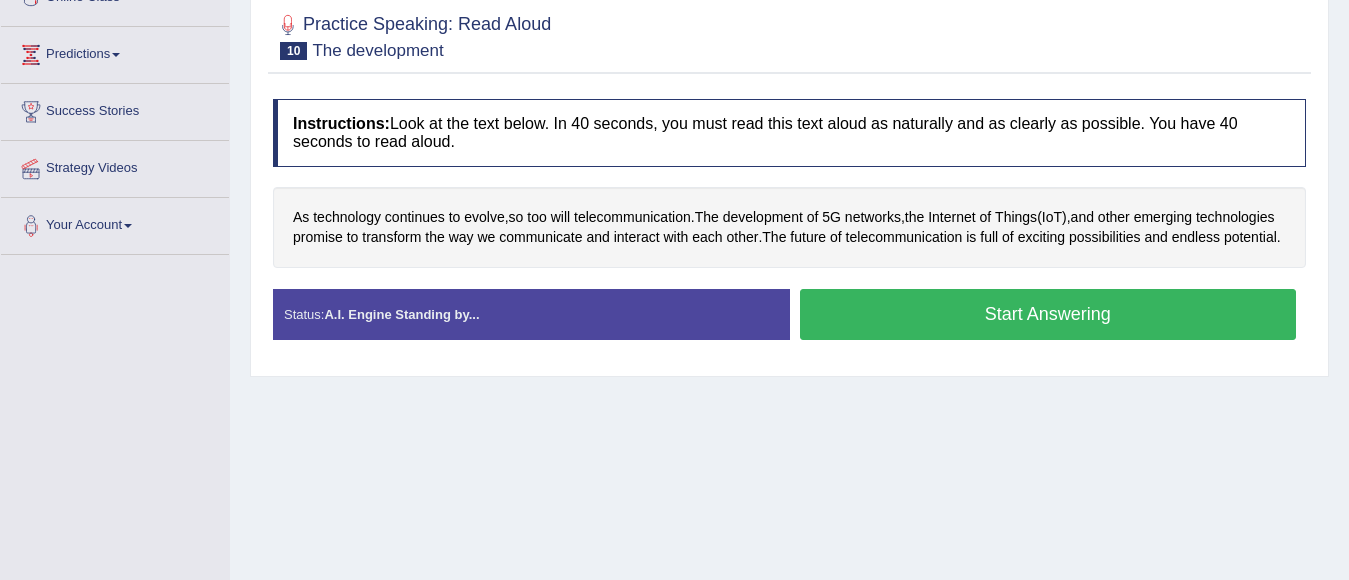 click on "Start Answering" at bounding box center (1048, 314) 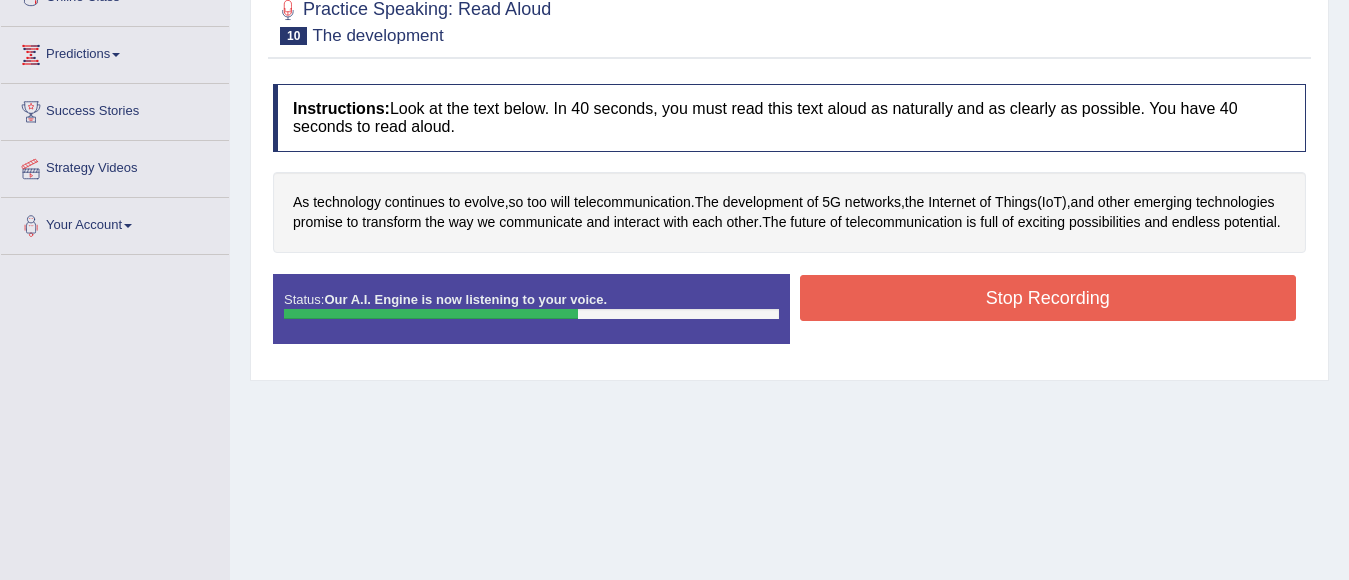 click on "Stop Recording" at bounding box center [1048, 298] 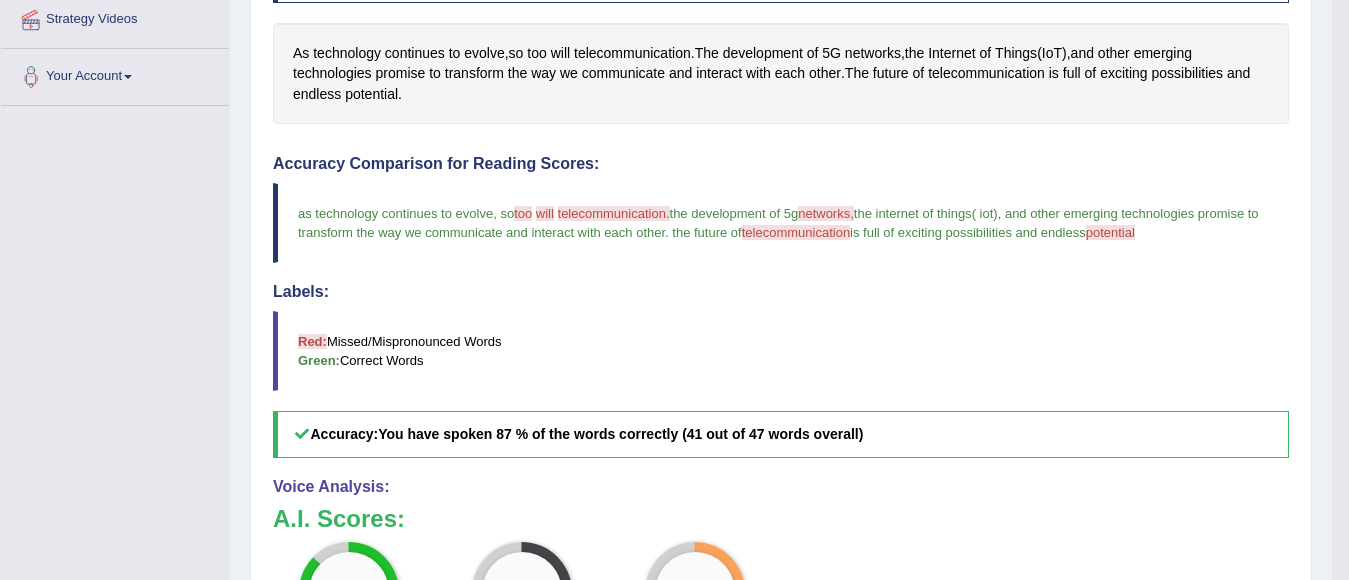 scroll, scrollTop: 200, scrollLeft: 0, axis: vertical 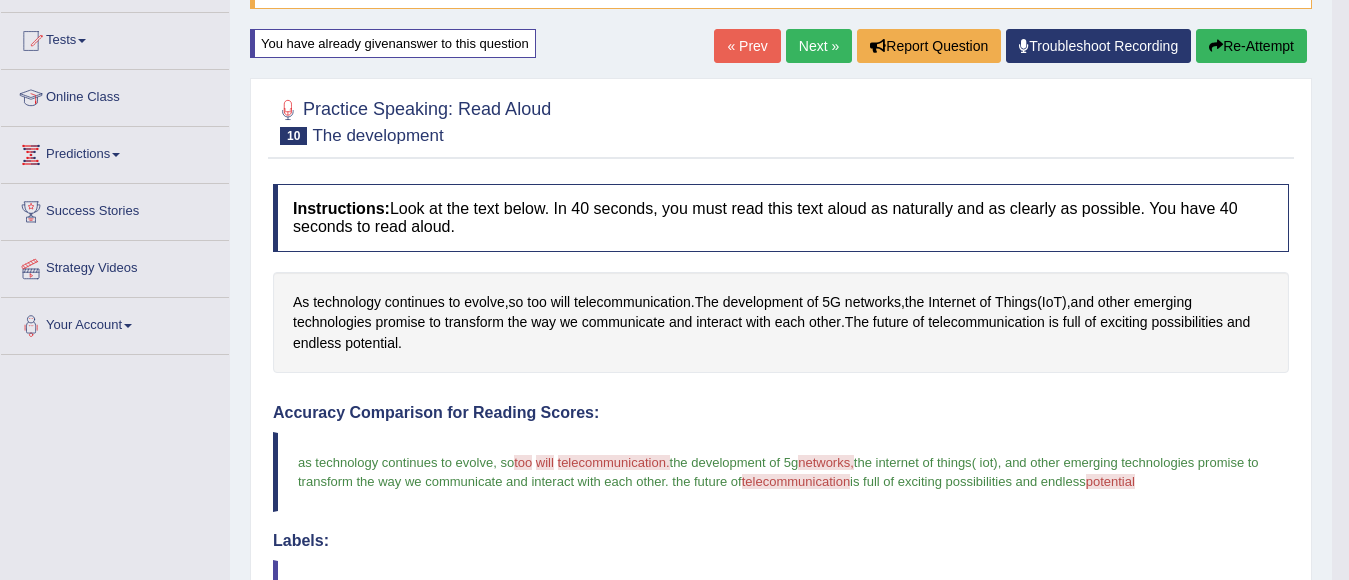 click on "Re-Attempt" at bounding box center [1251, 46] 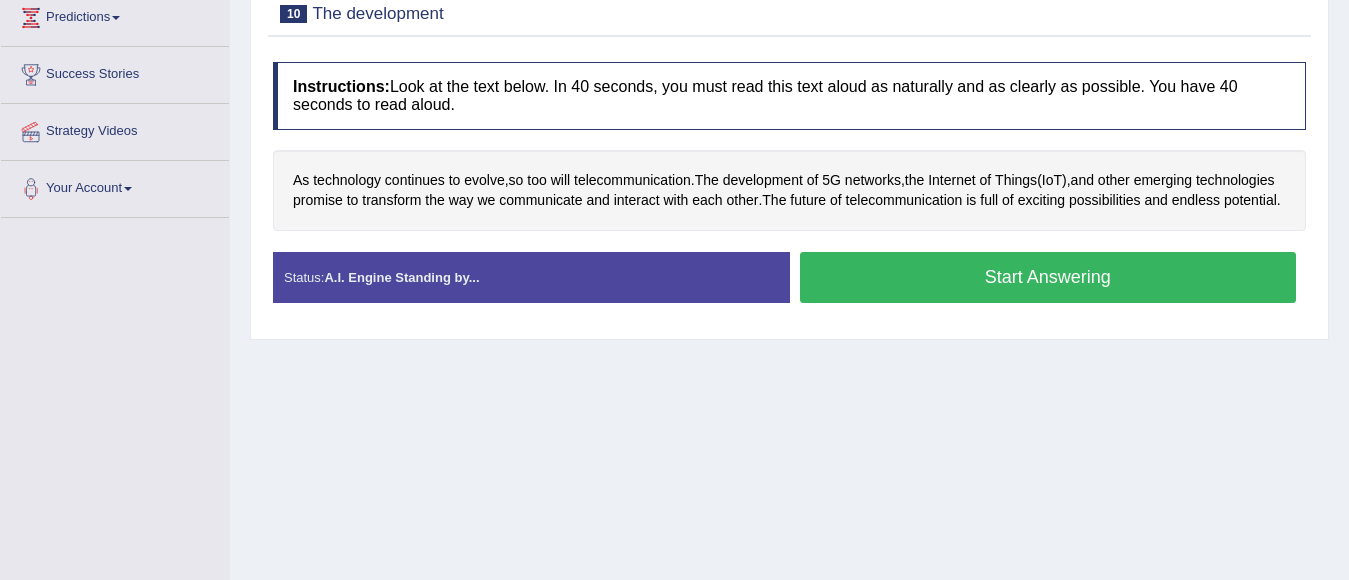scroll, scrollTop: 337, scrollLeft: 0, axis: vertical 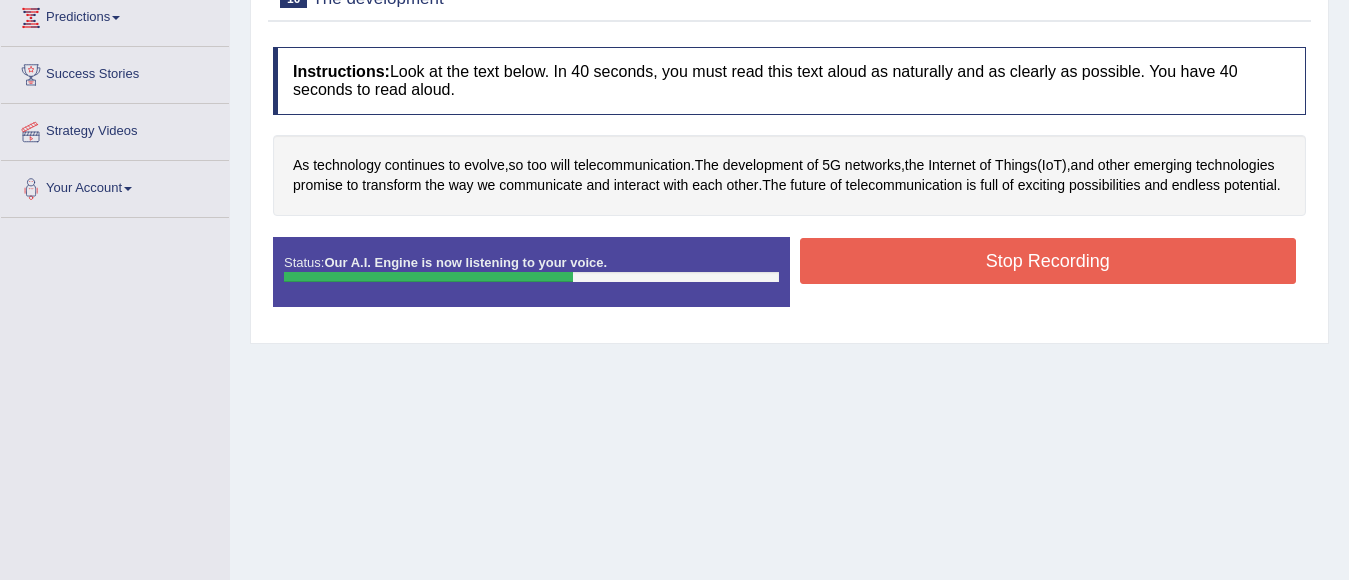 click on "Stop Recording" at bounding box center [1048, 261] 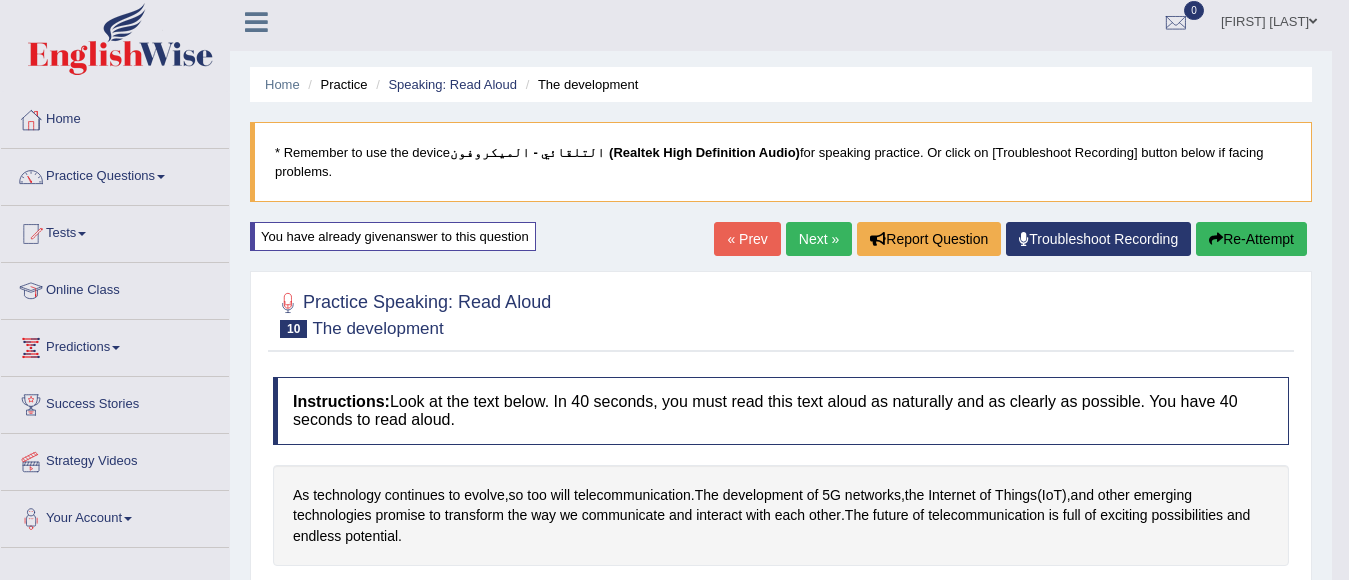 scroll, scrollTop: 0, scrollLeft: 0, axis: both 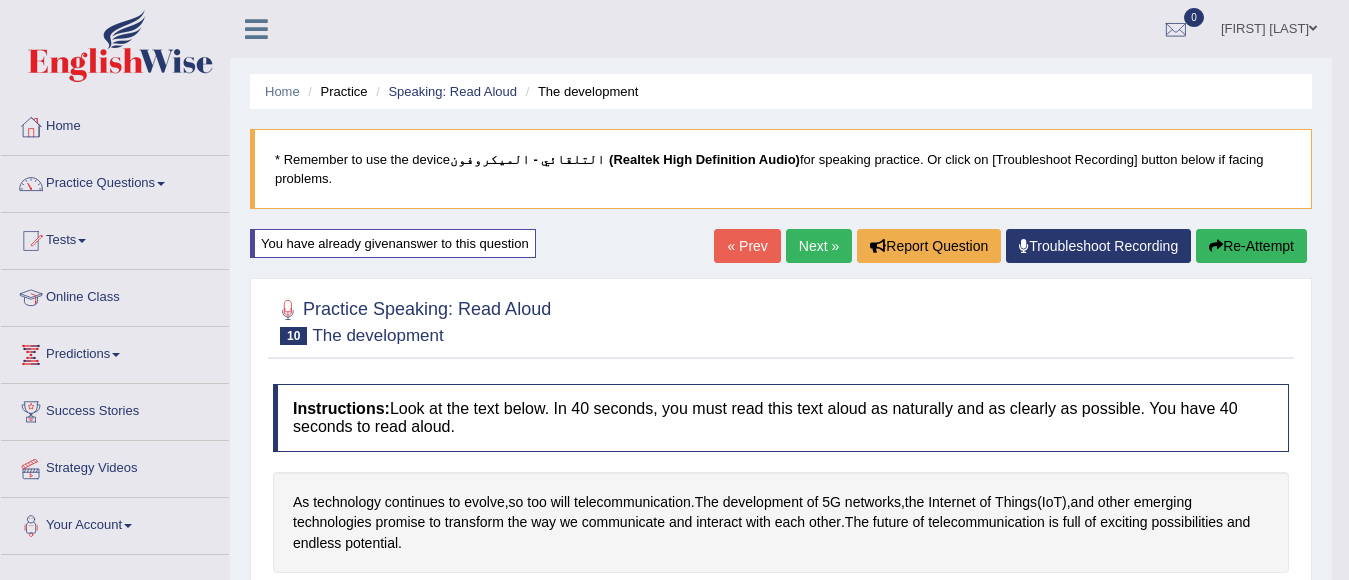 click on "Re-Attempt" at bounding box center [1251, 246] 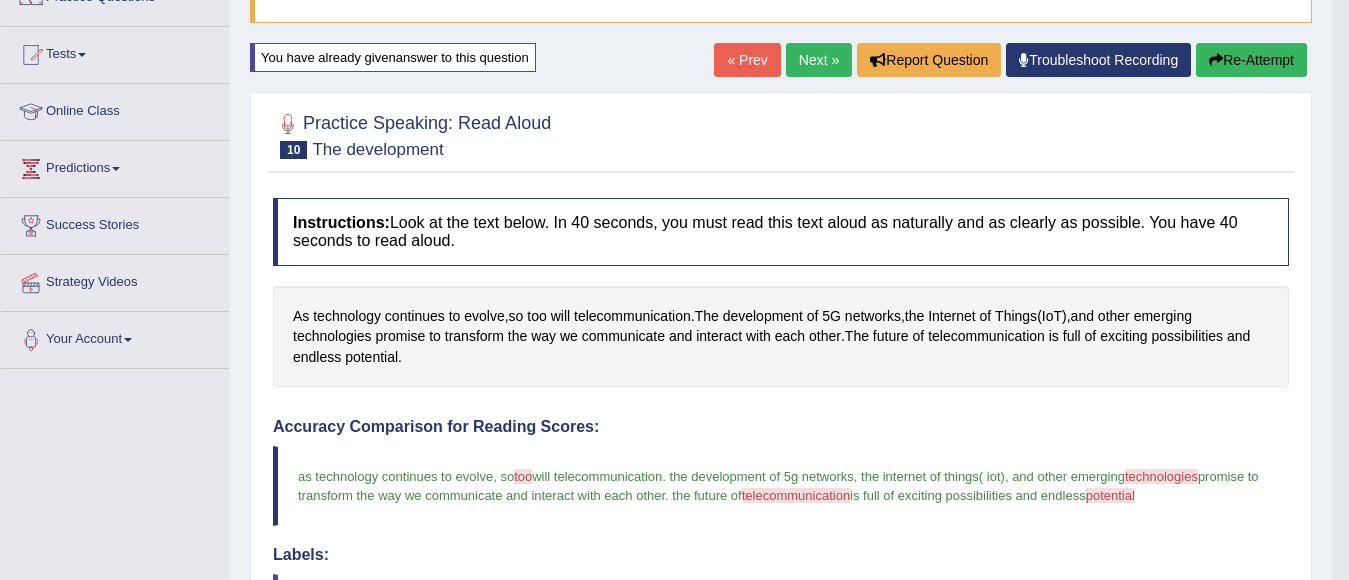 scroll, scrollTop: 400, scrollLeft: 0, axis: vertical 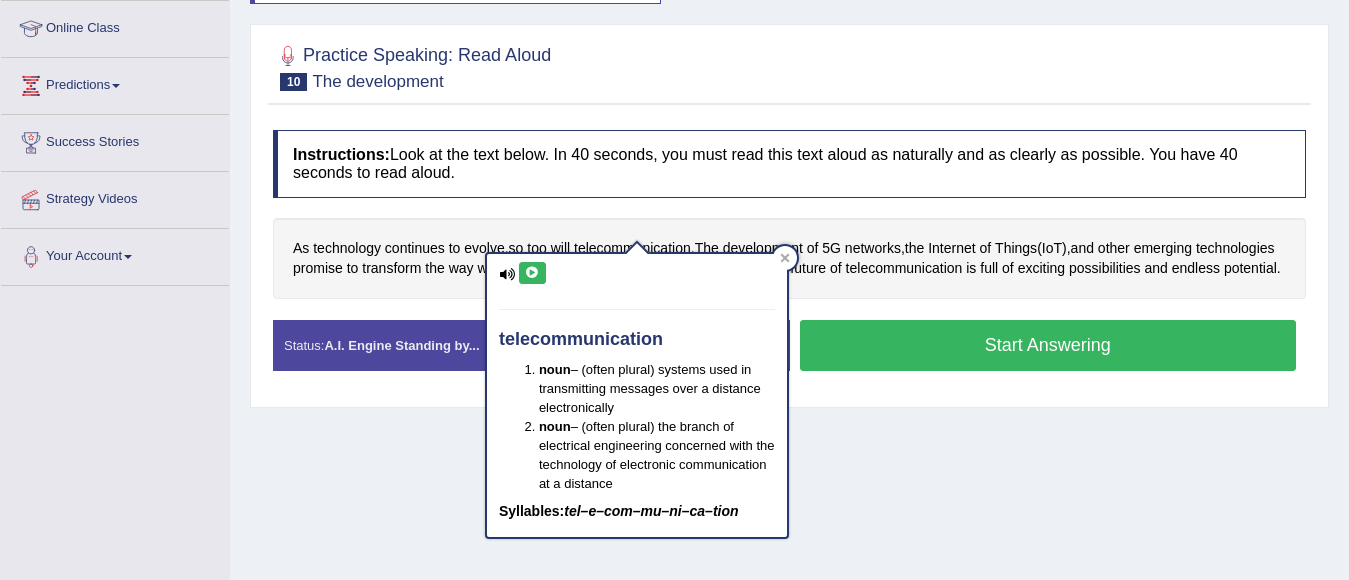 click at bounding box center [532, 273] 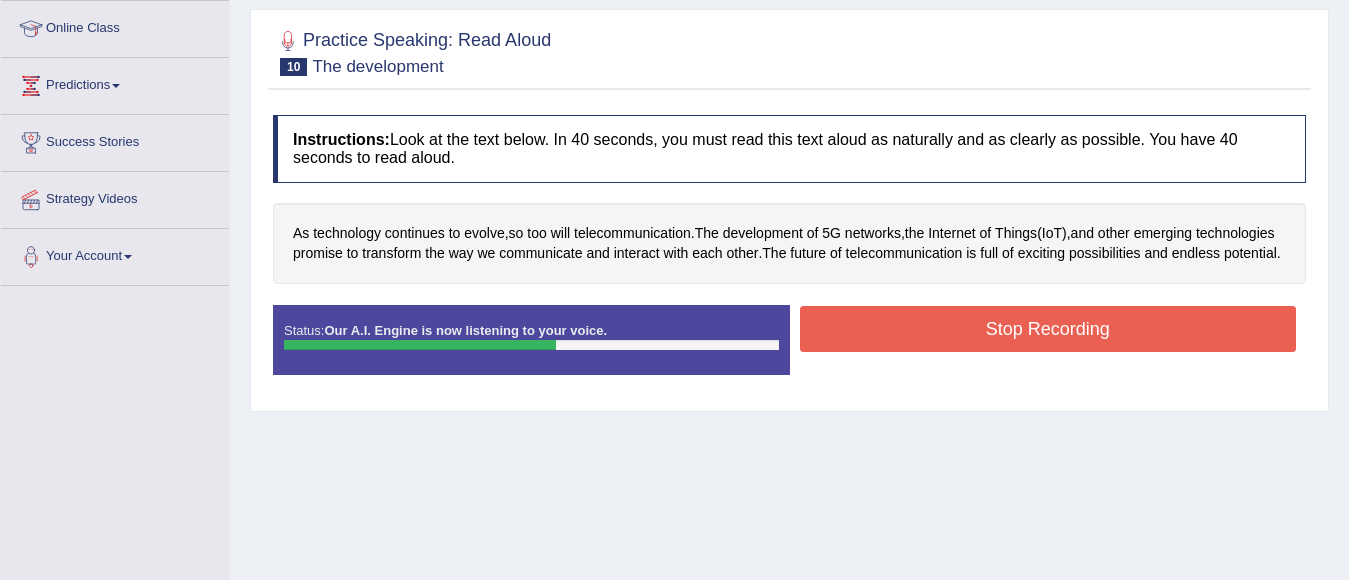 click on "Stop Recording" at bounding box center (1048, 329) 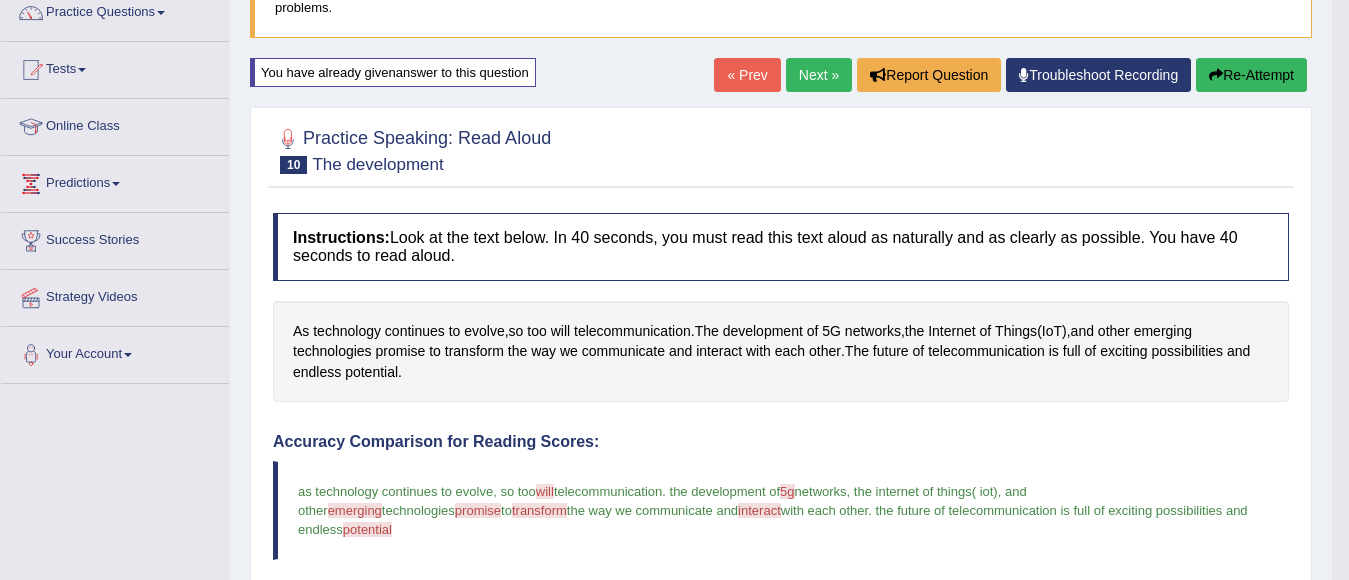 scroll, scrollTop: 169, scrollLeft: 0, axis: vertical 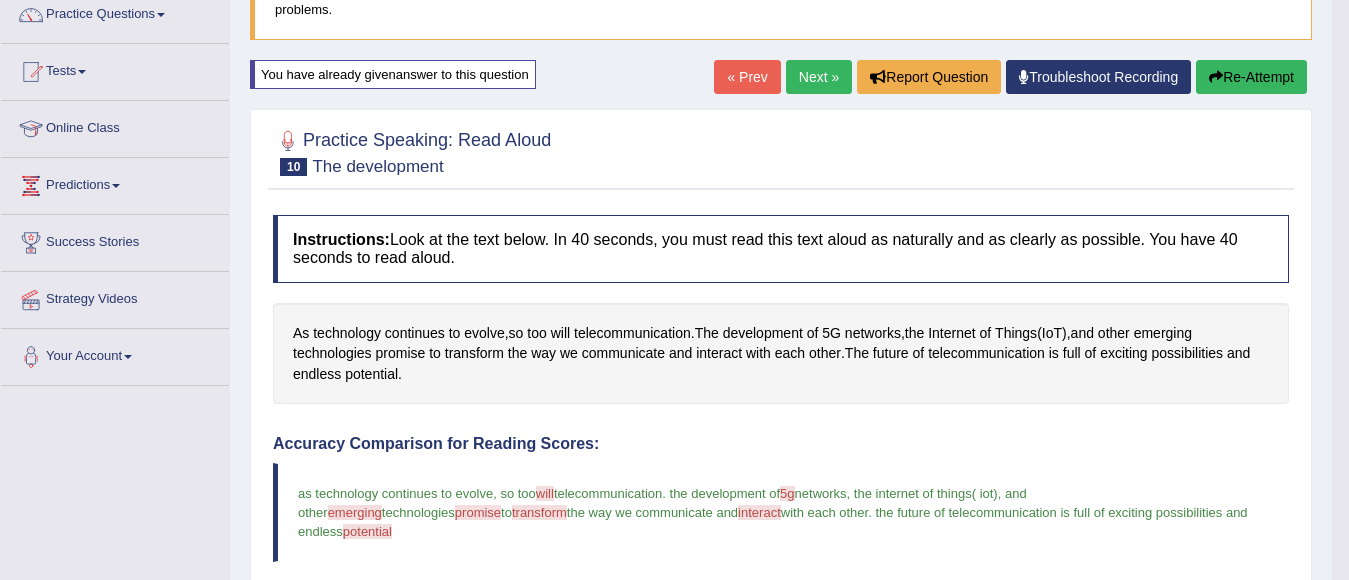 click on "Re-Attempt" at bounding box center (1251, 77) 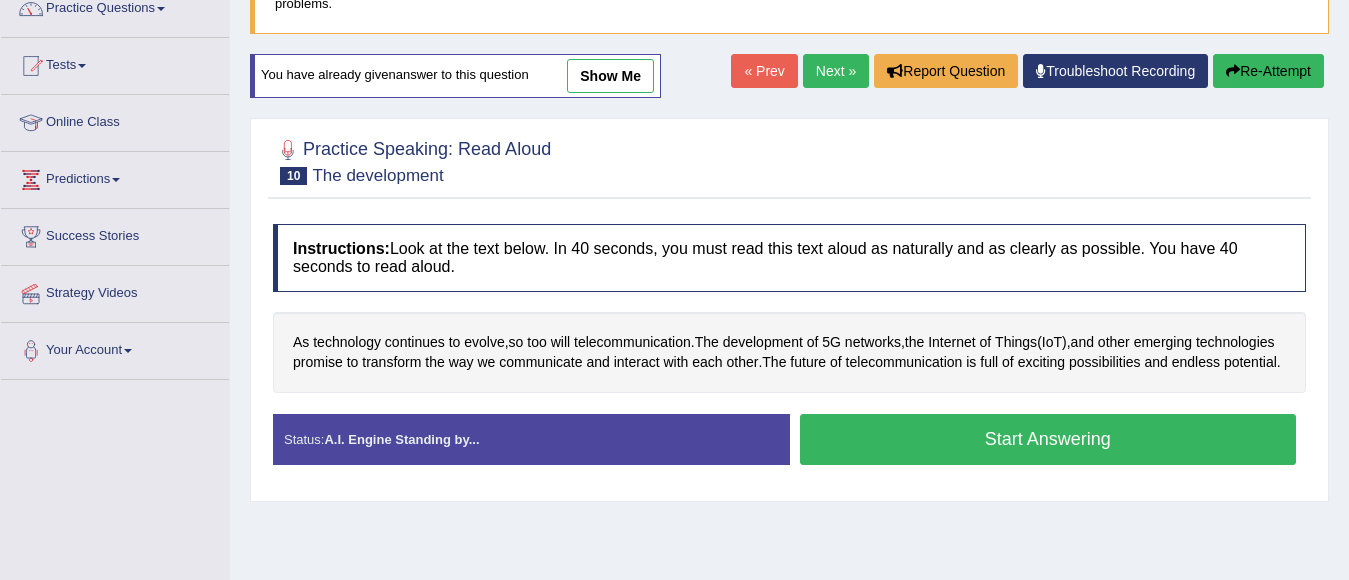 click on "Start Answering" at bounding box center (1048, 439) 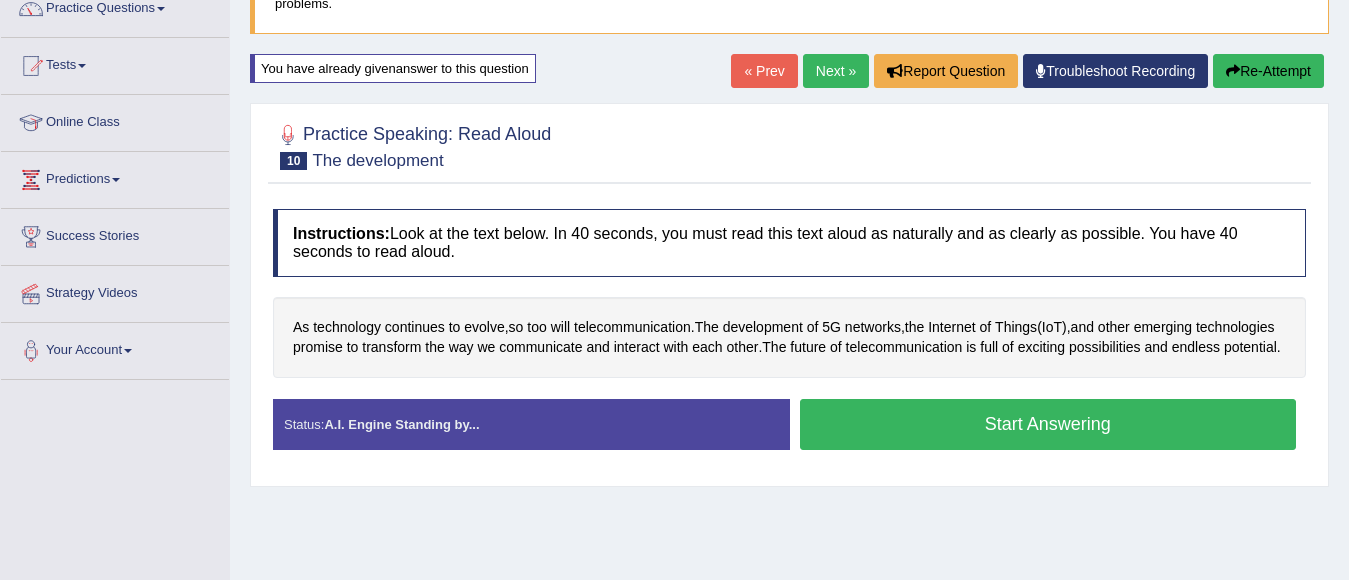 scroll, scrollTop: 169, scrollLeft: 0, axis: vertical 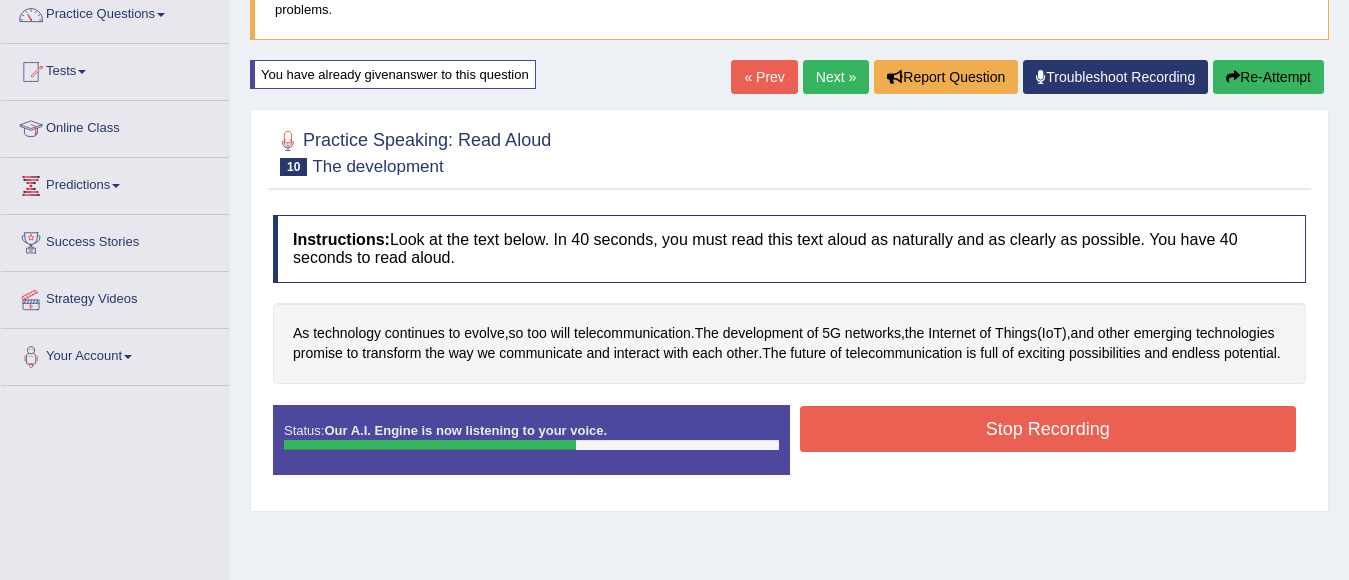 click on "Stop Recording" at bounding box center (1048, 429) 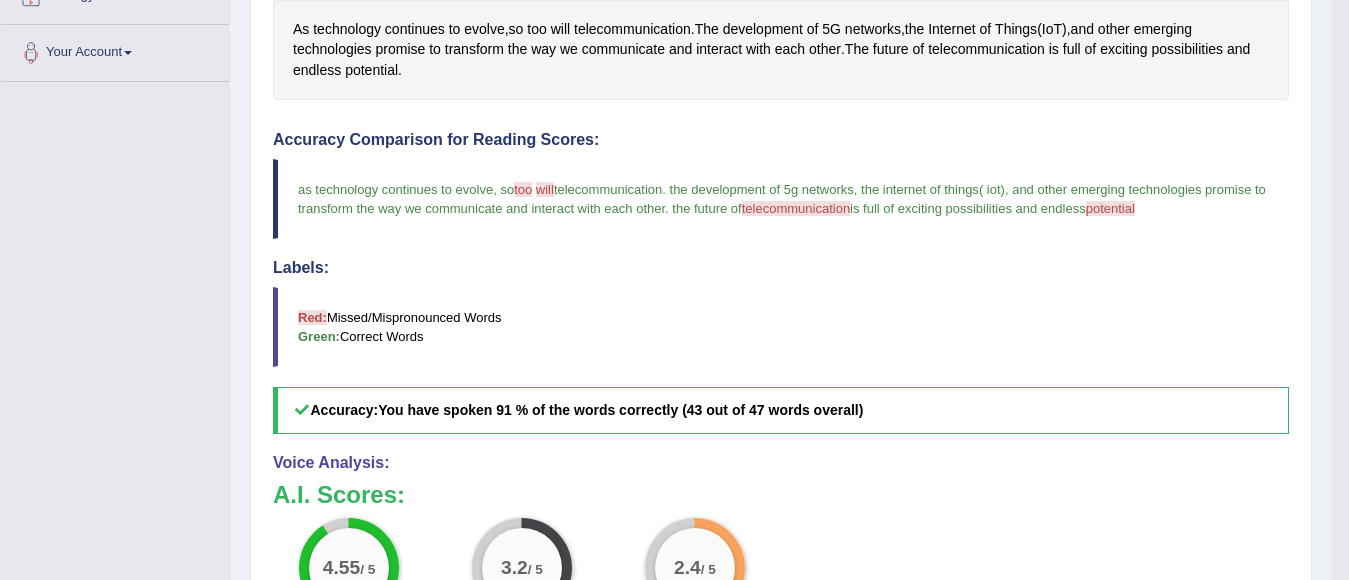 scroll, scrollTop: 369, scrollLeft: 0, axis: vertical 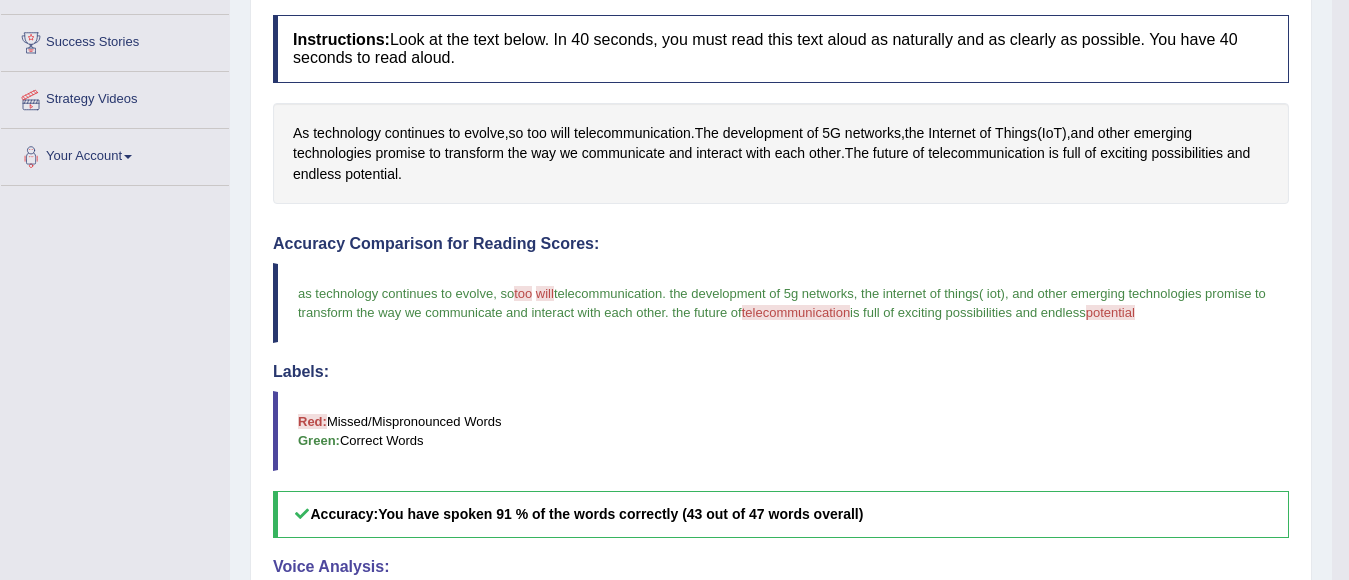 click on "too" at bounding box center (523, 293) 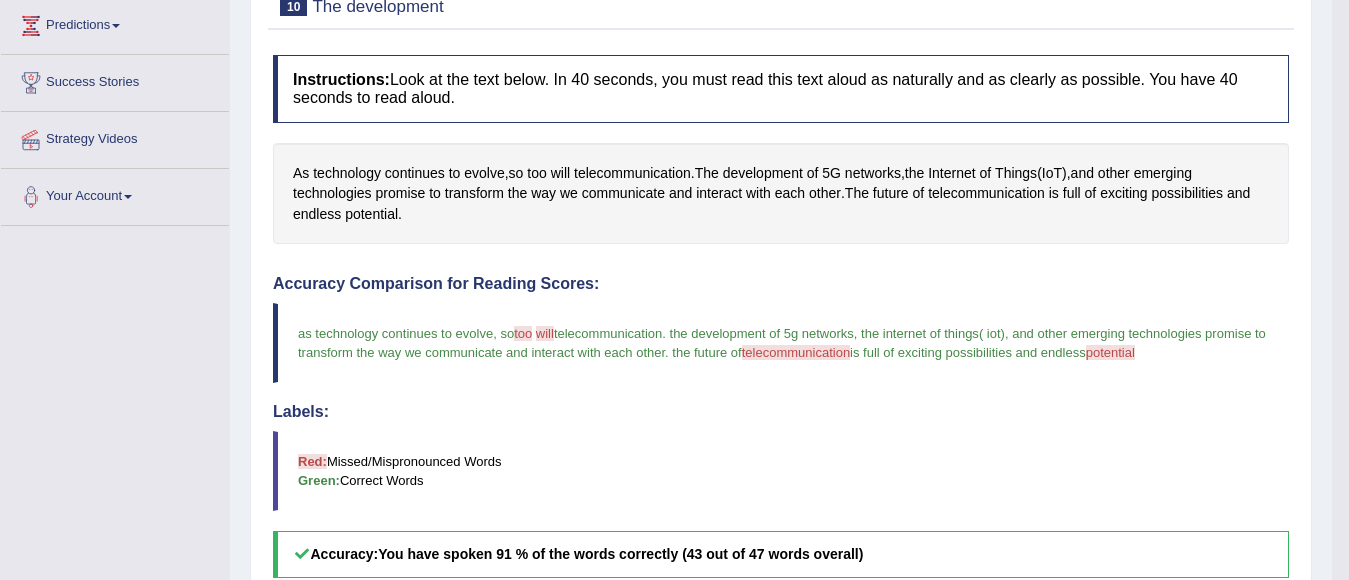 scroll, scrollTop: 69, scrollLeft: 0, axis: vertical 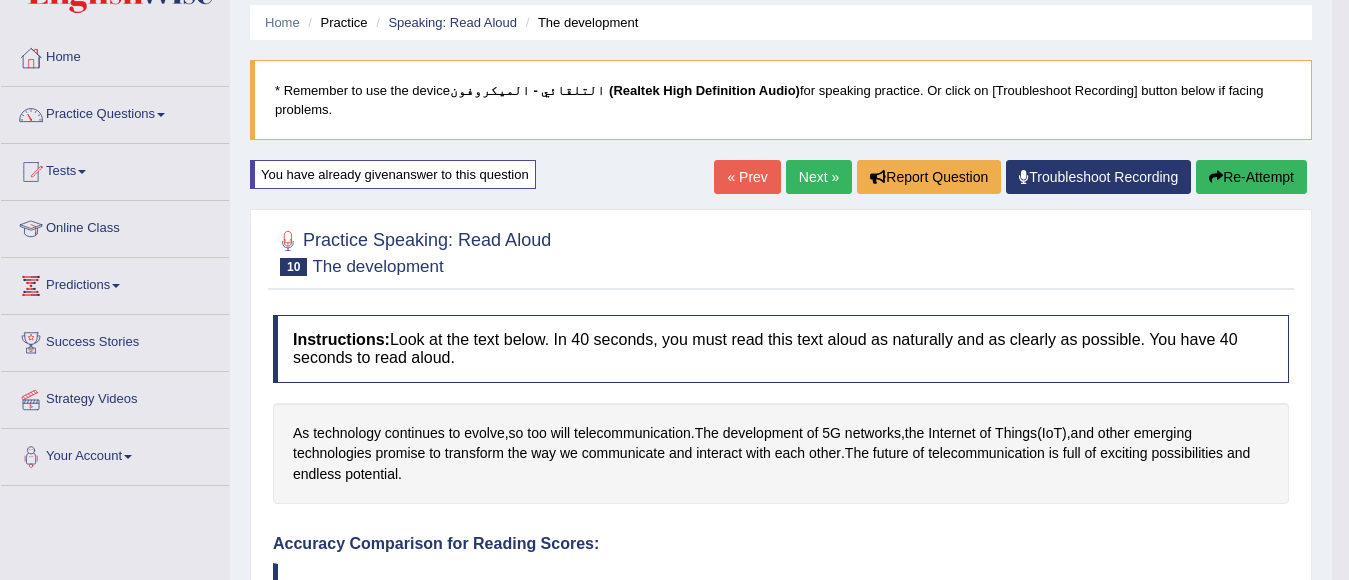 click on "Re-Attempt" at bounding box center (1251, 177) 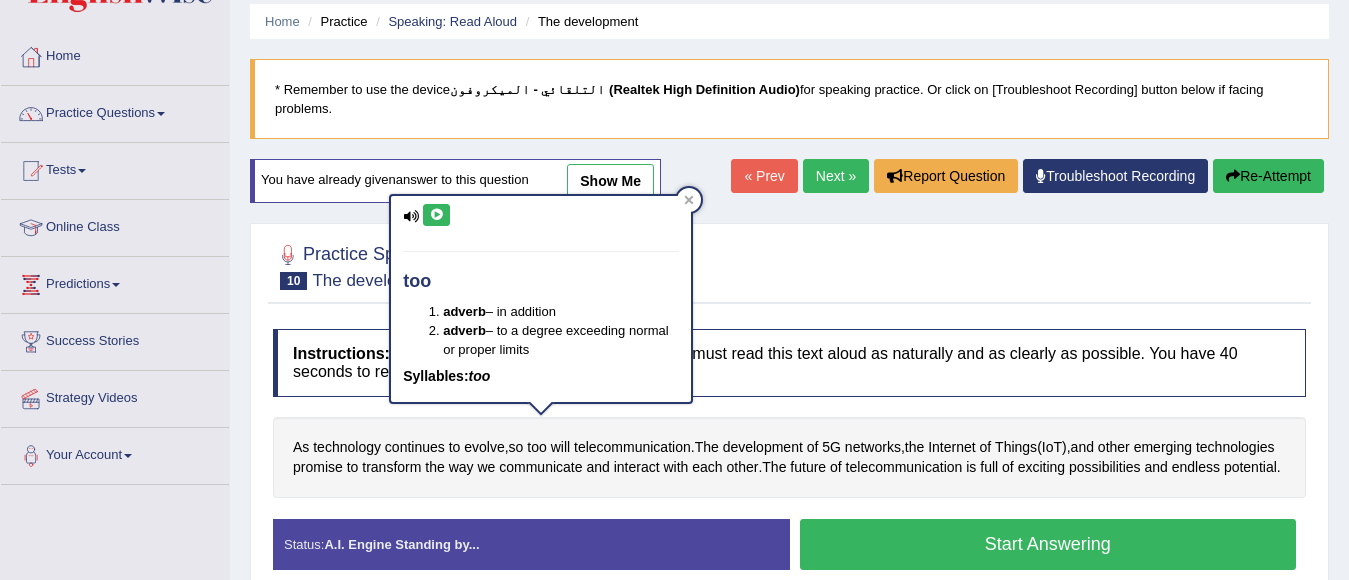 scroll, scrollTop: 70, scrollLeft: 0, axis: vertical 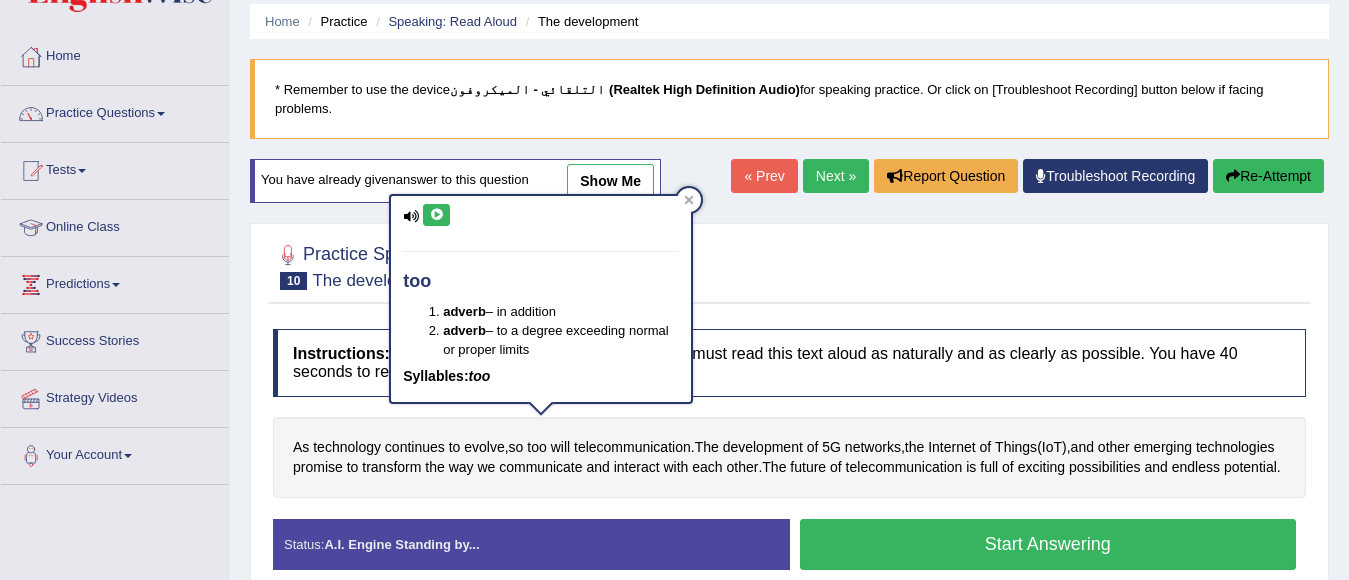 click at bounding box center [436, 215] 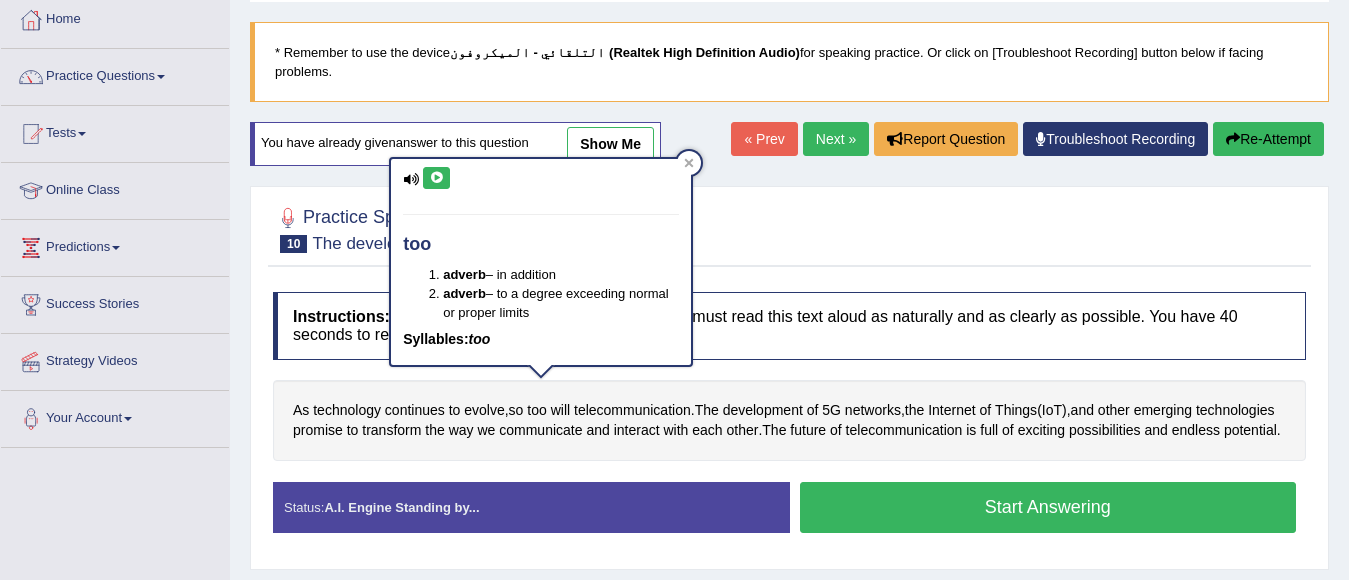scroll, scrollTop: 170, scrollLeft: 0, axis: vertical 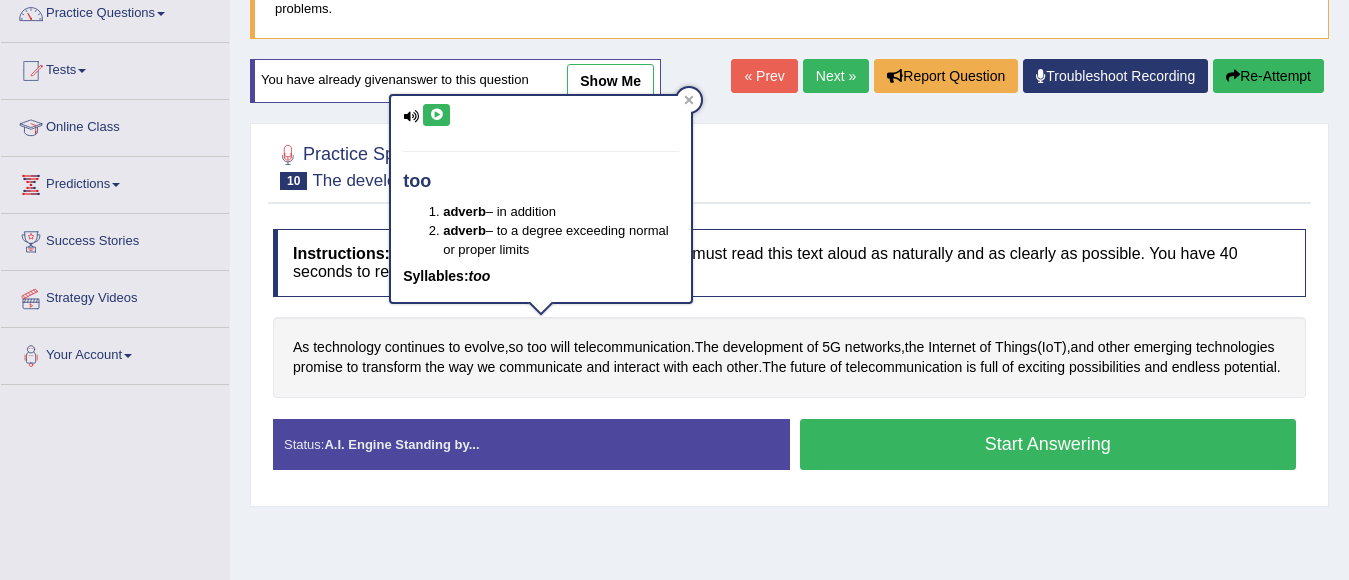 click on "Start Answering" at bounding box center (1048, 444) 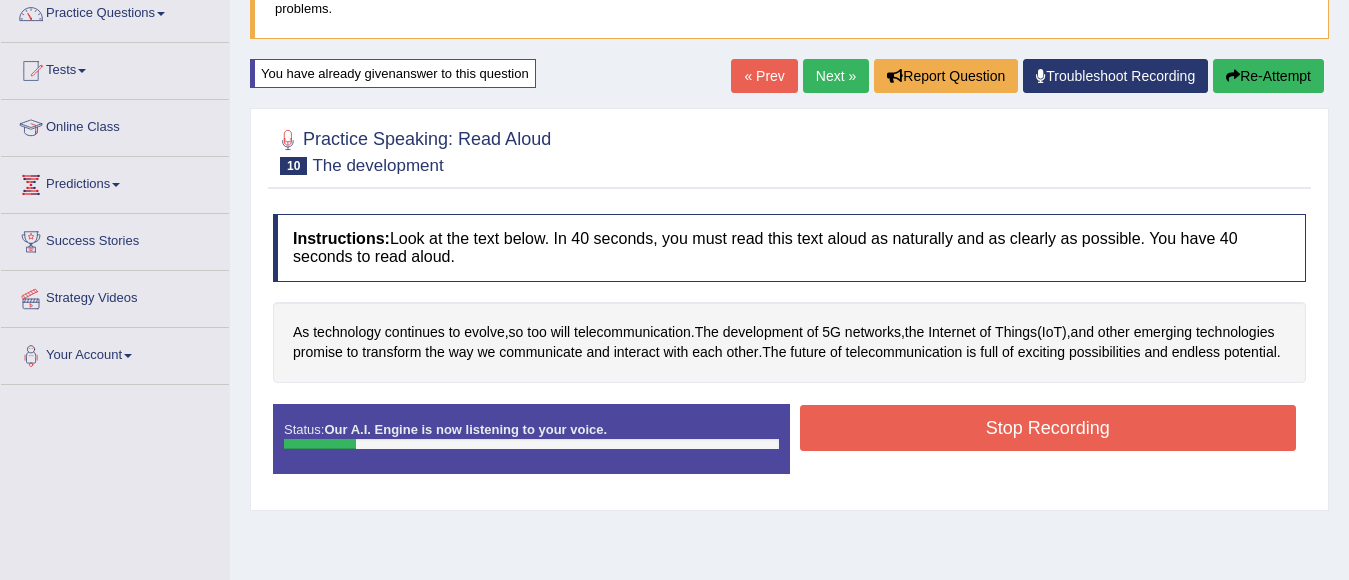 click on "Re-Attempt" at bounding box center [1268, 76] 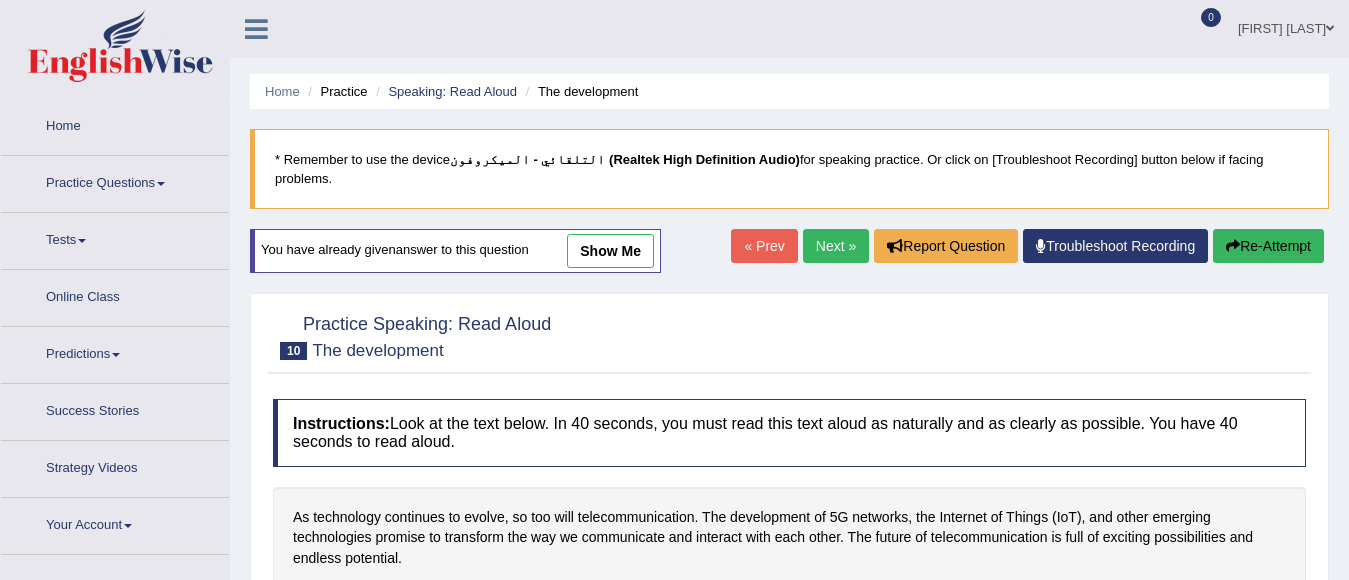 click on "Start Answering" at bounding box center [1048, 634] 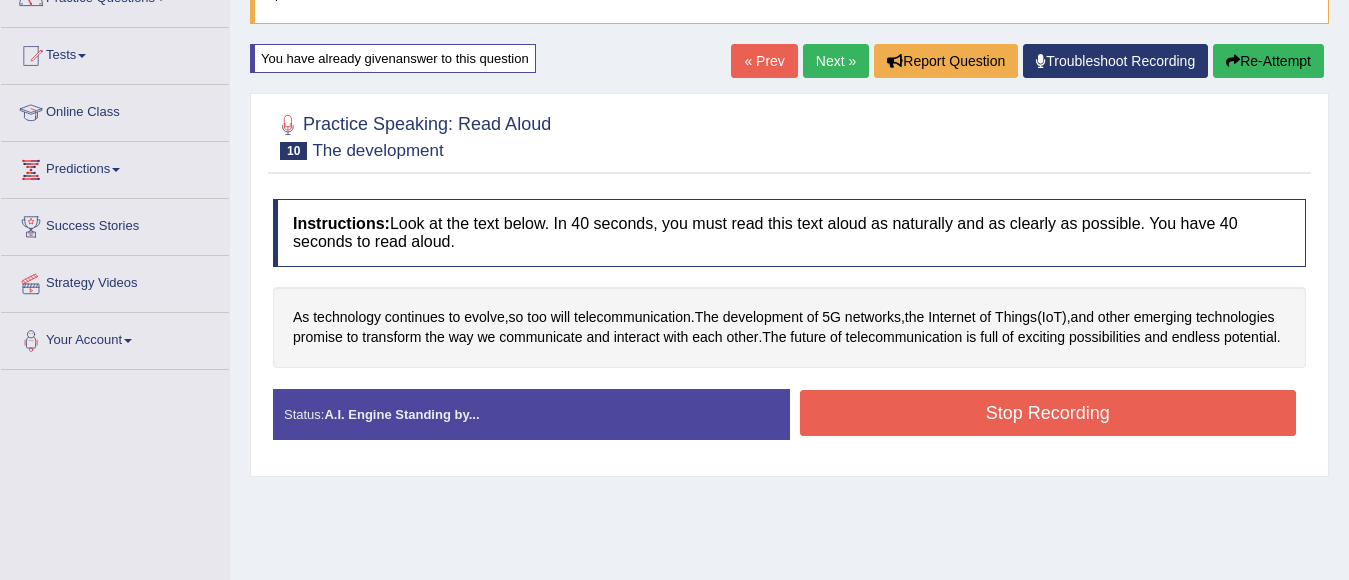 scroll, scrollTop: 185, scrollLeft: 0, axis: vertical 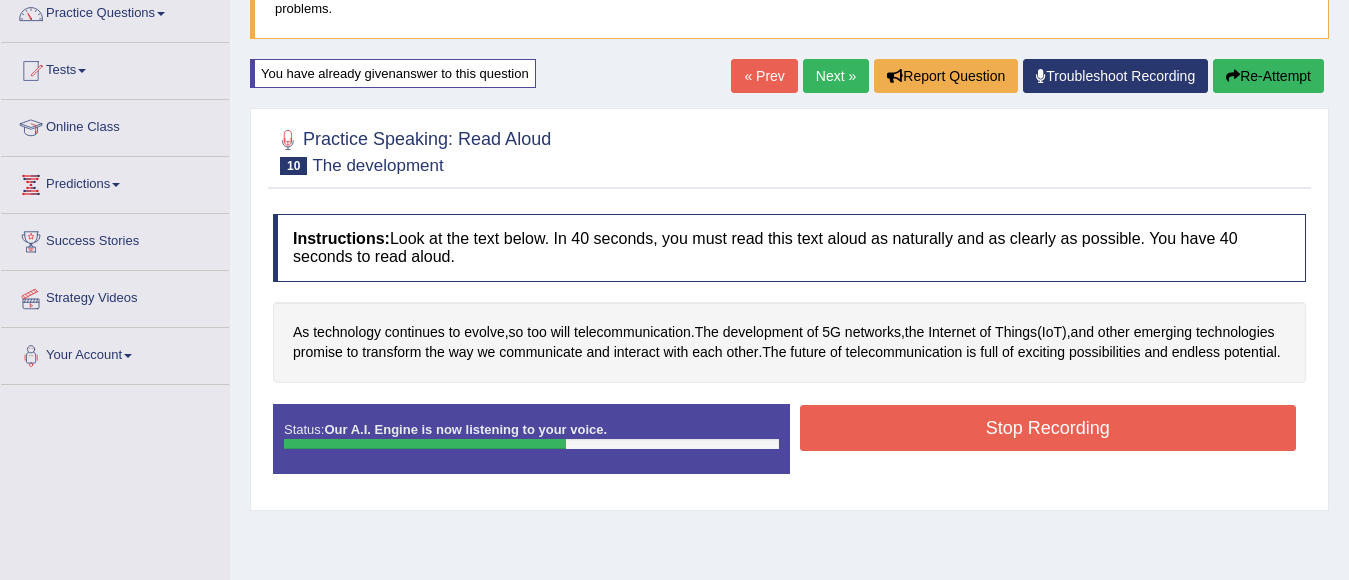 click on "Stop Recording" at bounding box center (1048, 428) 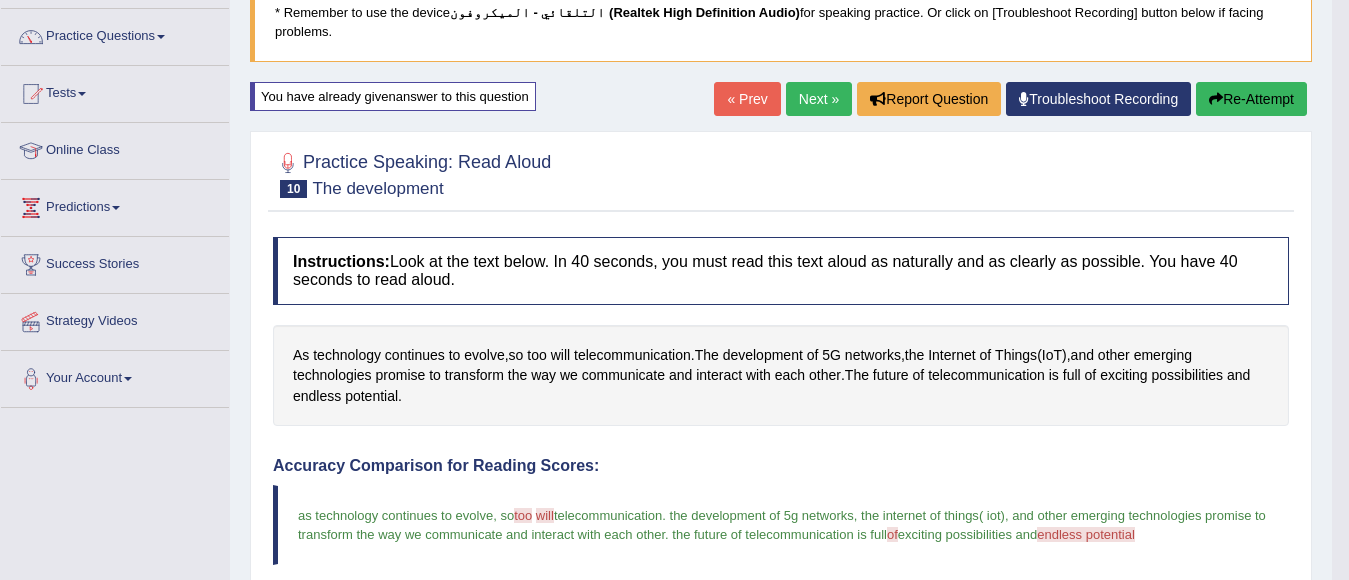 scroll, scrollTop: 70, scrollLeft: 0, axis: vertical 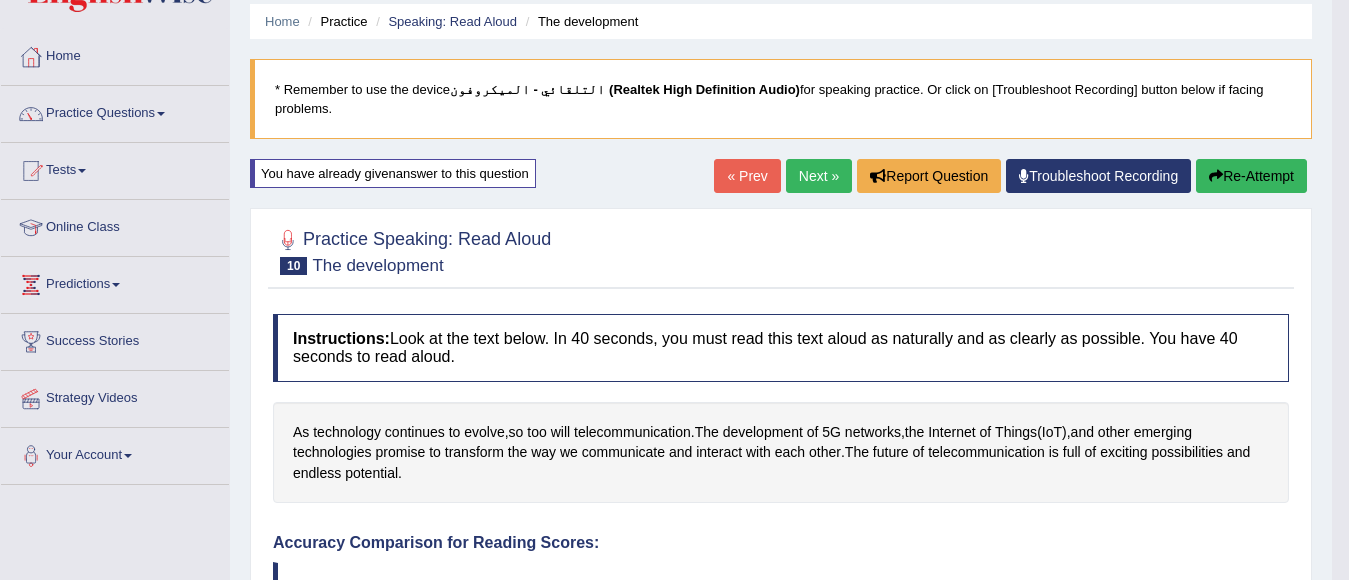 click on "Re-Attempt" at bounding box center (1251, 176) 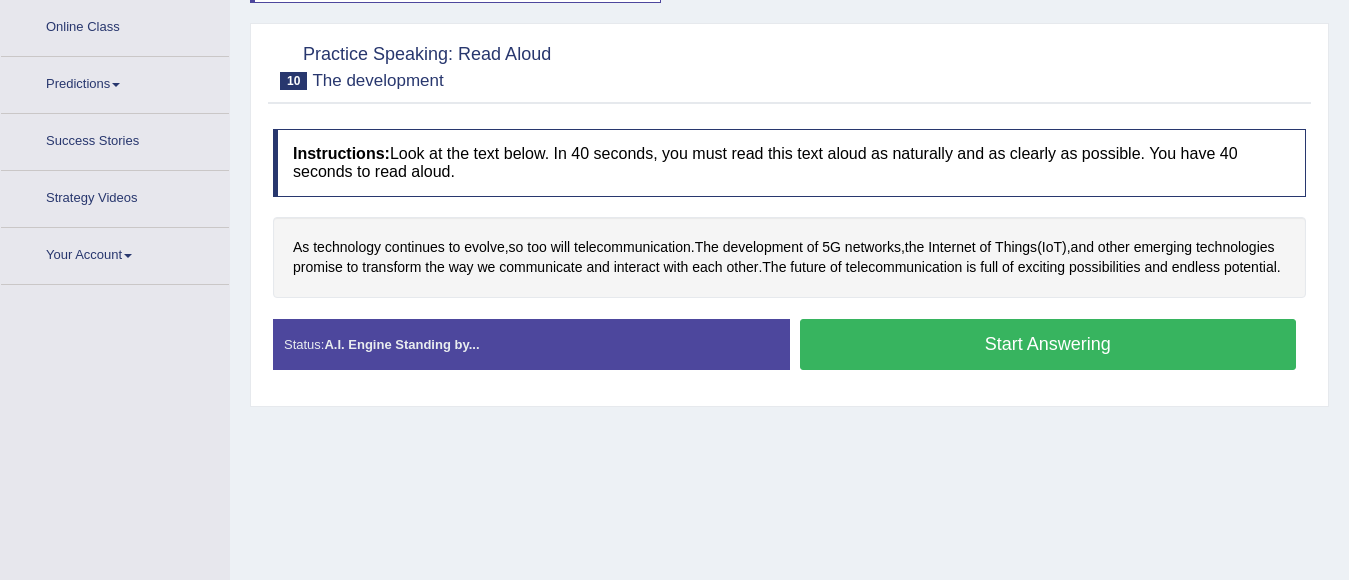 scroll, scrollTop: 270, scrollLeft: 0, axis: vertical 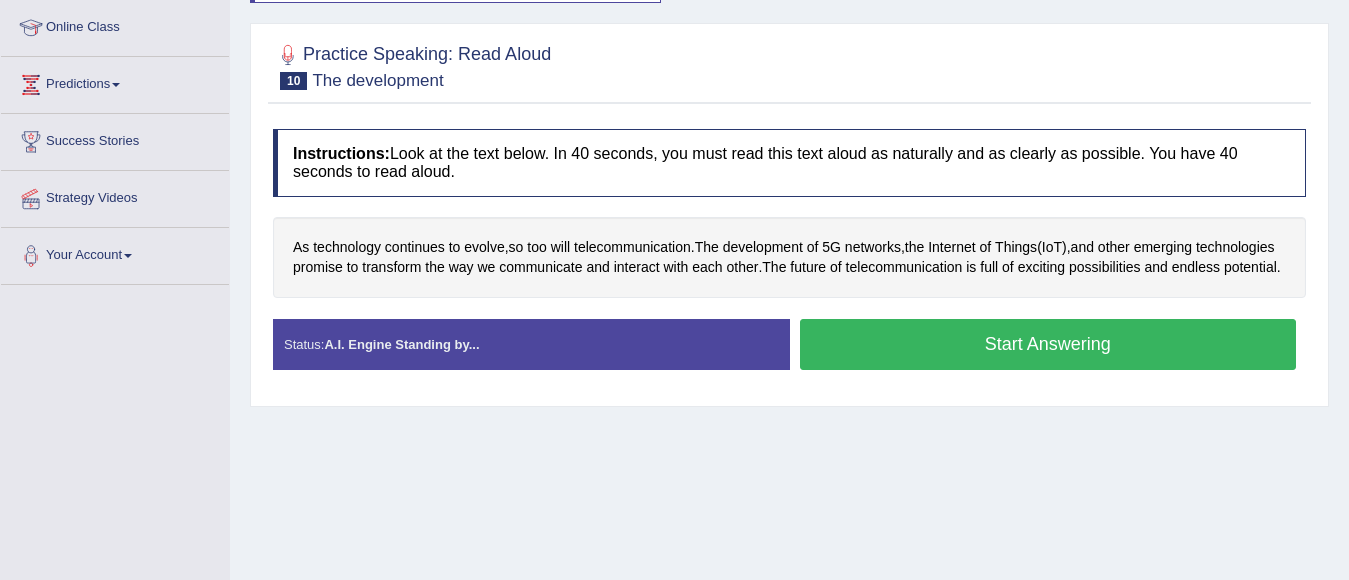 click on "Start Answering" at bounding box center (1048, 344) 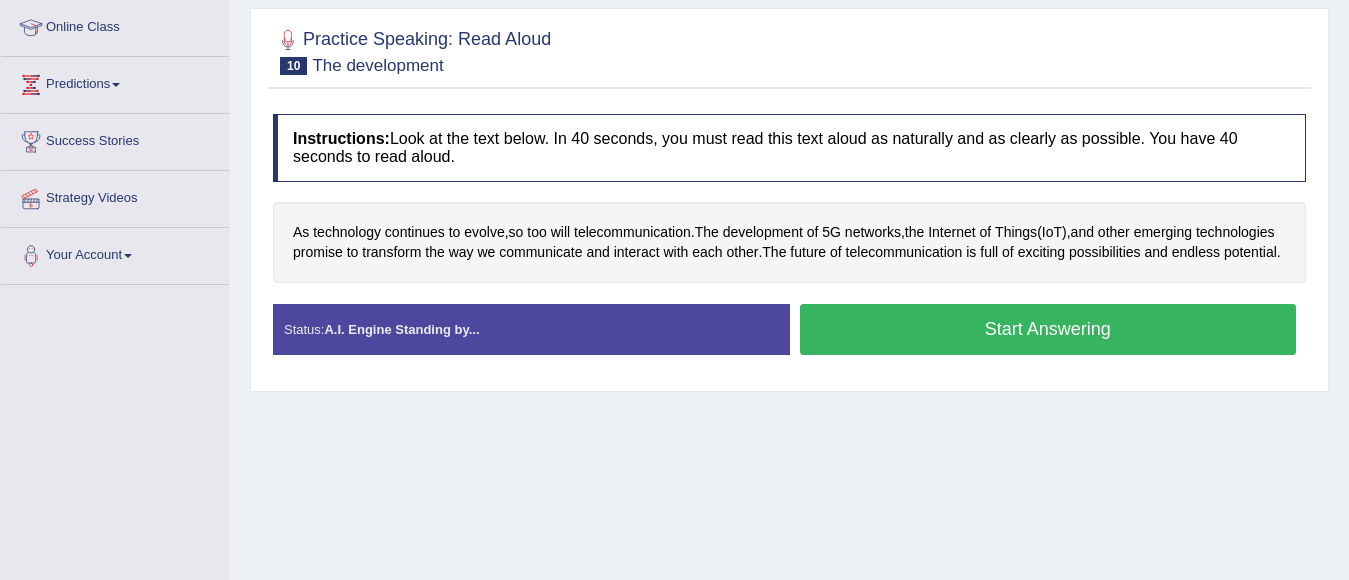 scroll, scrollTop: 0, scrollLeft: 0, axis: both 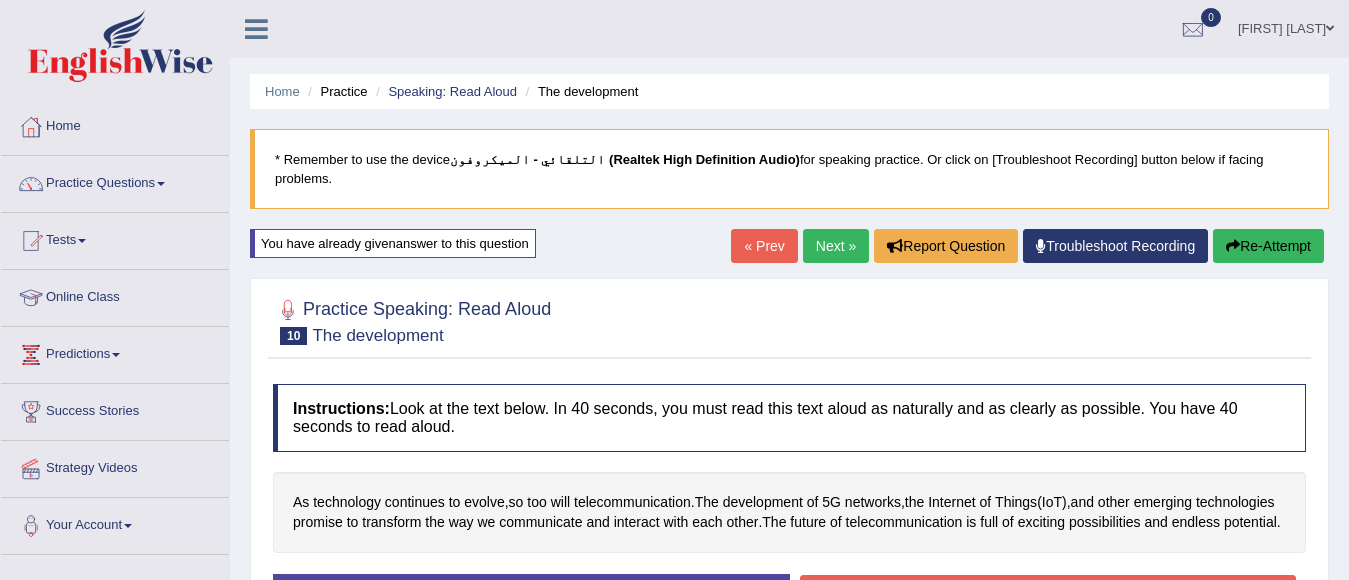 click on "Re-Attempt" at bounding box center (1268, 246) 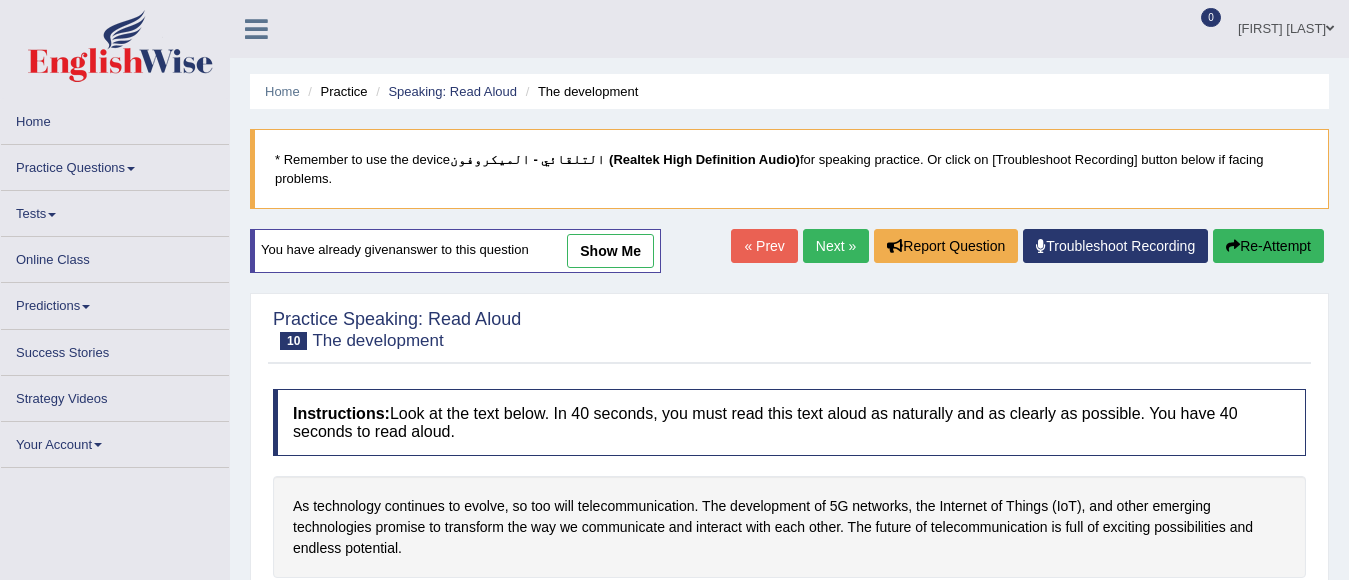 click on "Status:  A.I. Engine Standing by... Start Answering Stop Recording" at bounding box center (789, 634) 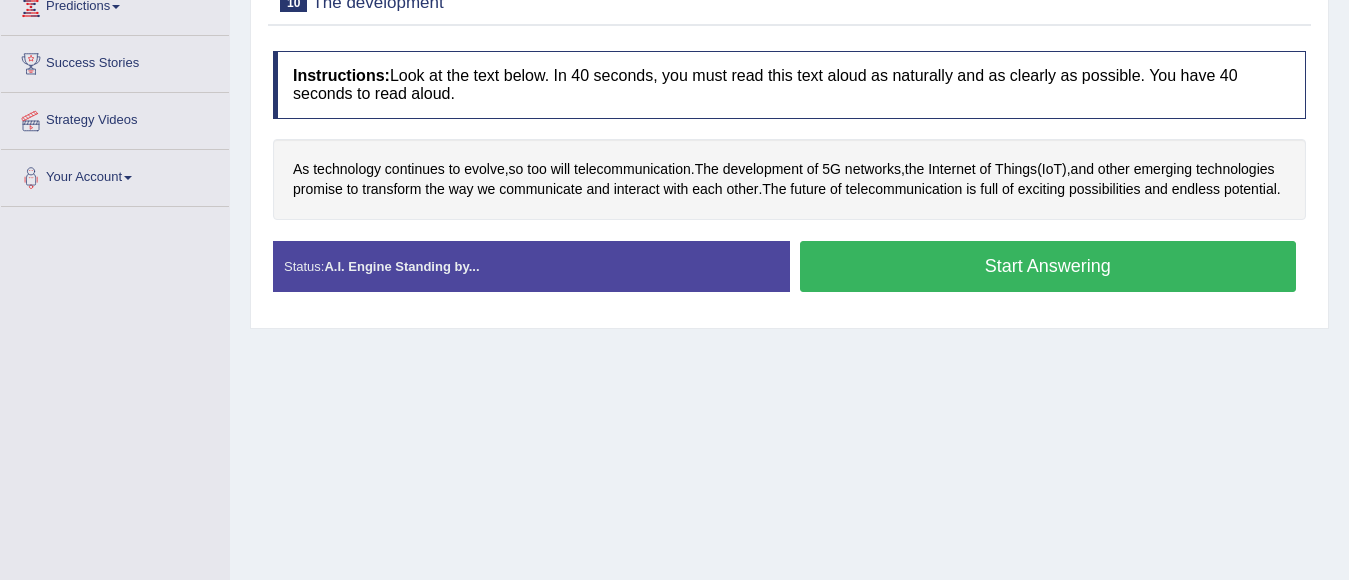 scroll, scrollTop: 348, scrollLeft: 0, axis: vertical 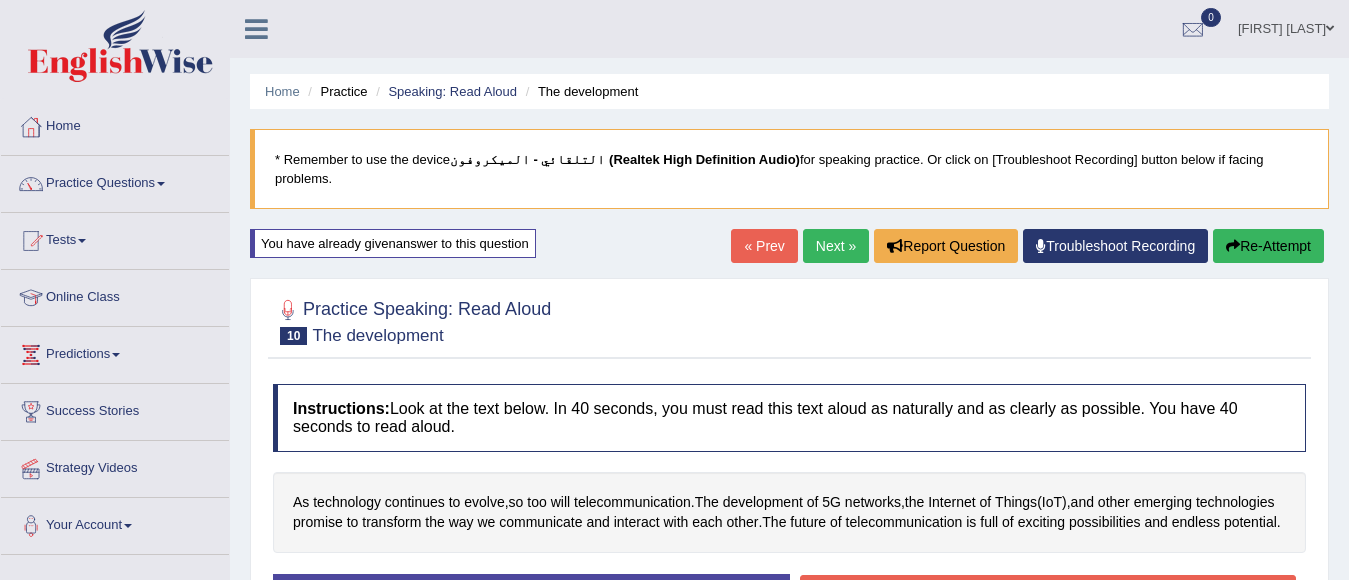 click on "Re-Attempt" at bounding box center [1268, 246] 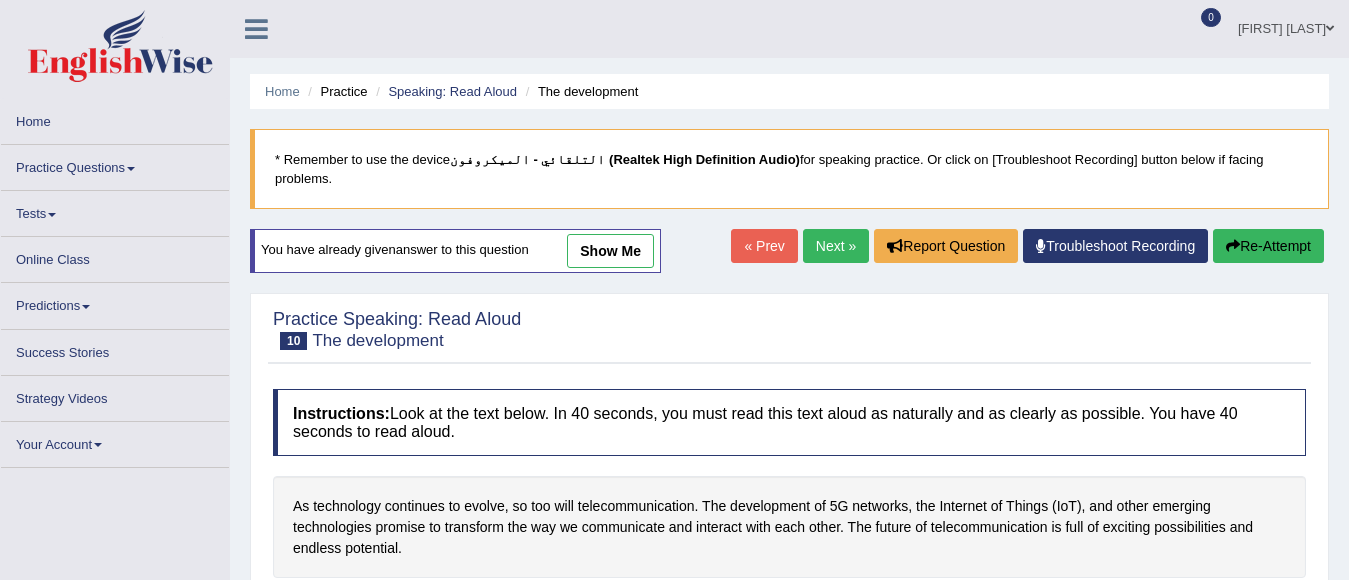 scroll, scrollTop: 0, scrollLeft: 0, axis: both 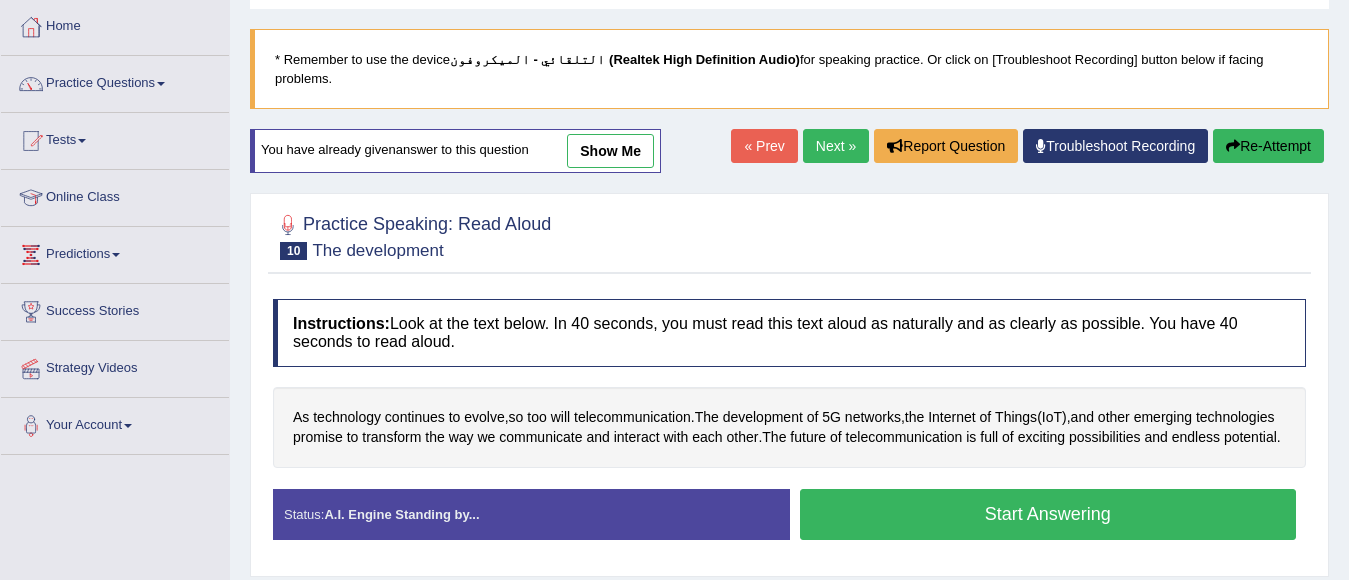 click on "Start Answering" at bounding box center [1048, 514] 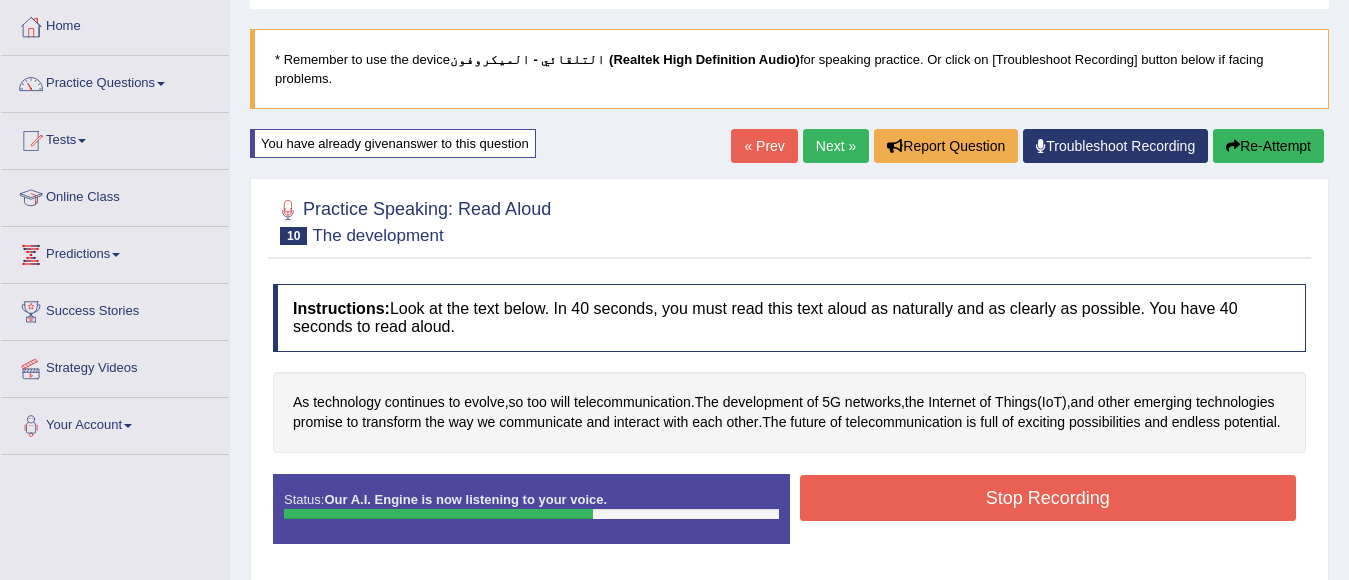 click on "Stop Recording" at bounding box center (1048, 498) 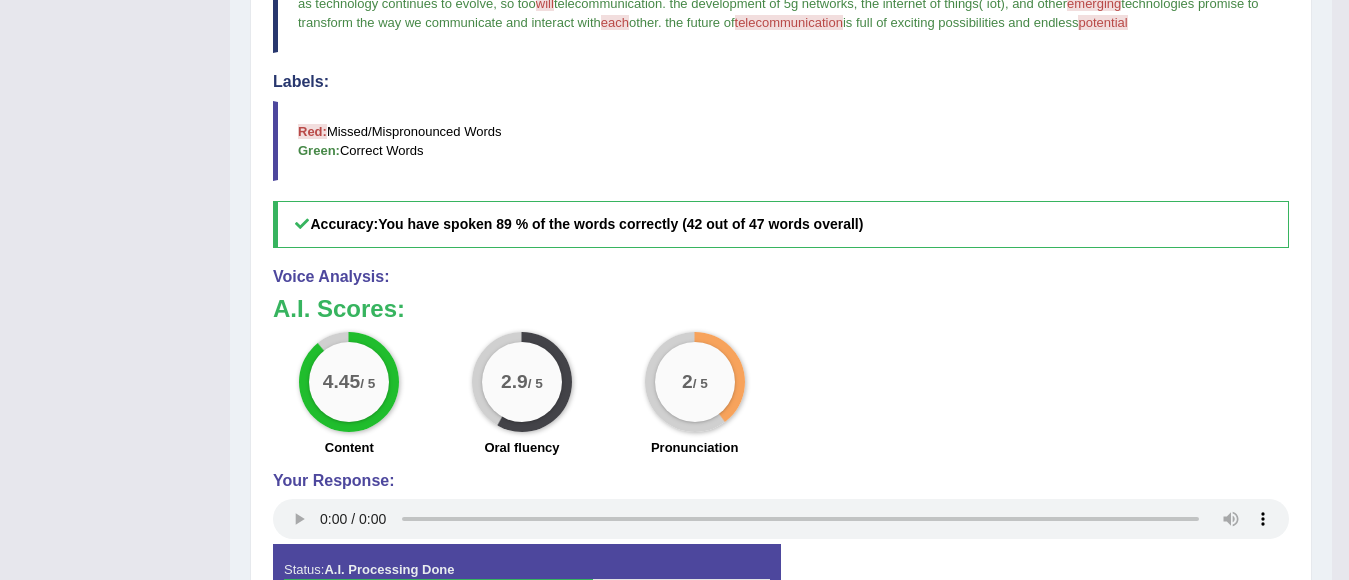scroll, scrollTop: 176, scrollLeft: 0, axis: vertical 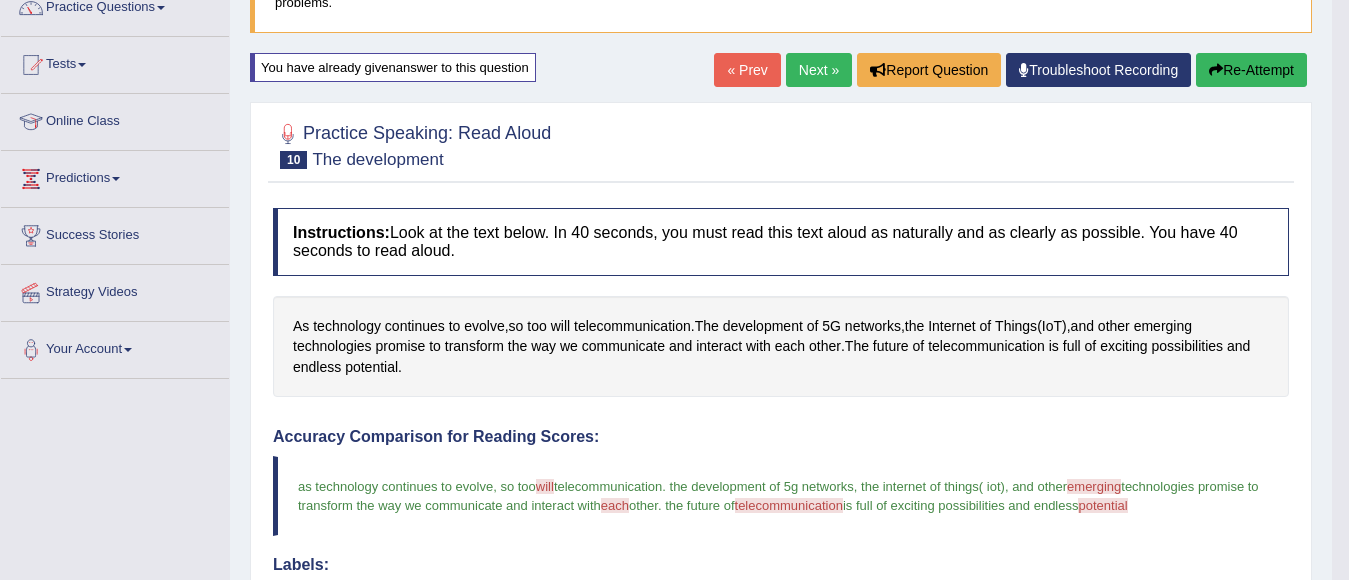 click on "Re-Attempt" at bounding box center (1251, 70) 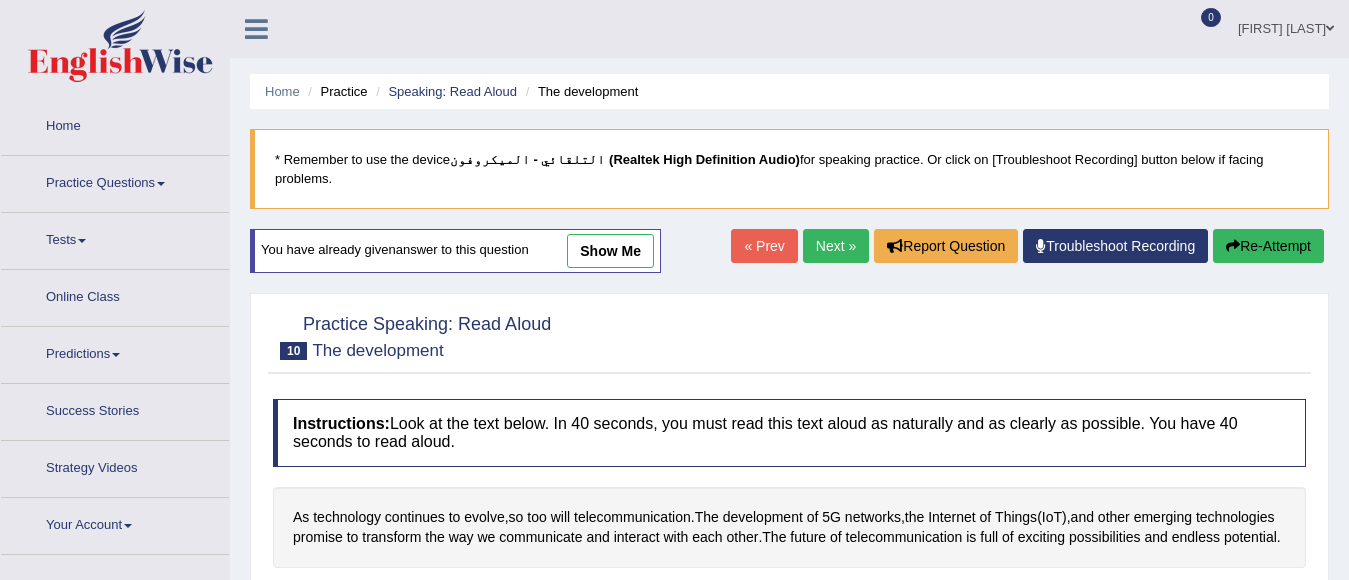 scroll, scrollTop: 176, scrollLeft: 0, axis: vertical 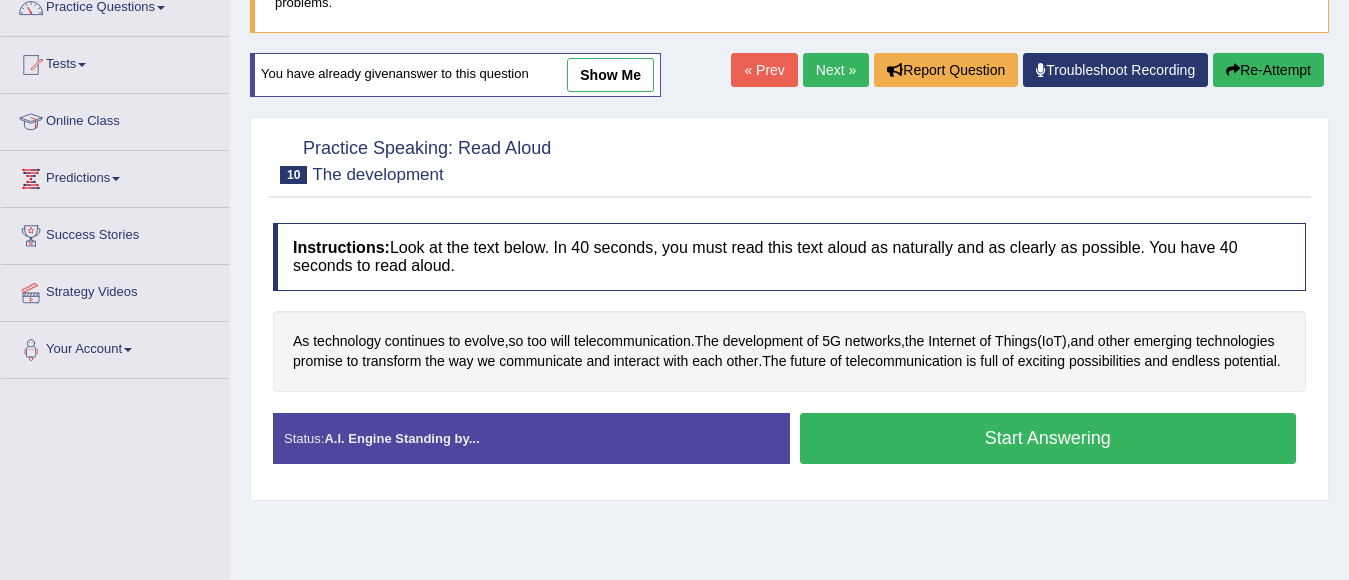 click on "Start Answering" at bounding box center (1048, 438) 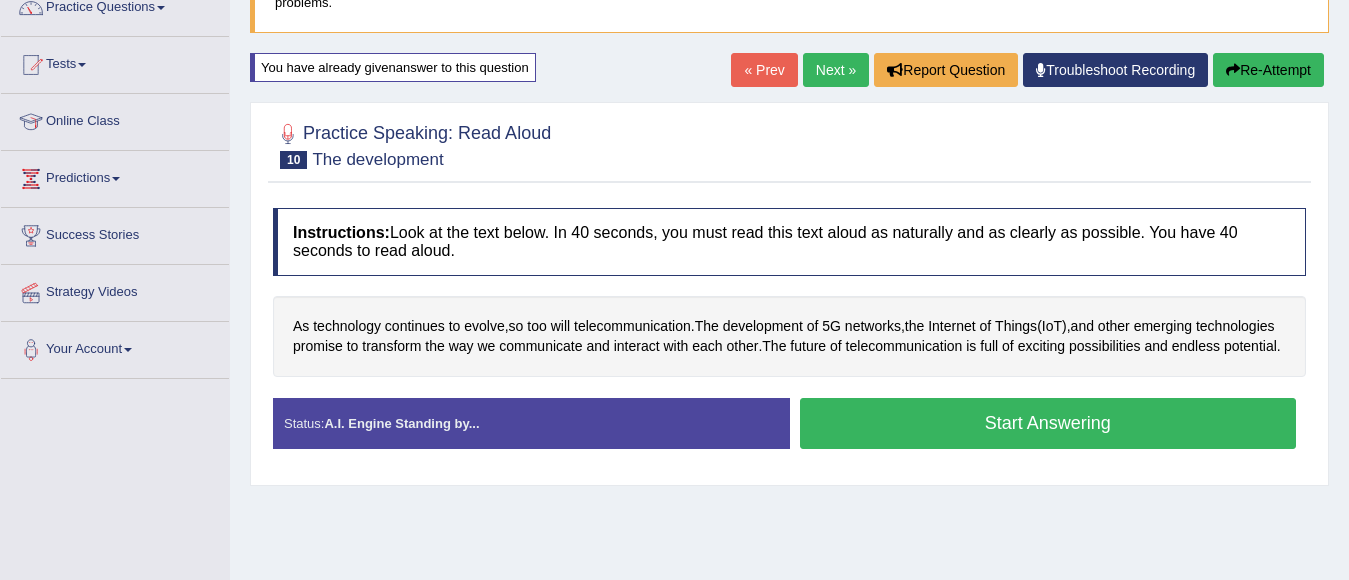 scroll, scrollTop: 176, scrollLeft: 0, axis: vertical 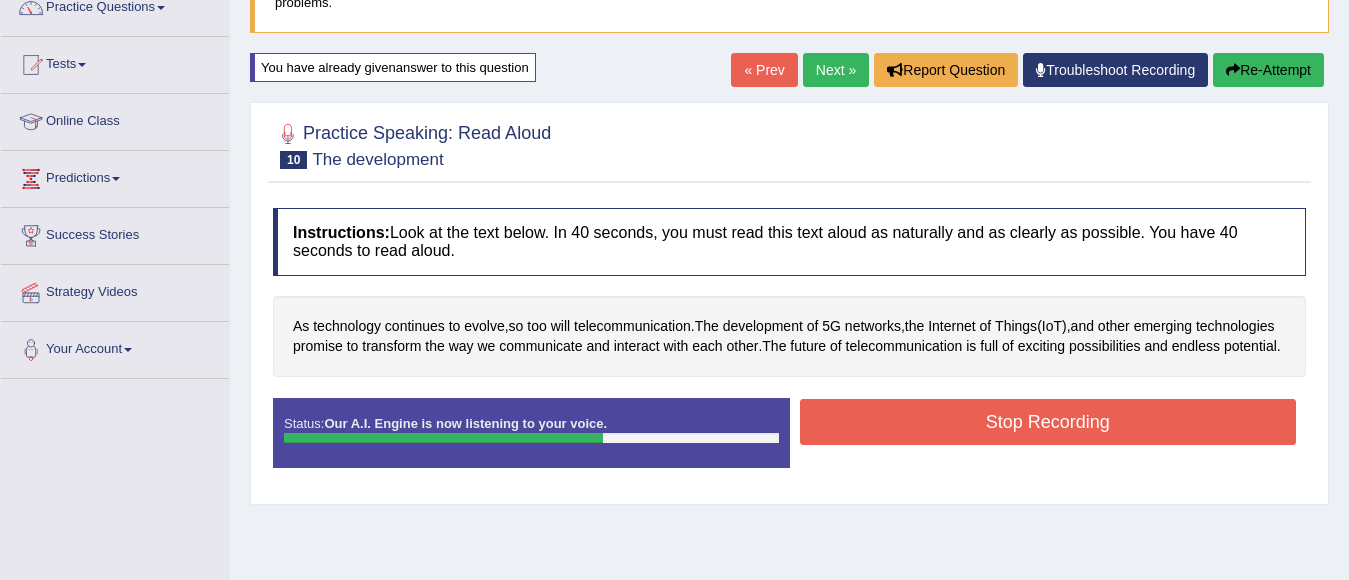 click on "Stop Recording" at bounding box center (1048, 422) 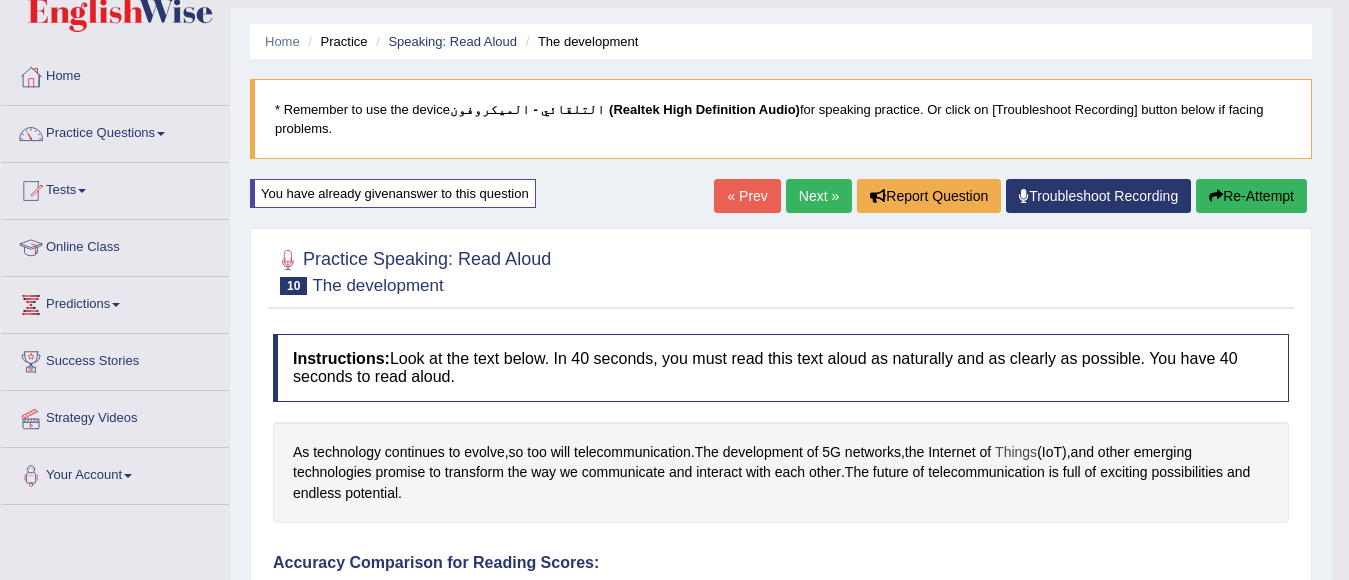 scroll, scrollTop: 0, scrollLeft: 0, axis: both 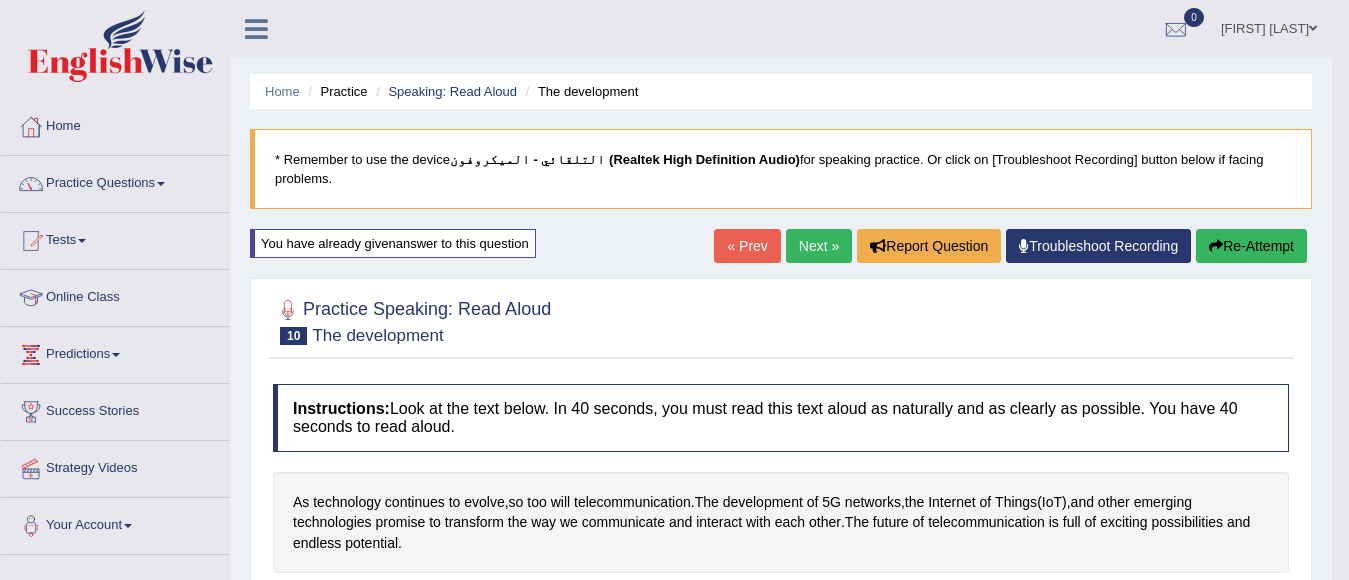 click on "Next »" at bounding box center [819, 246] 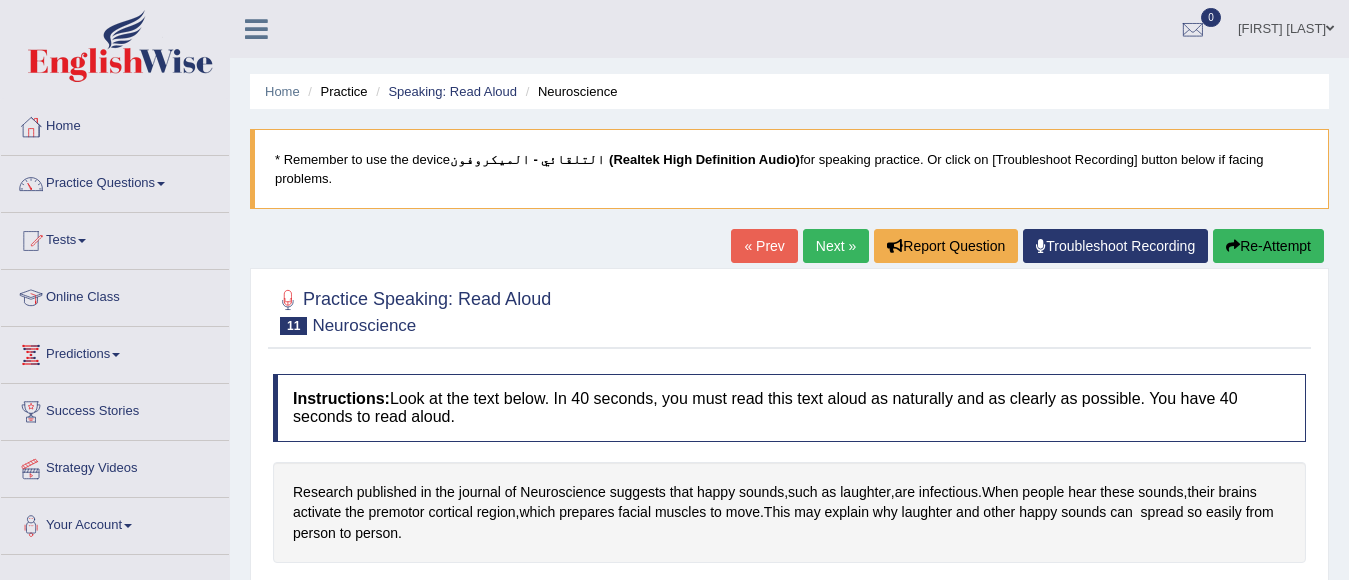 scroll, scrollTop: 0, scrollLeft: 0, axis: both 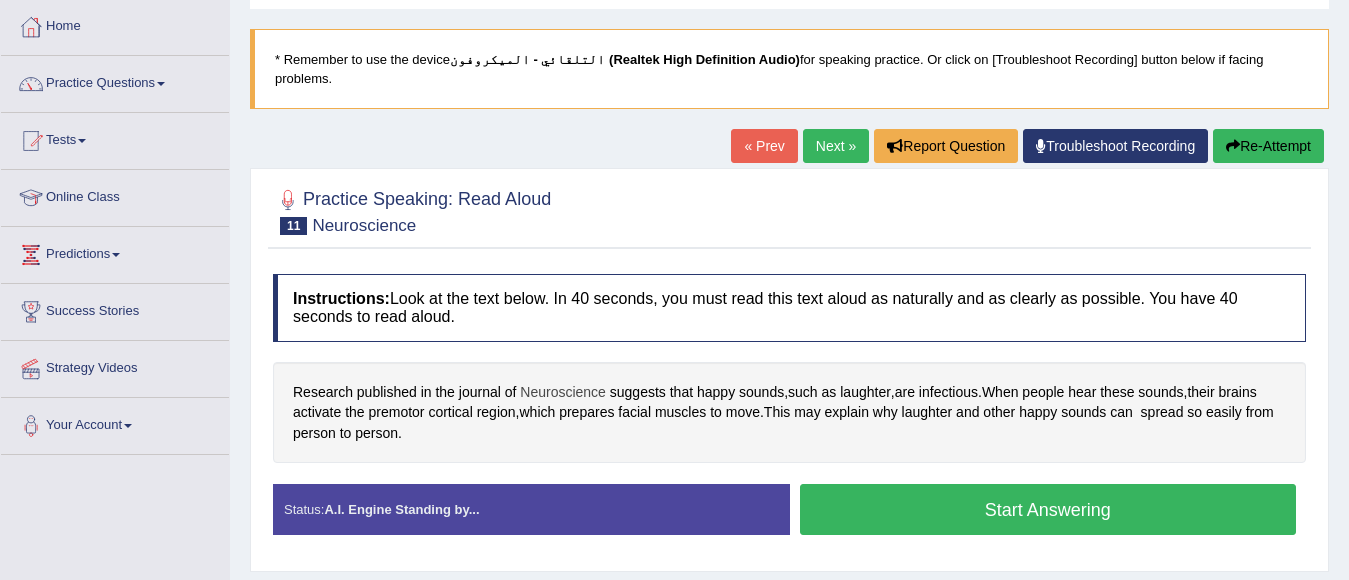 click on "Neuroscience" at bounding box center [563, 392] 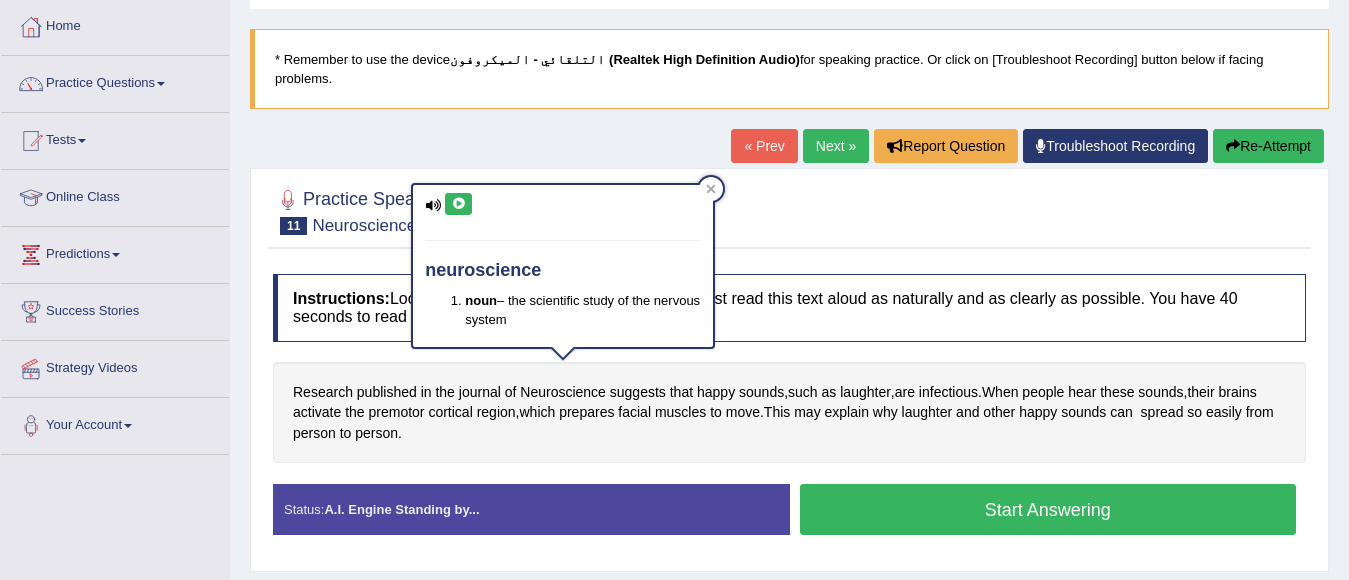 click at bounding box center [458, 204] 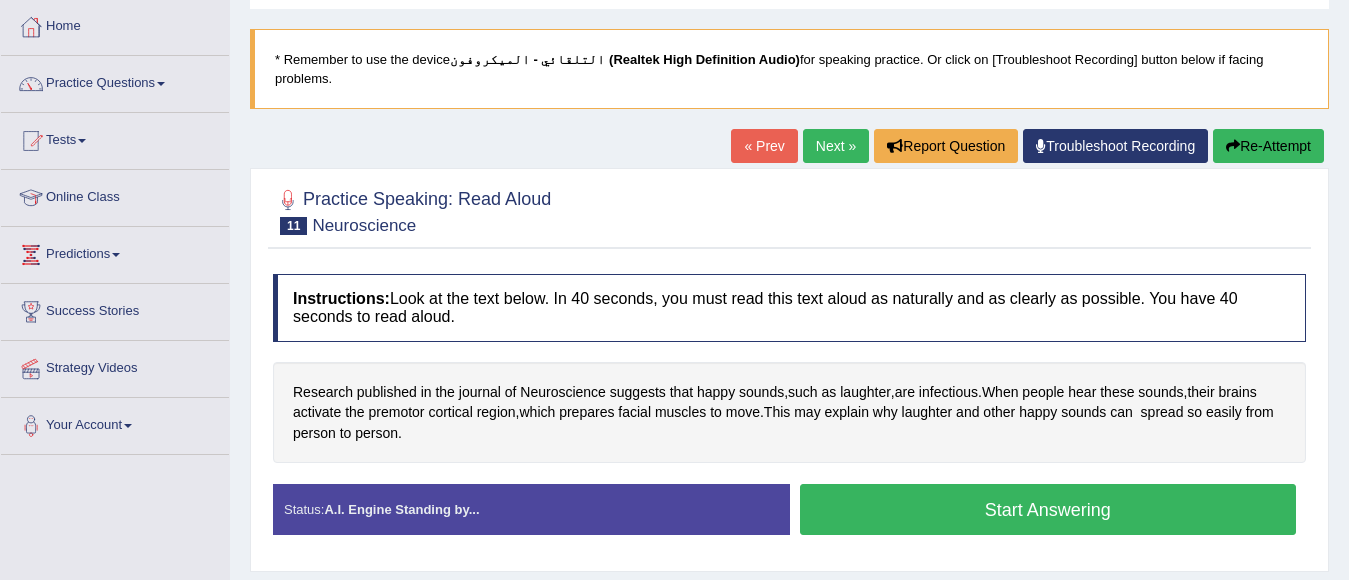 click on "Instructions:  Look at the text below. In 40 seconds, you must read this text aloud as naturally and as clearly as possible. You have 40 seconds to read aloud." at bounding box center [789, 307] 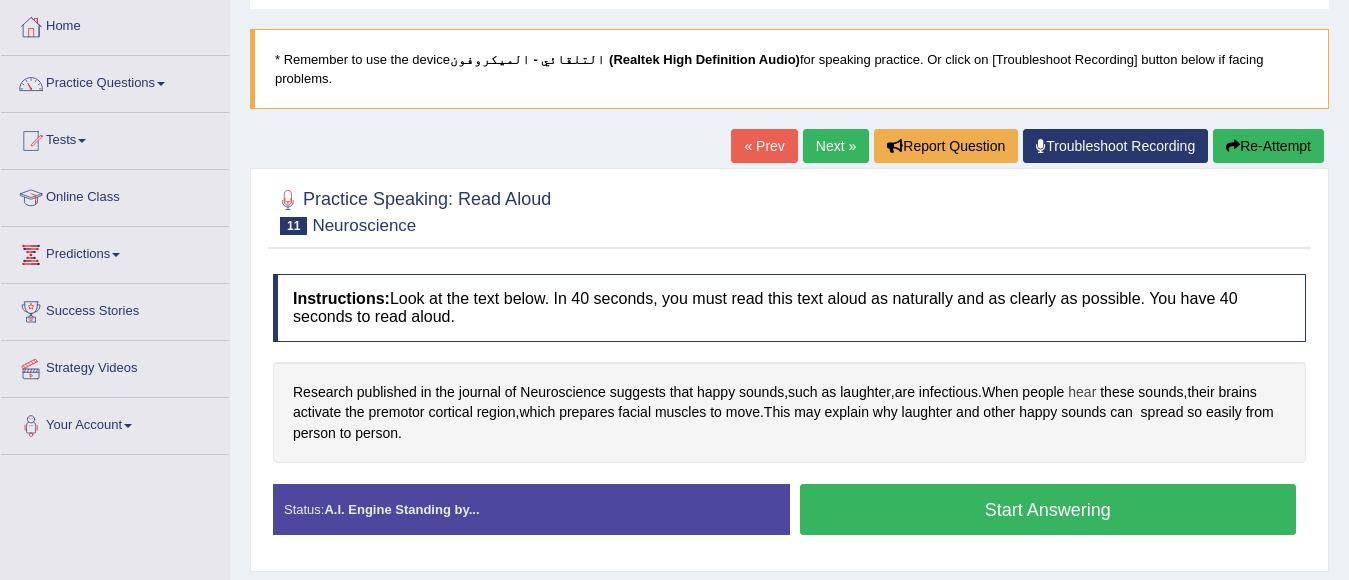 click on "hear" at bounding box center (1082, 392) 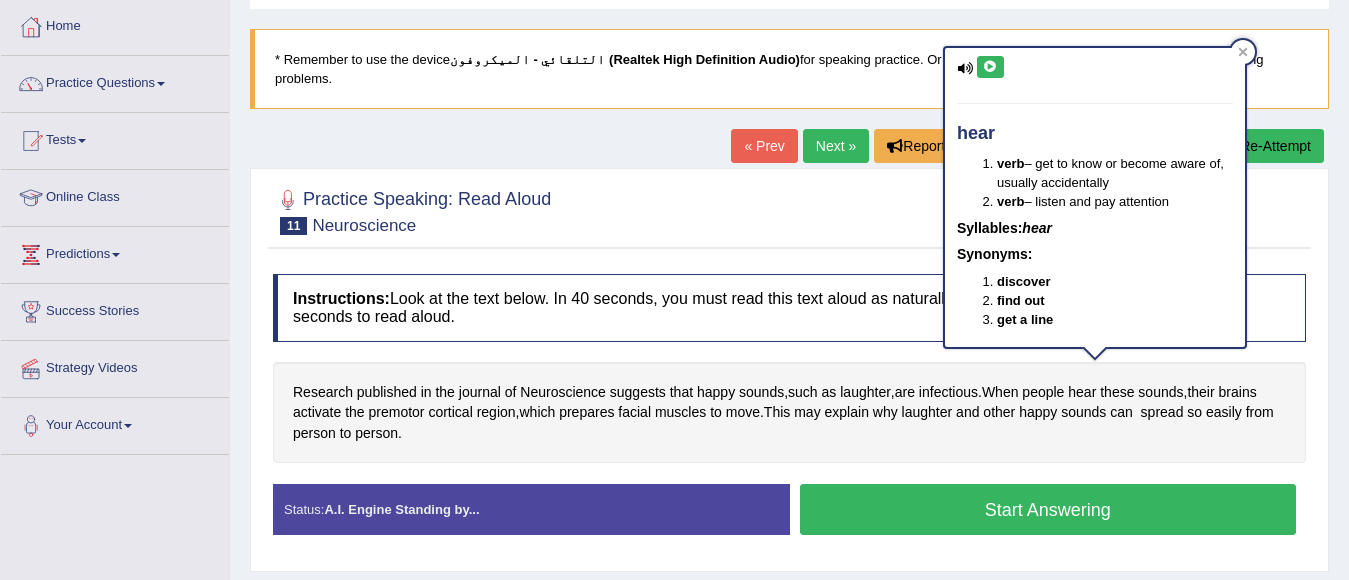 click at bounding box center (990, 67) 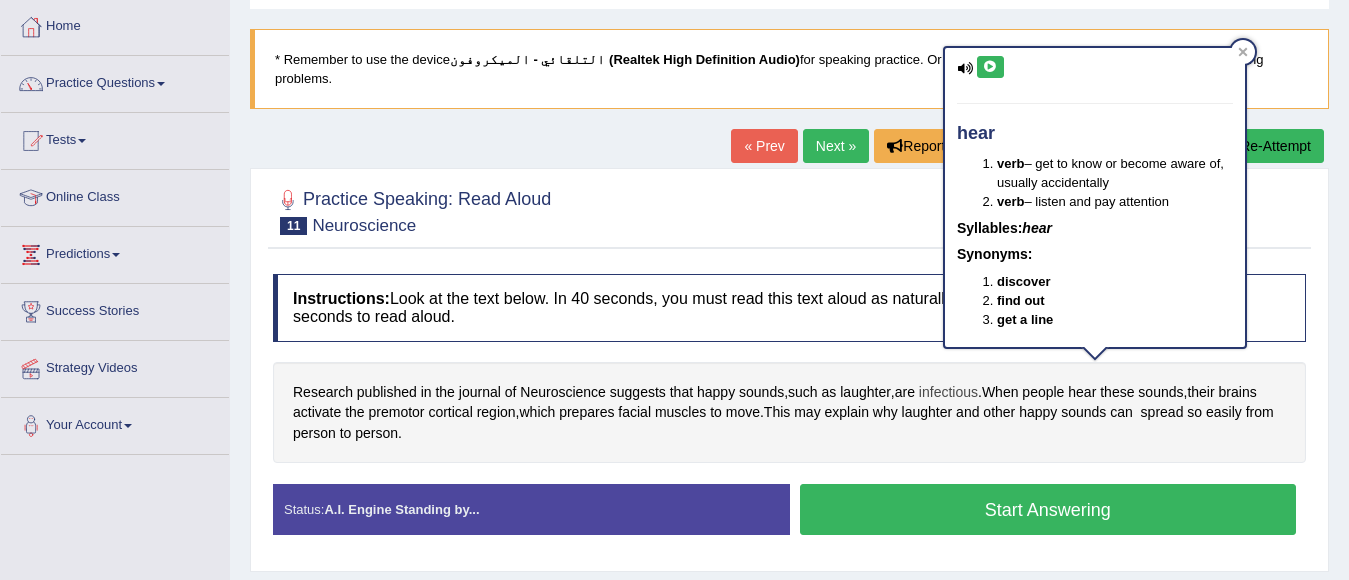 click on "infectious" at bounding box center (948, 392) 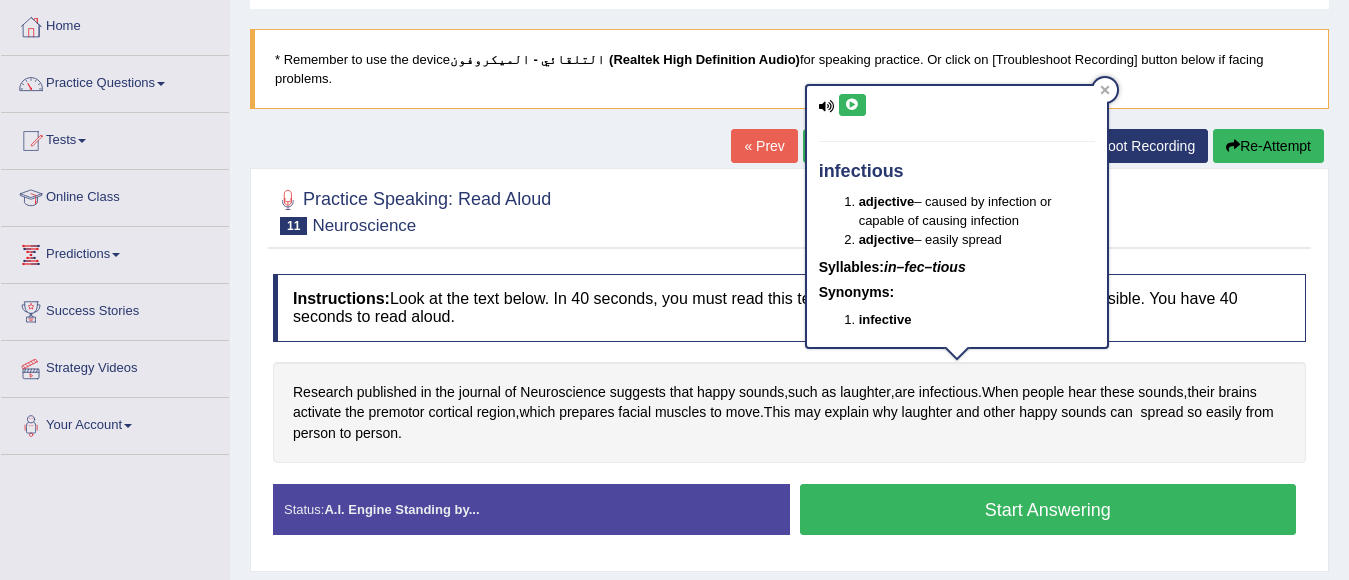 click at bounding box center (852, 105) 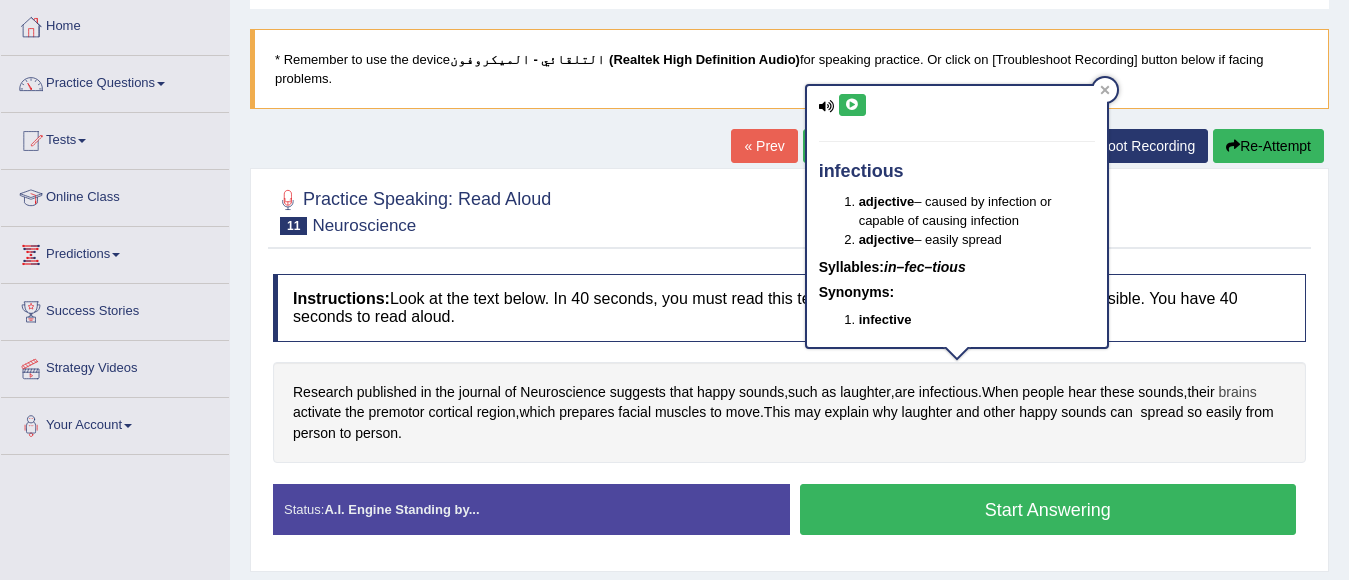 click on "brains" at bounding box center [1238, 392] 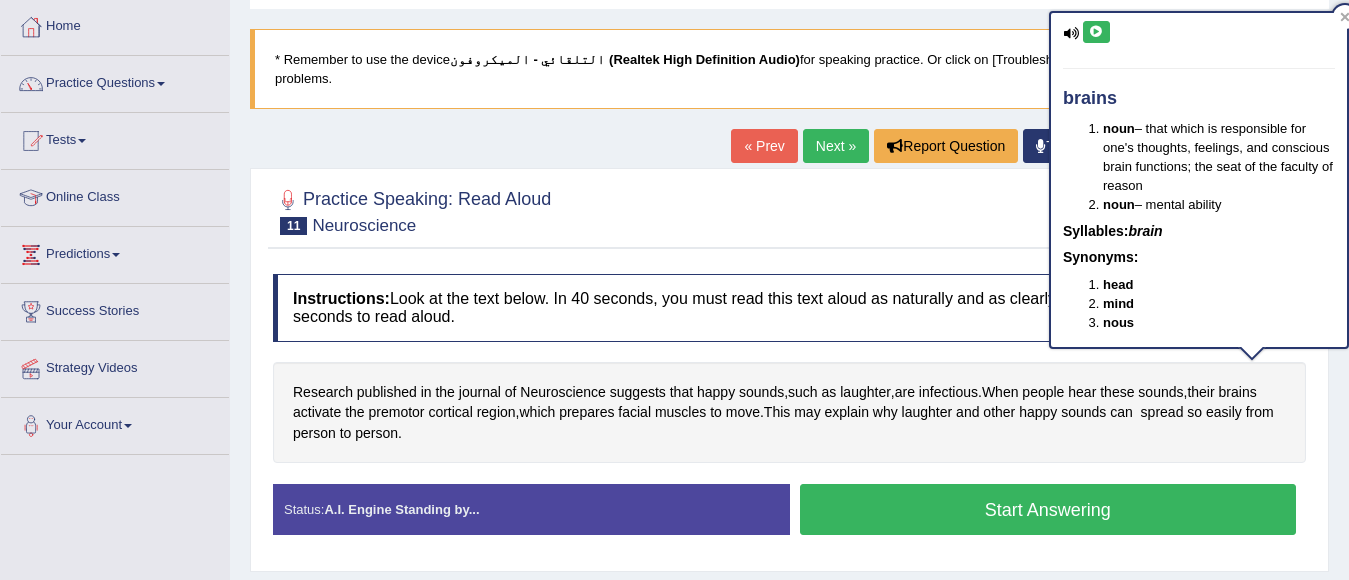 click at bounding box center [1096, 32] 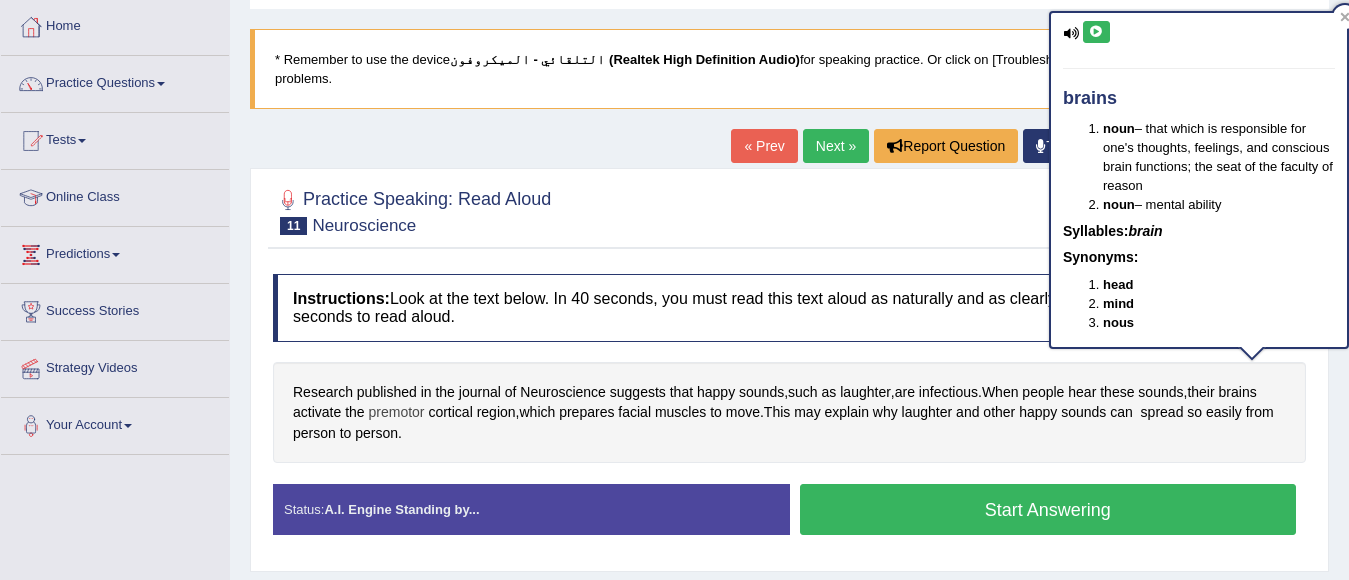 click on "premotor" at bounding box center [397, 412] 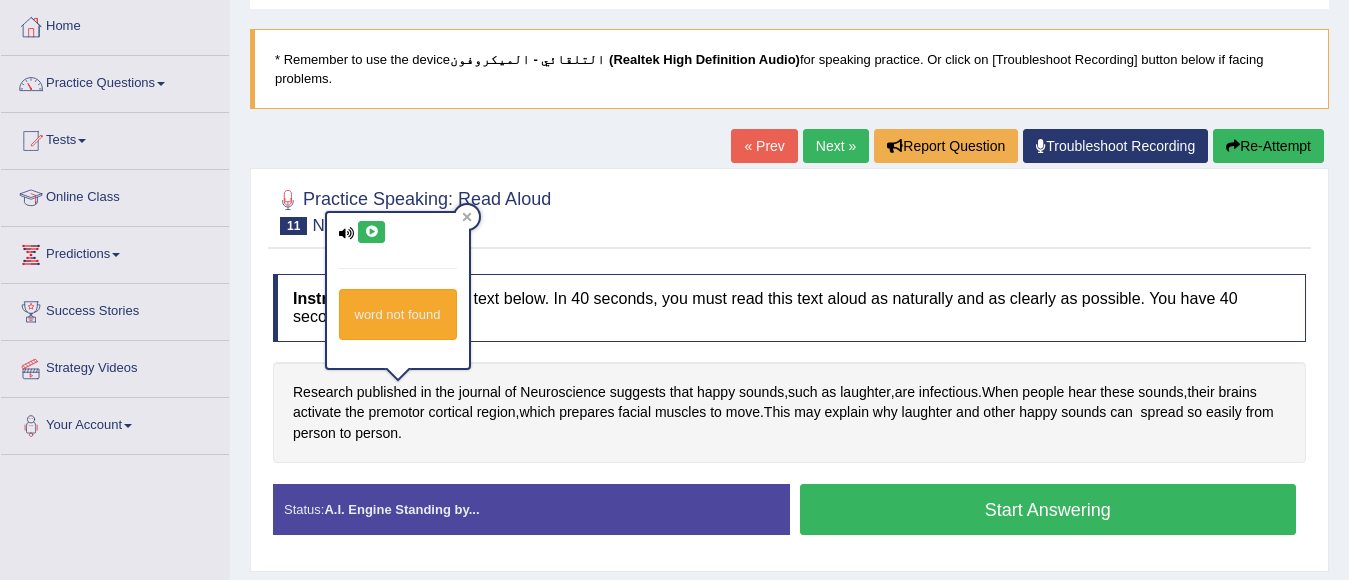 click at bounding box center (347, 233) 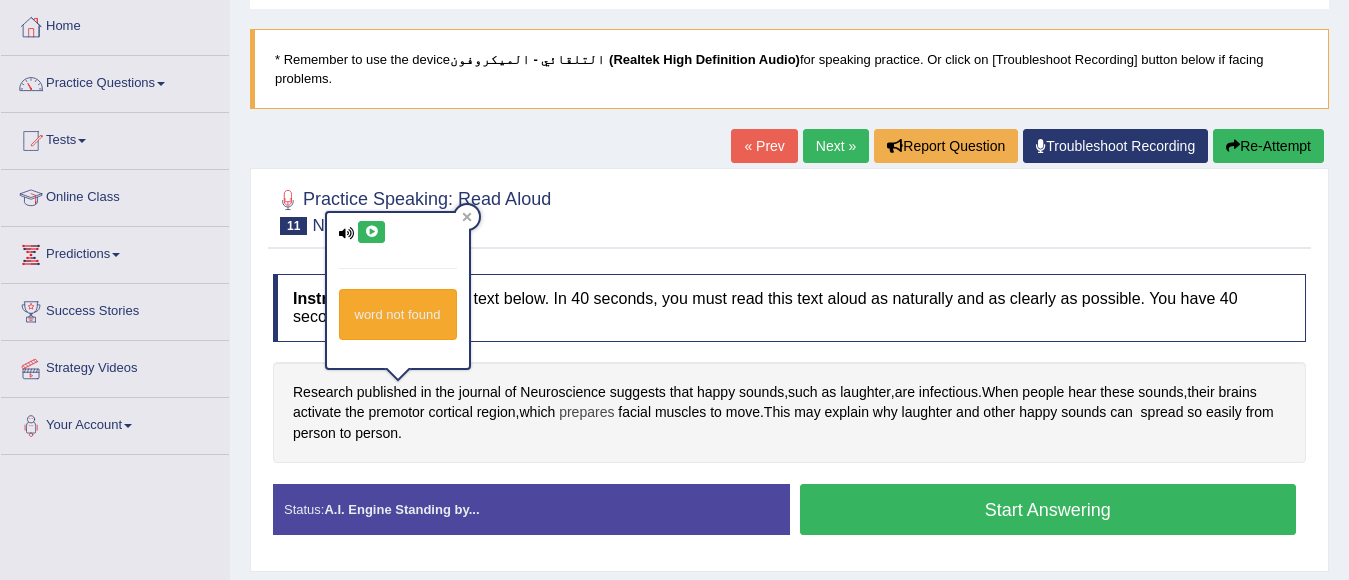 click on "prepares" at bounding box center (586, 412) 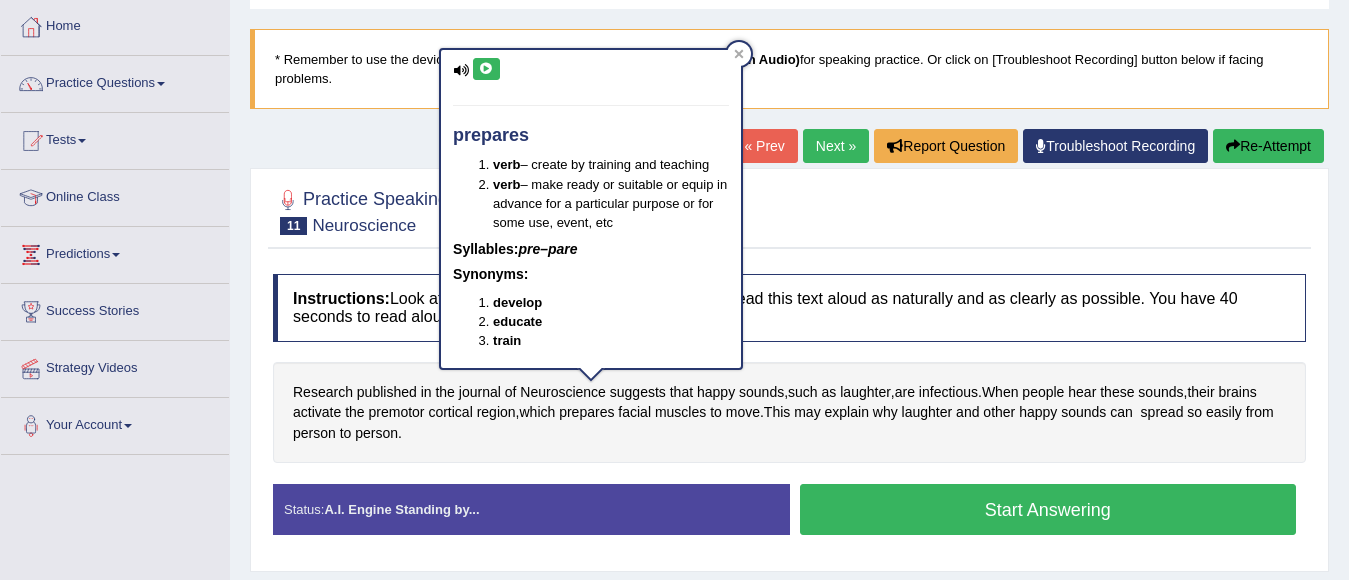 click at bounding box center (486, 69) 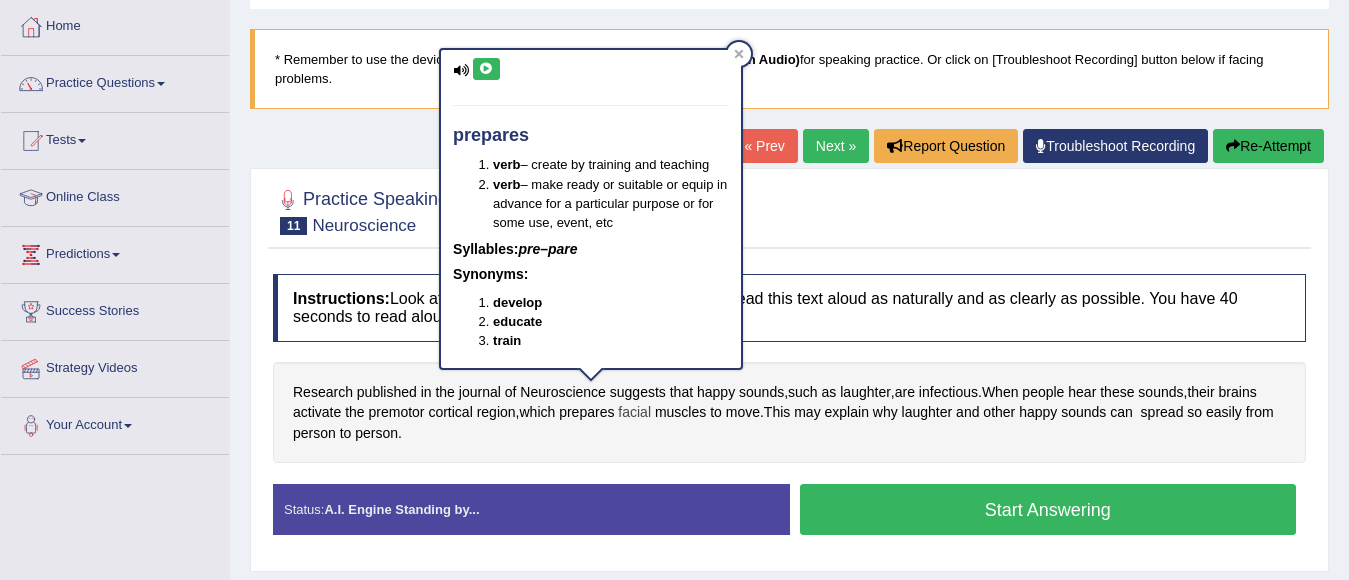click on "facial" at bounding box center [634, 412] 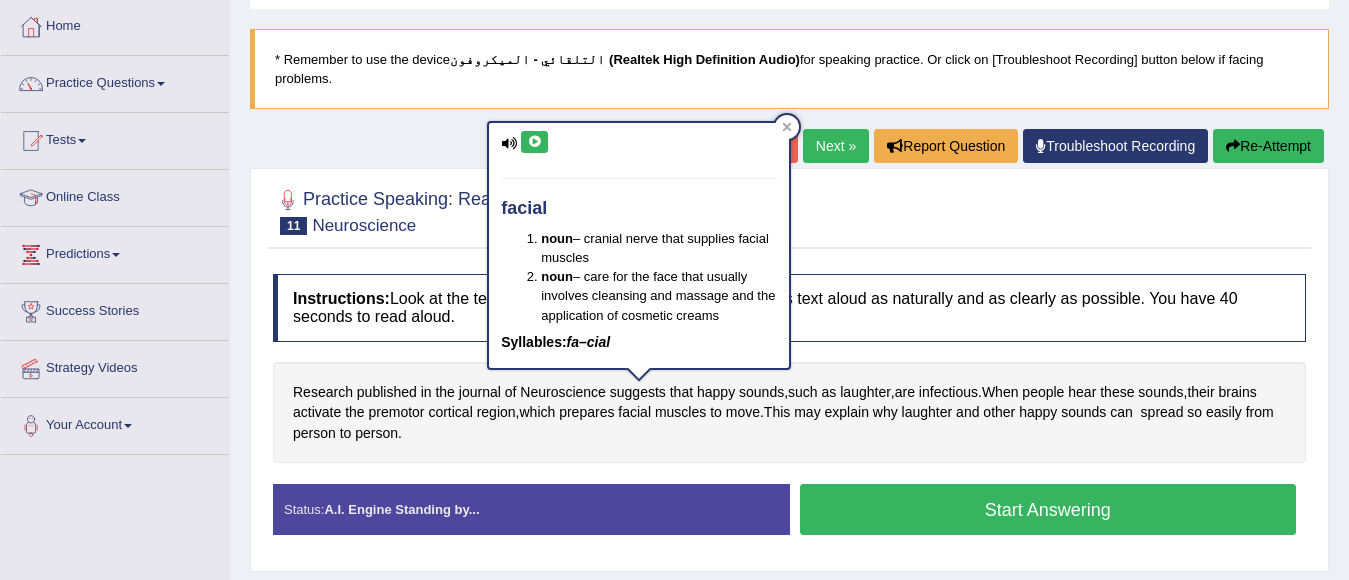 click at bounding box center (534, 142) 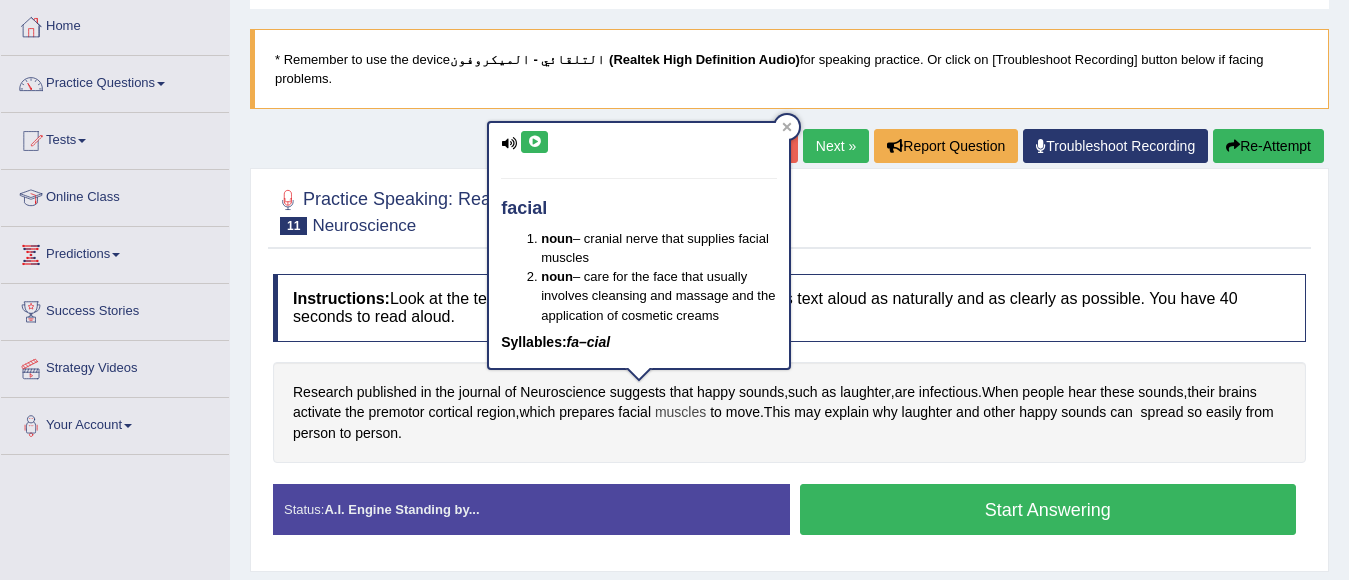 click on "muscles" at bounding box center (680, 412) 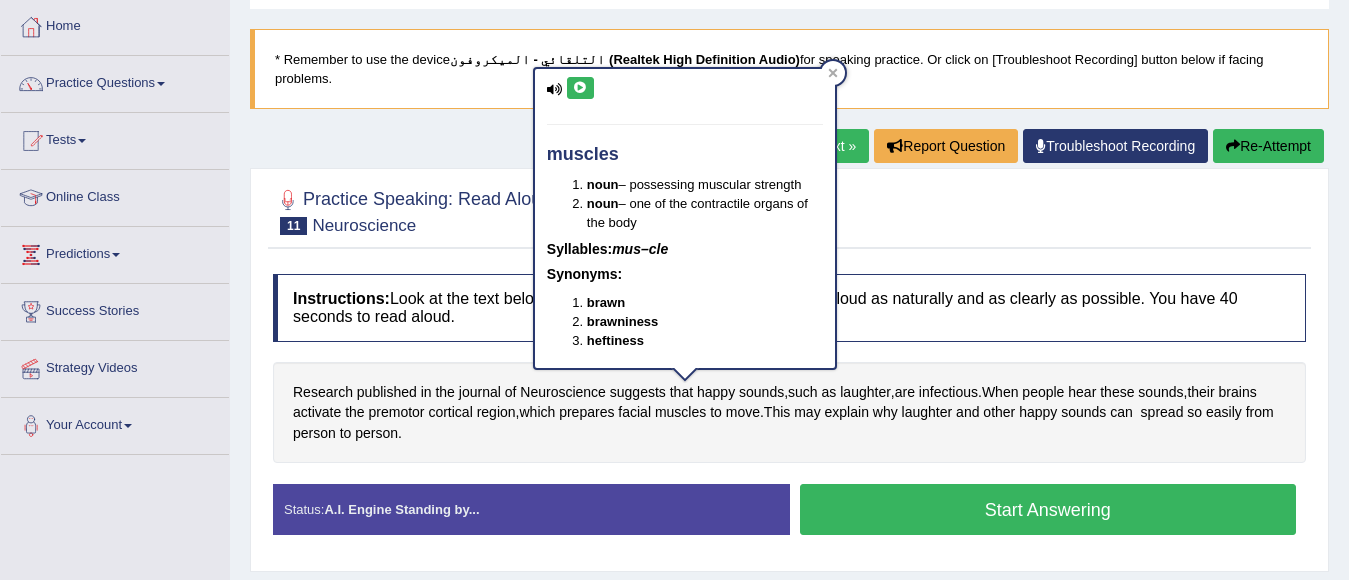 click at bounding box center [580, 88] 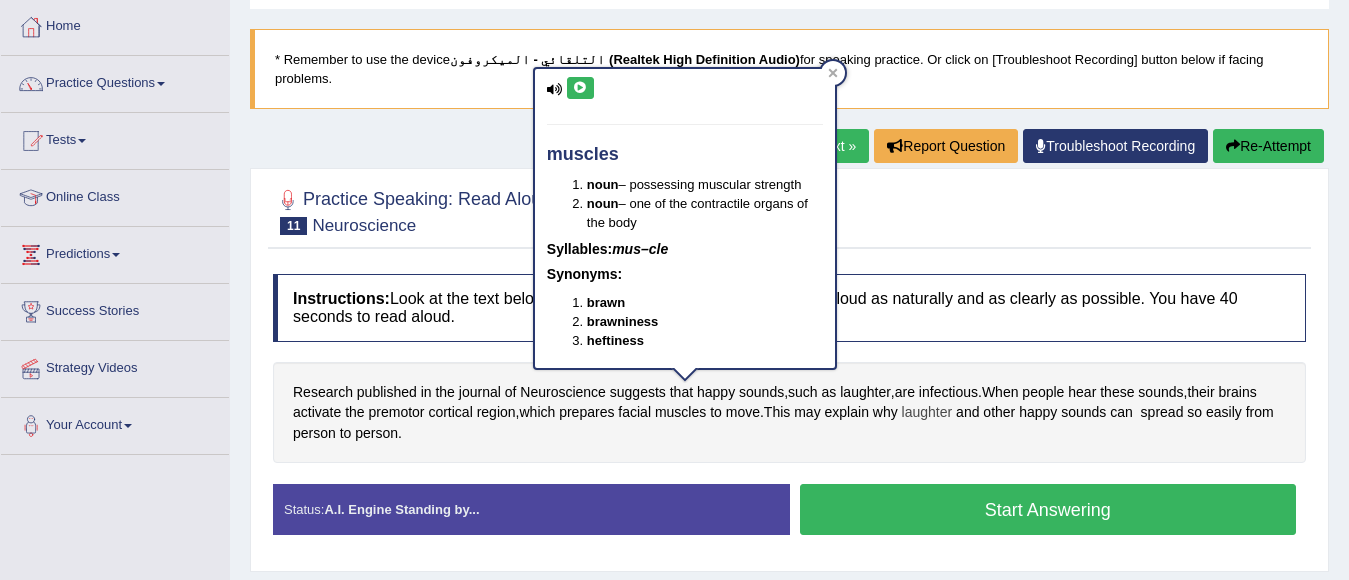 click on "laughter" at bounding box center [927, 412] 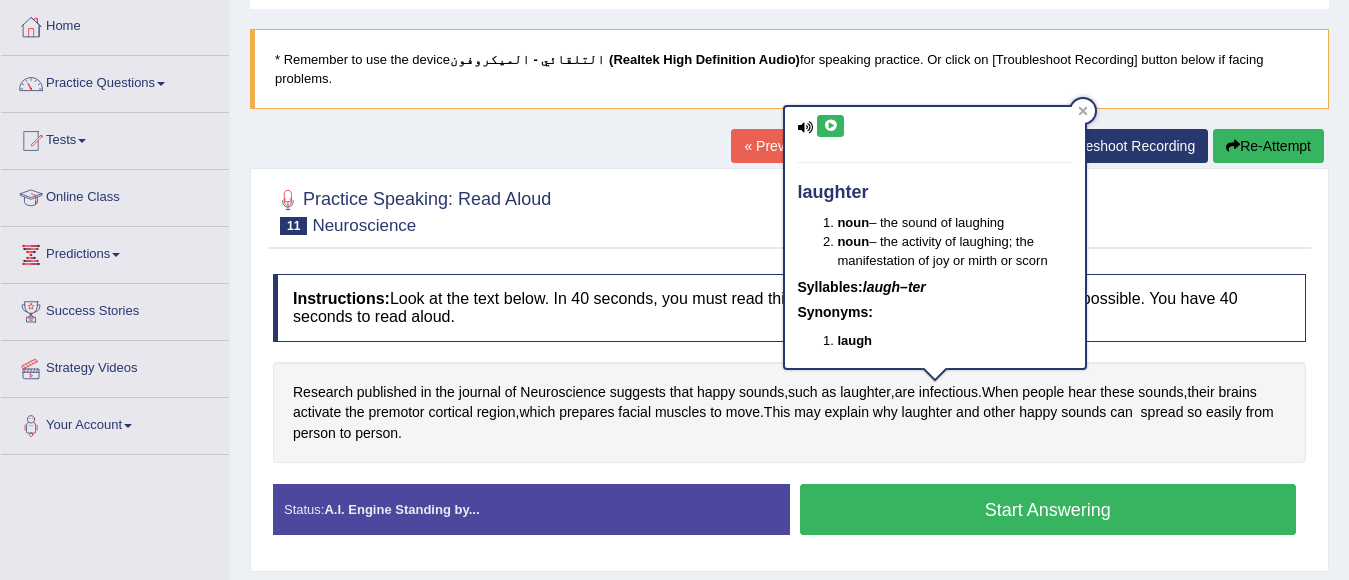 click at bounding box center (830, 126) 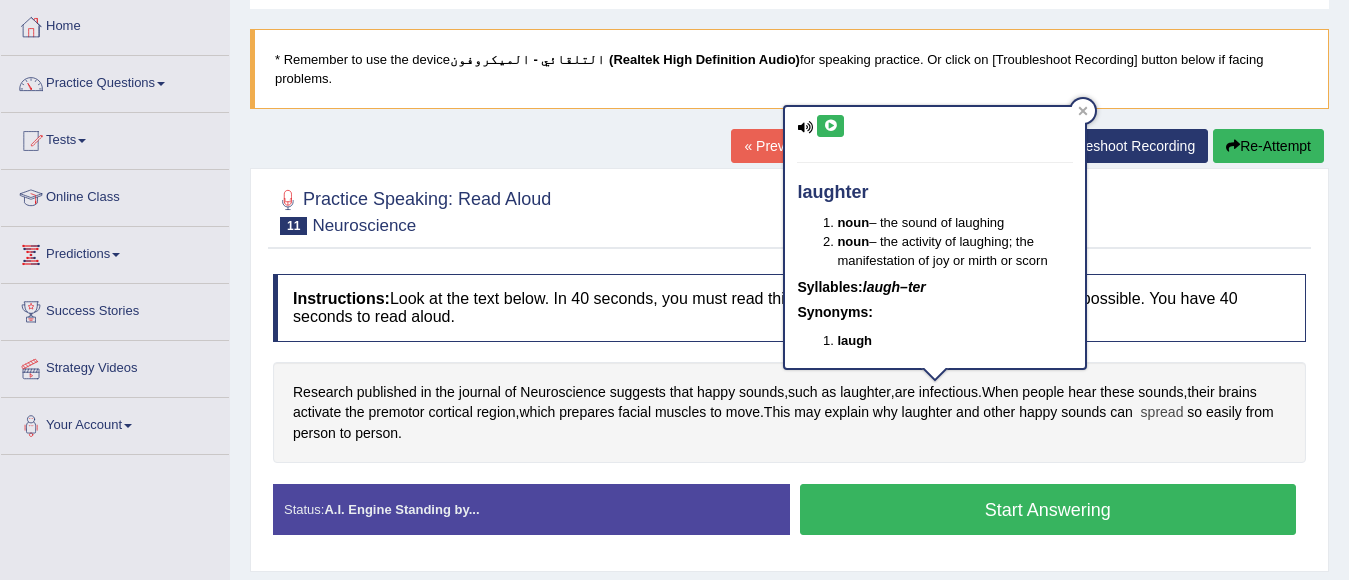 click on "spread" at bounding box center [1162, 412] 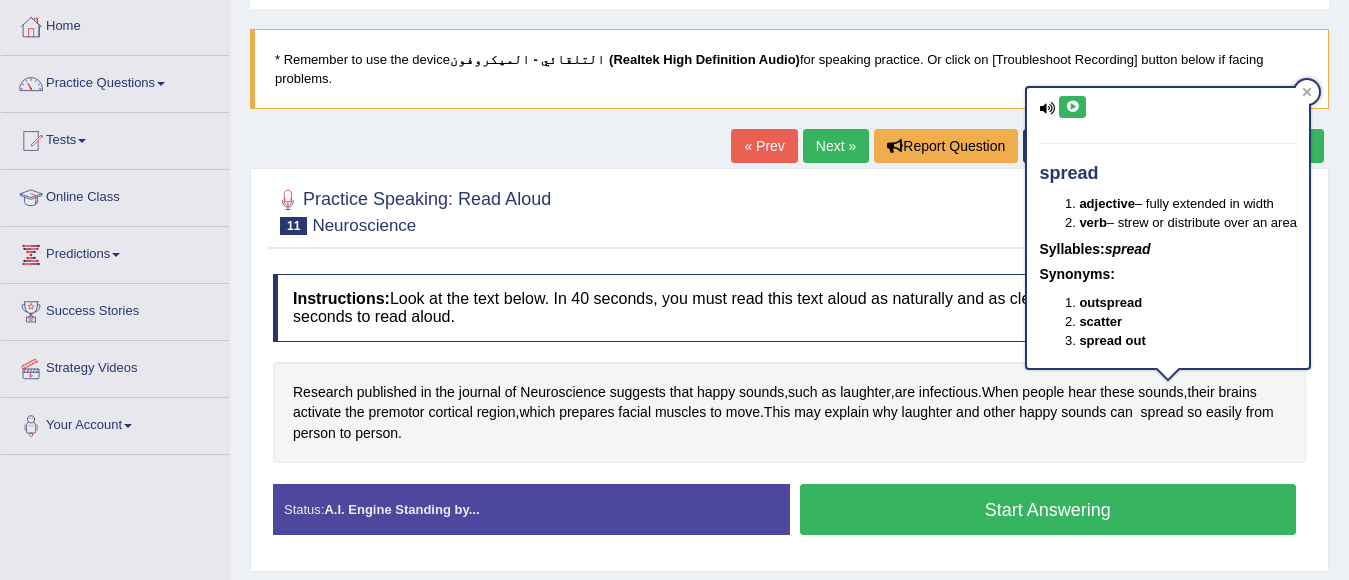 click at bounding box center (1072, 107) 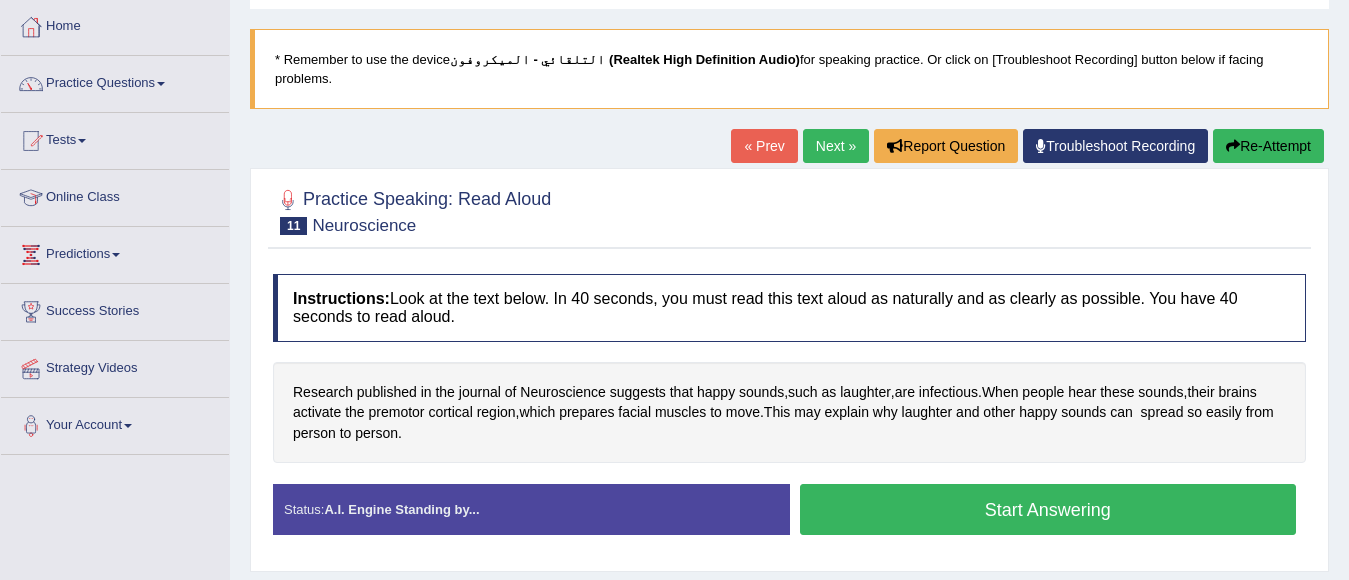 click on "Start Answering" at bounding box center (1048, 509) 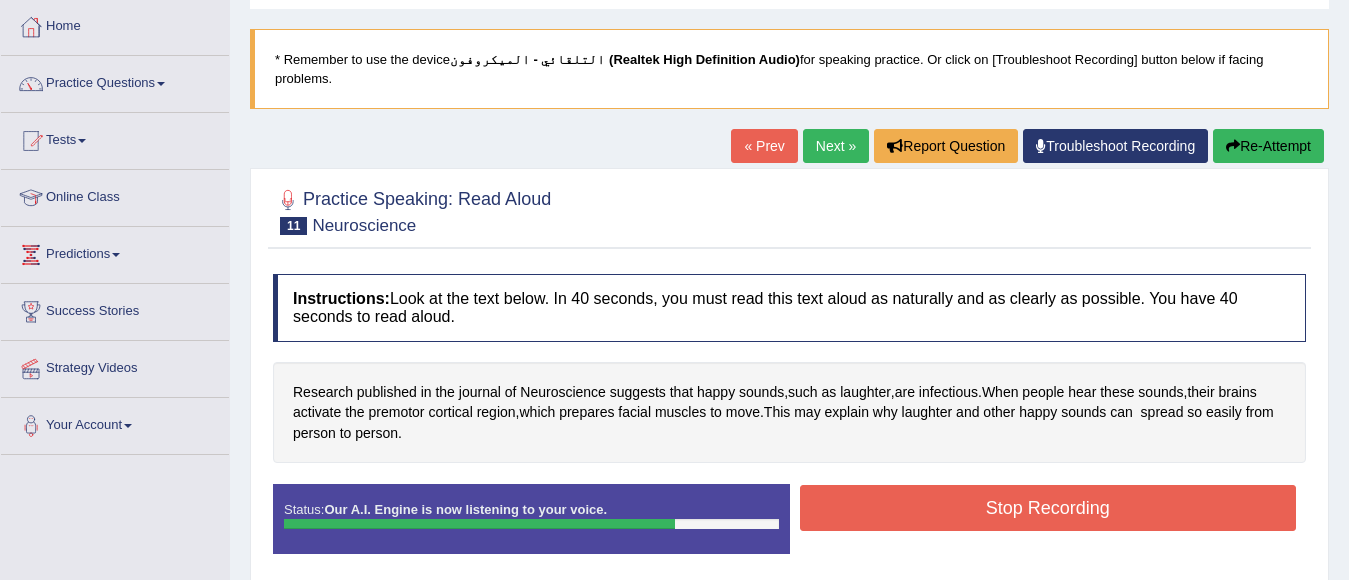 click on "Stop Recording" at bounding box center (1048, 508) 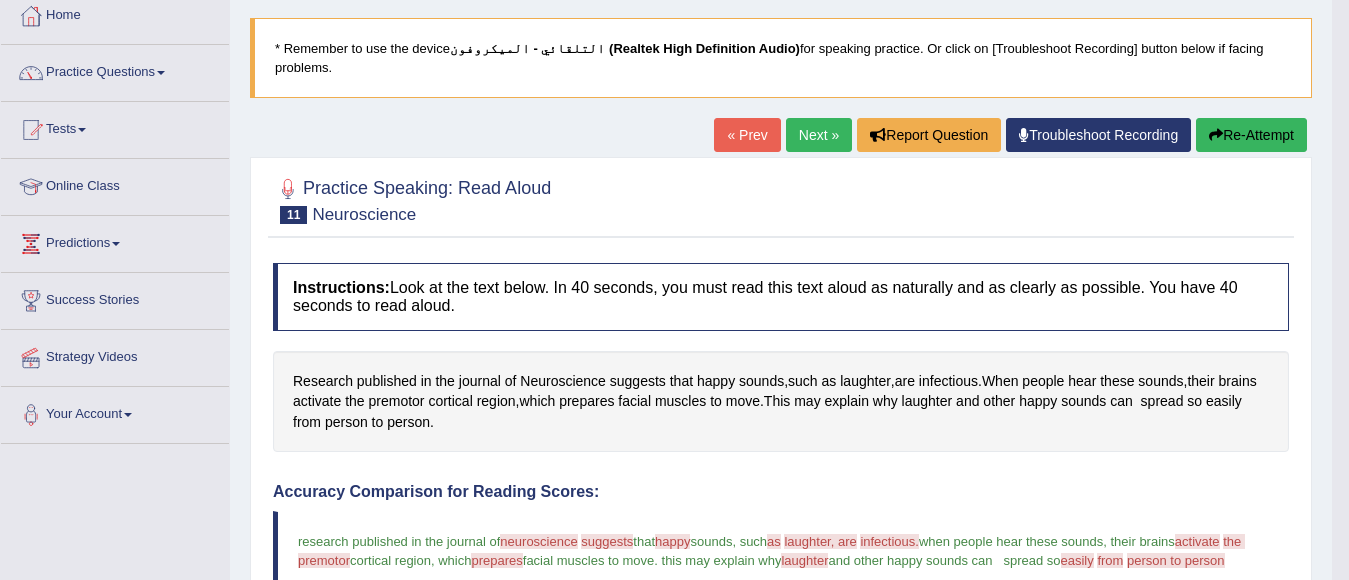 scroll, scrollTop: 100, scrollLeft: 0, axis: vertical 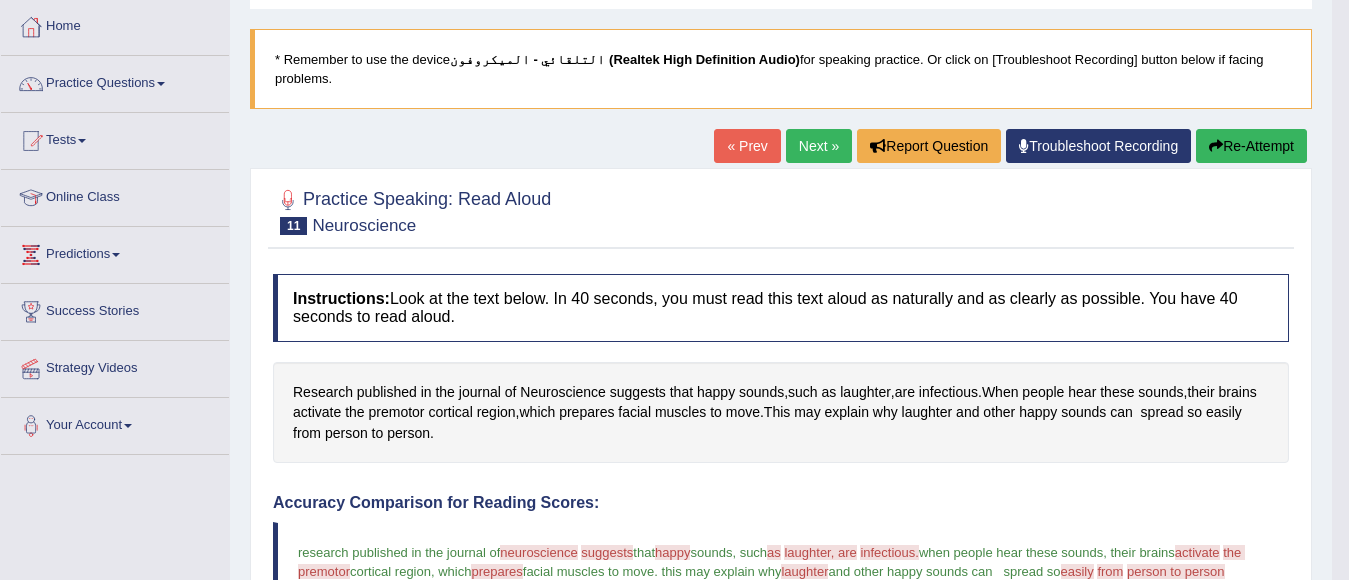 click on "Re-Attempt" at bounding box center (1251, 146) 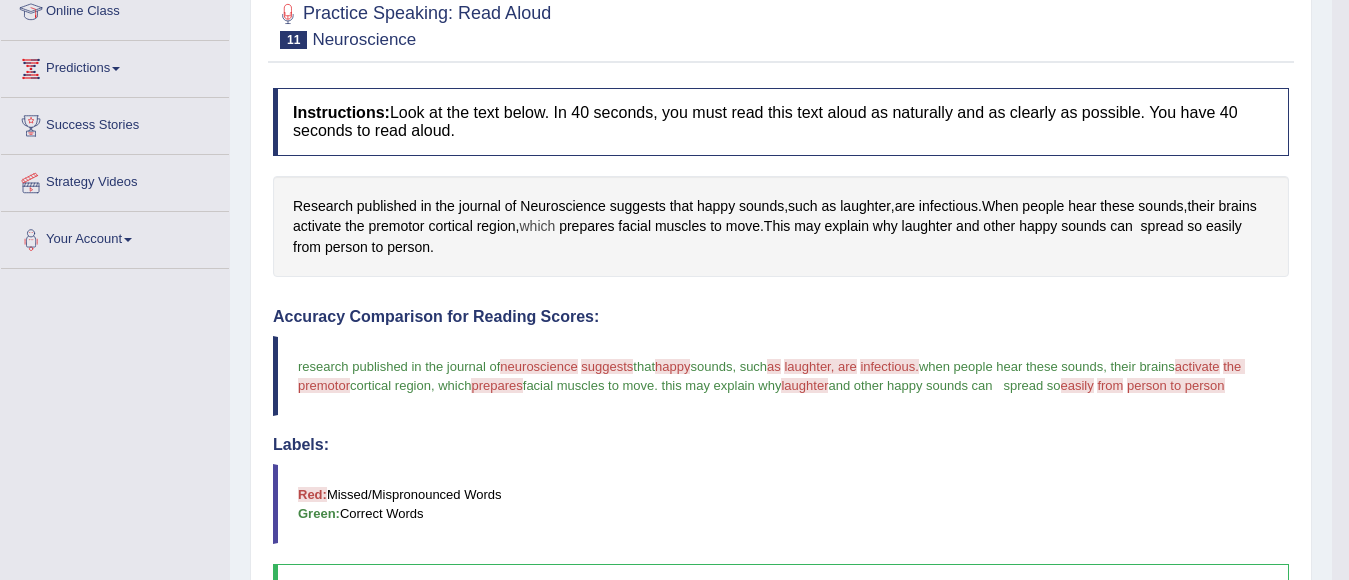 scroll, scrollTop: 300, scrollLeft: 0, axis: vertical 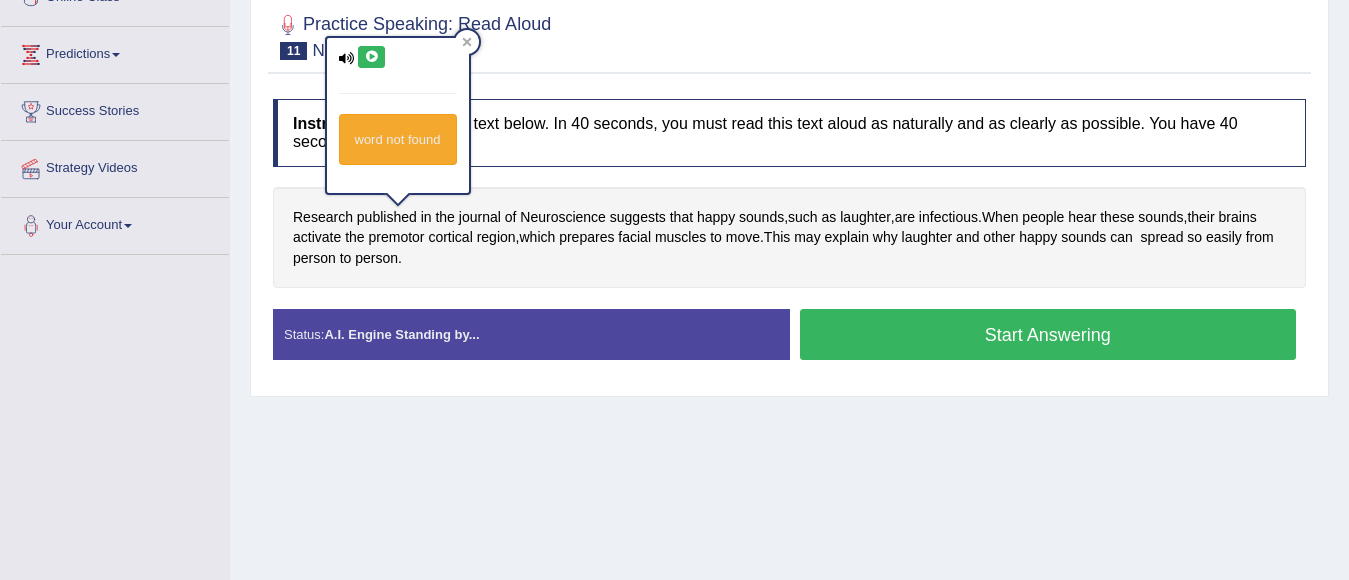 click at bounding box center [371, 57] 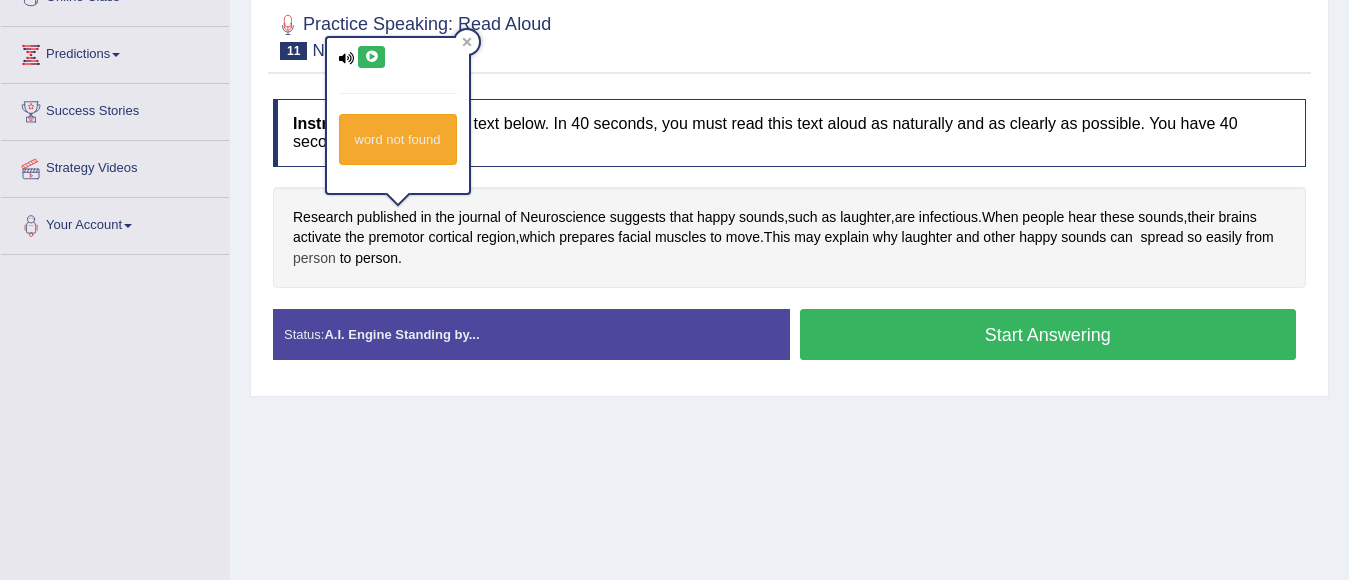 click on "person" at bounding box center [314, 258] 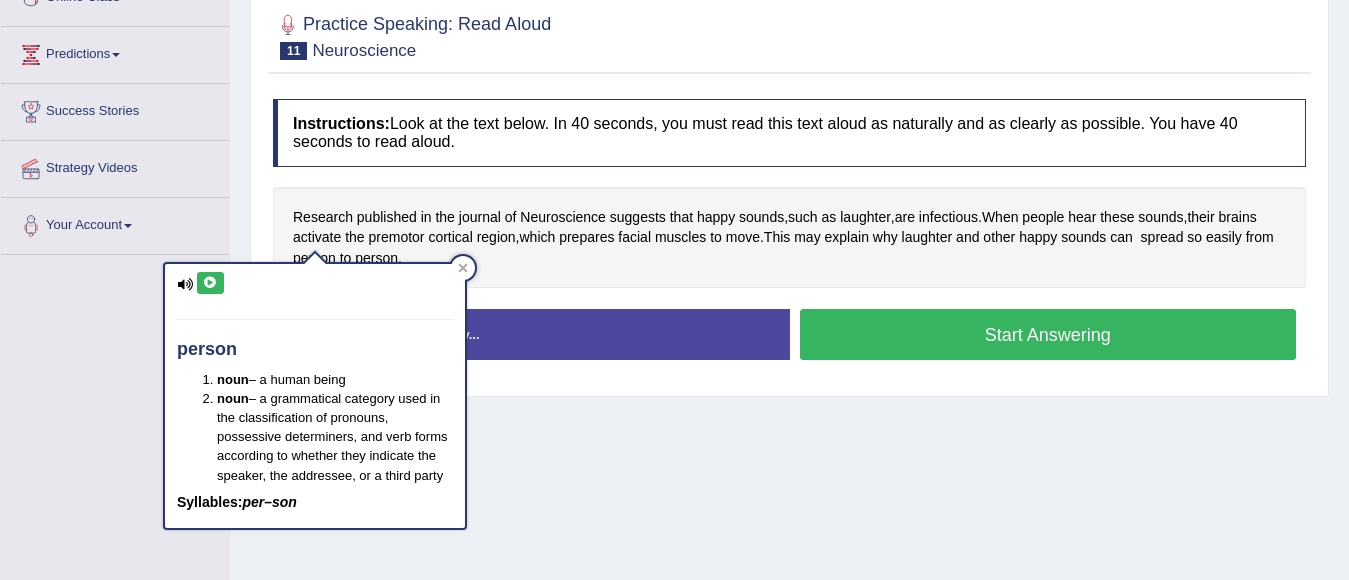 click at bounding box center [210, 283] 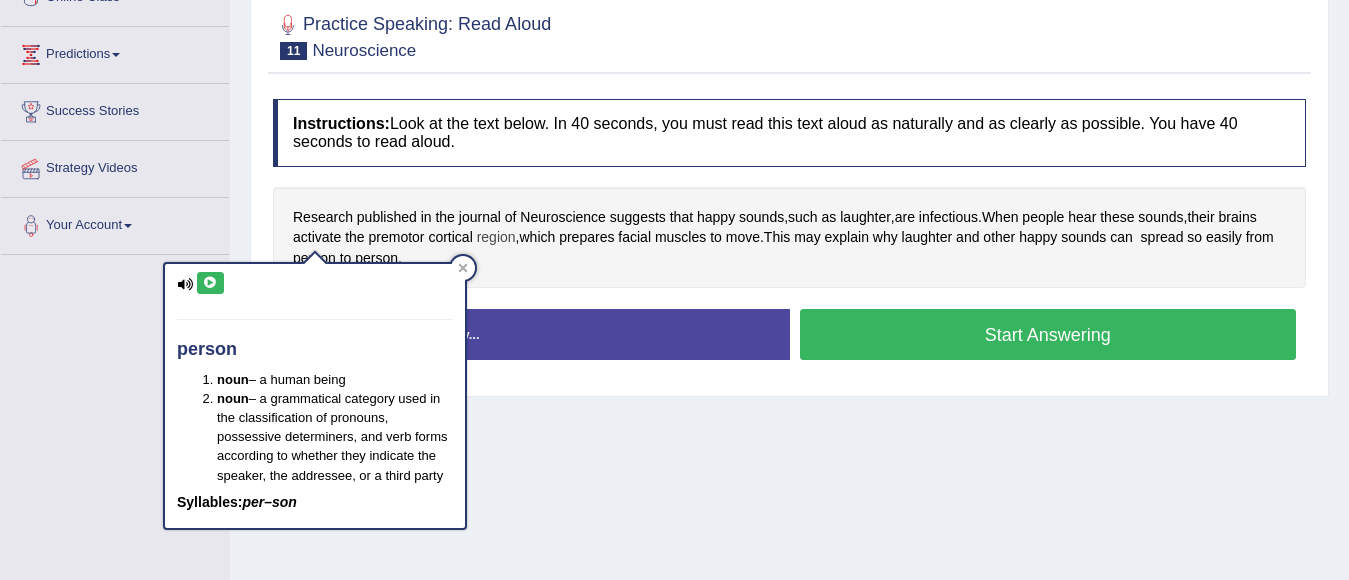 click on "region" at bounding box center (496, 237) 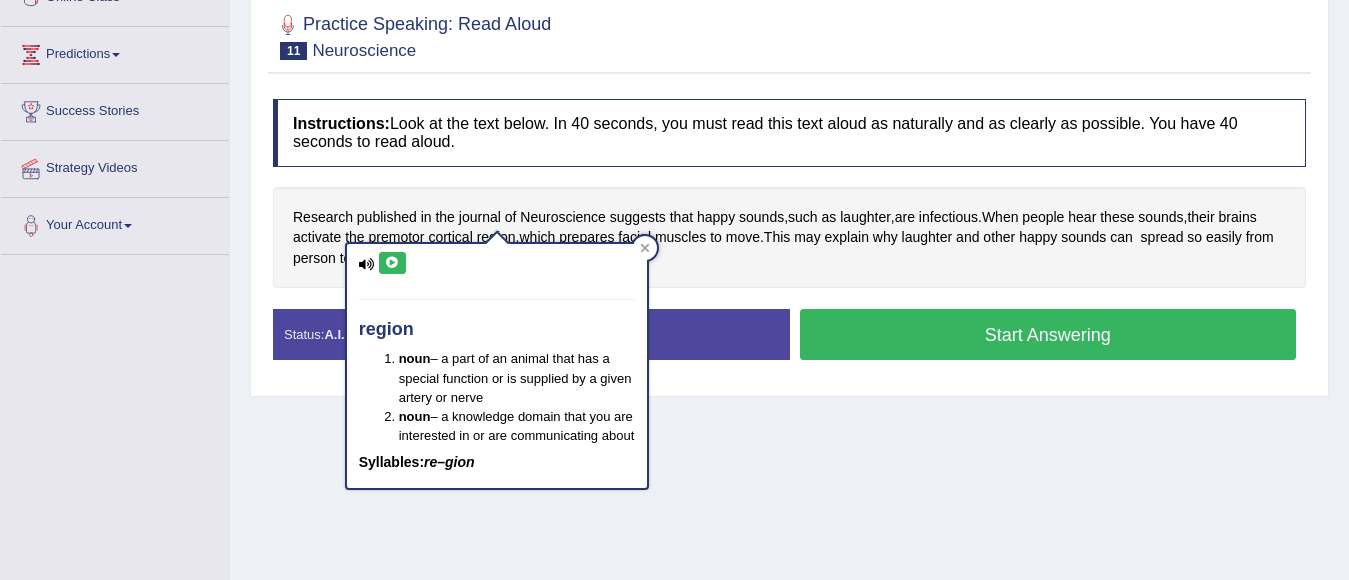 click at bounding box center [392, 263] 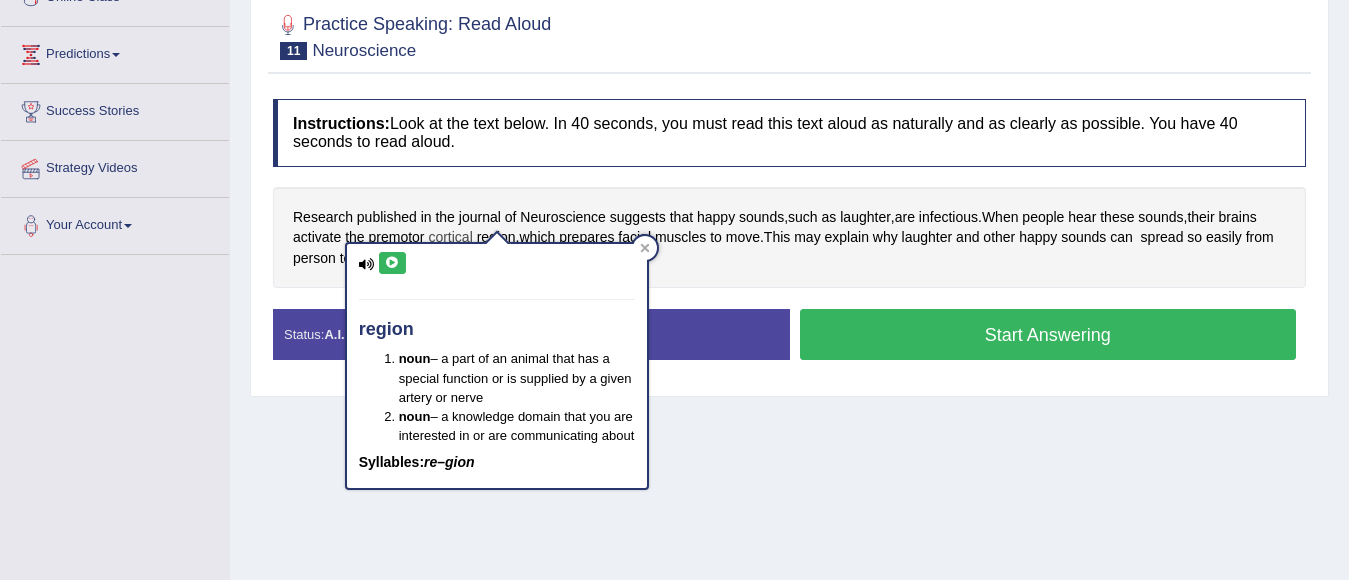 click on "cortical" at bounding box center (450, 237) 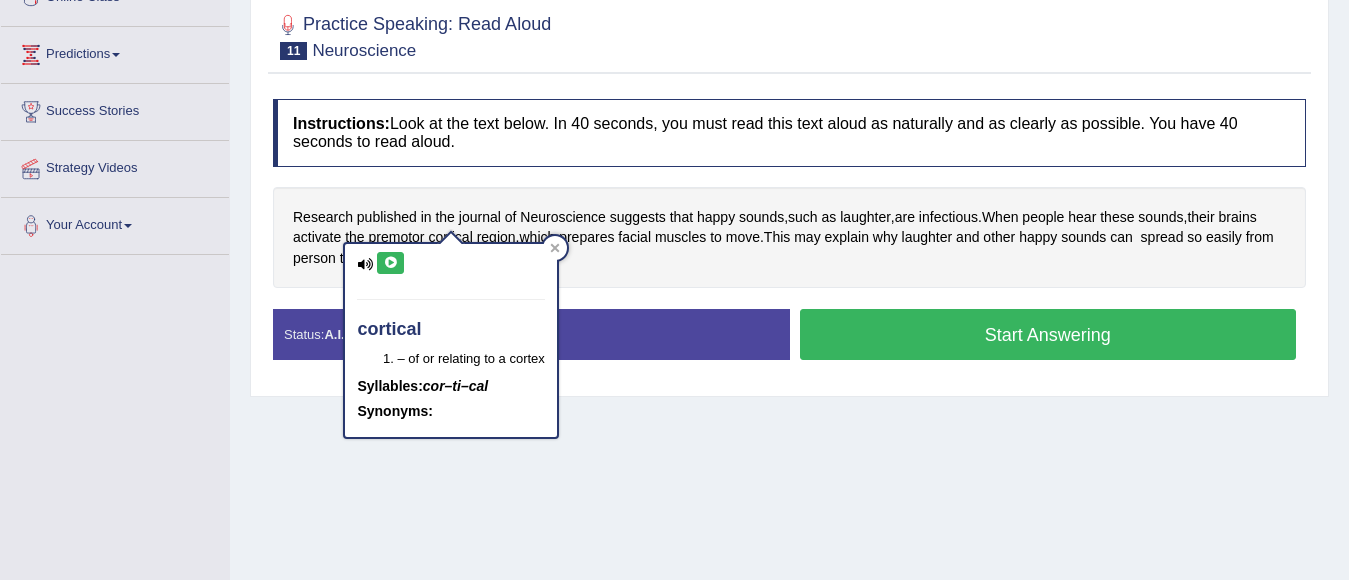 click at bounding box center (390, 263) 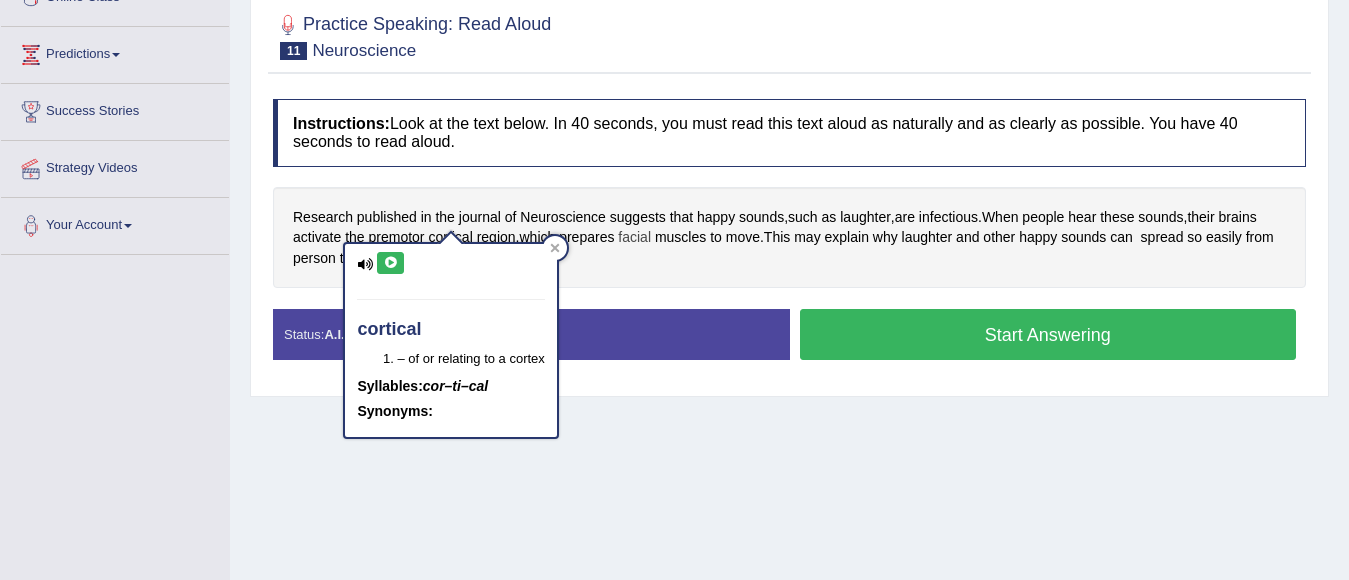 click on "facial" at bounding box center [634, 237] 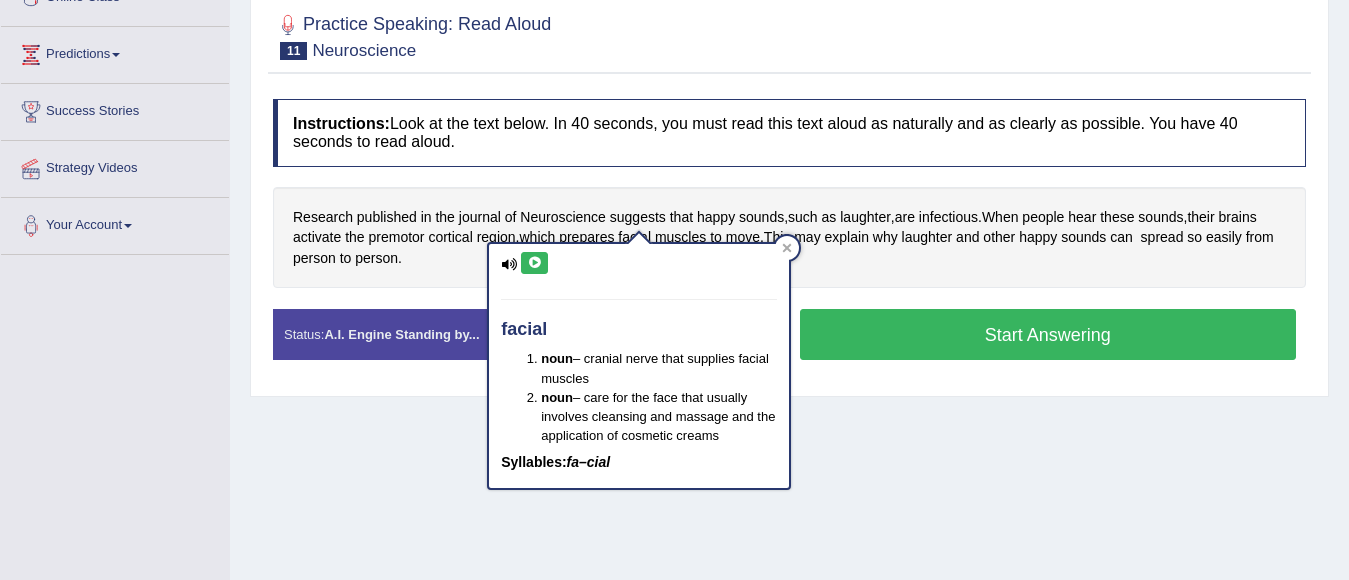 click at bounding box center [534, 263] 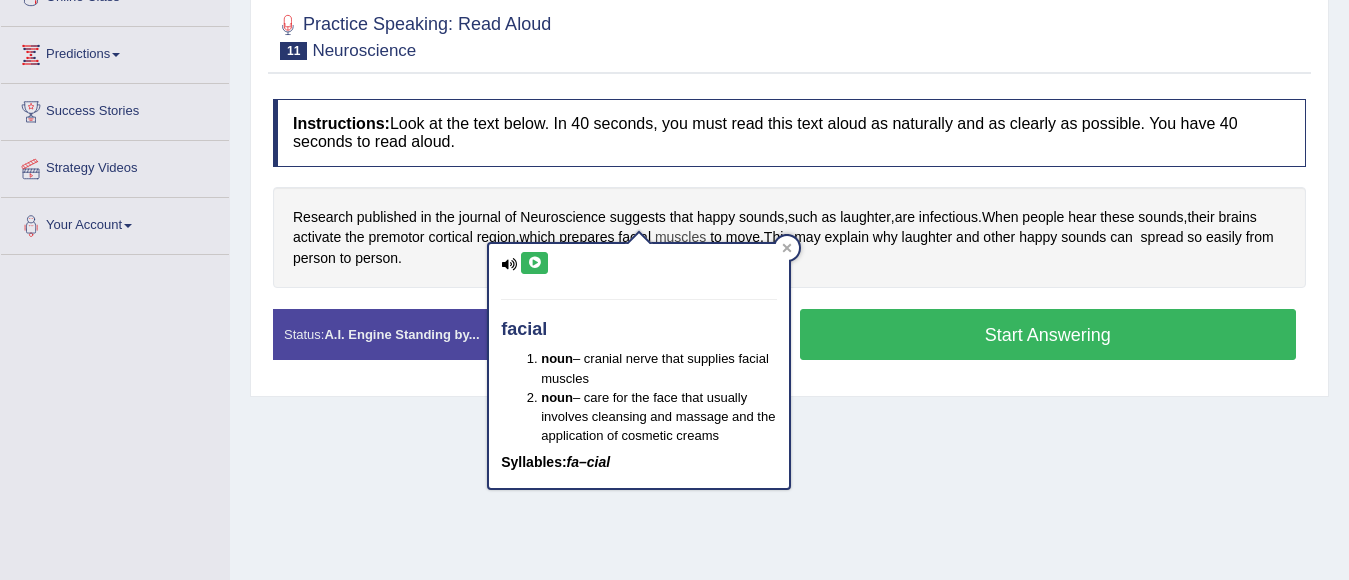 click on "muscles" at bounding box center (680, 237) 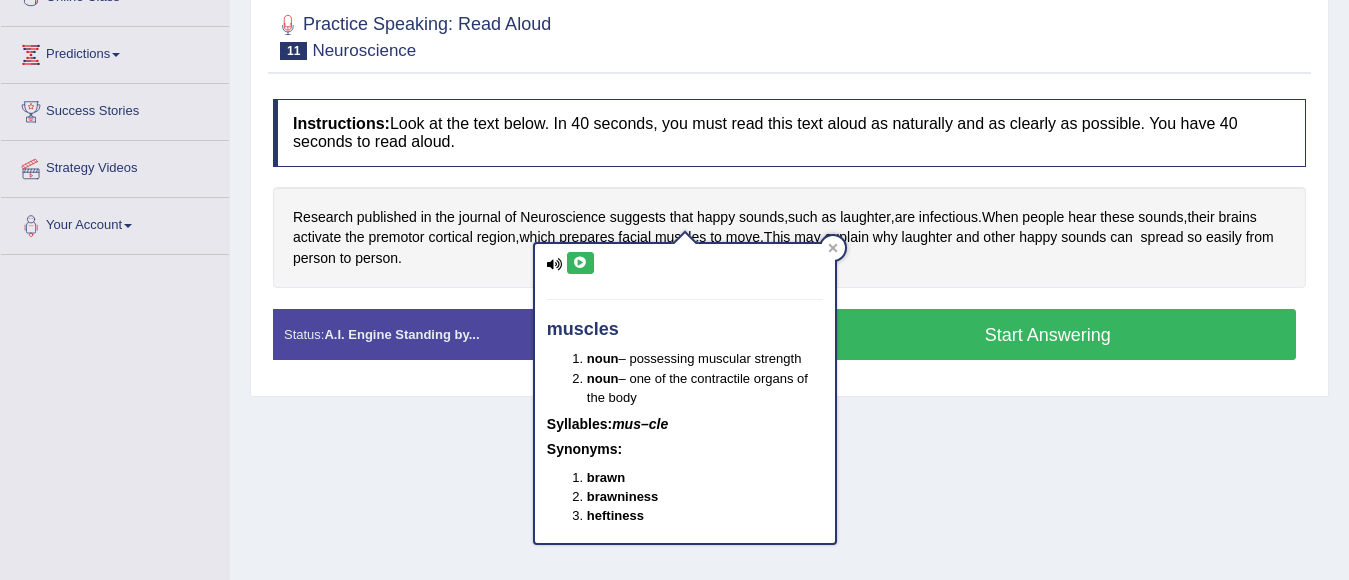 click at bounding box center (580, 263) 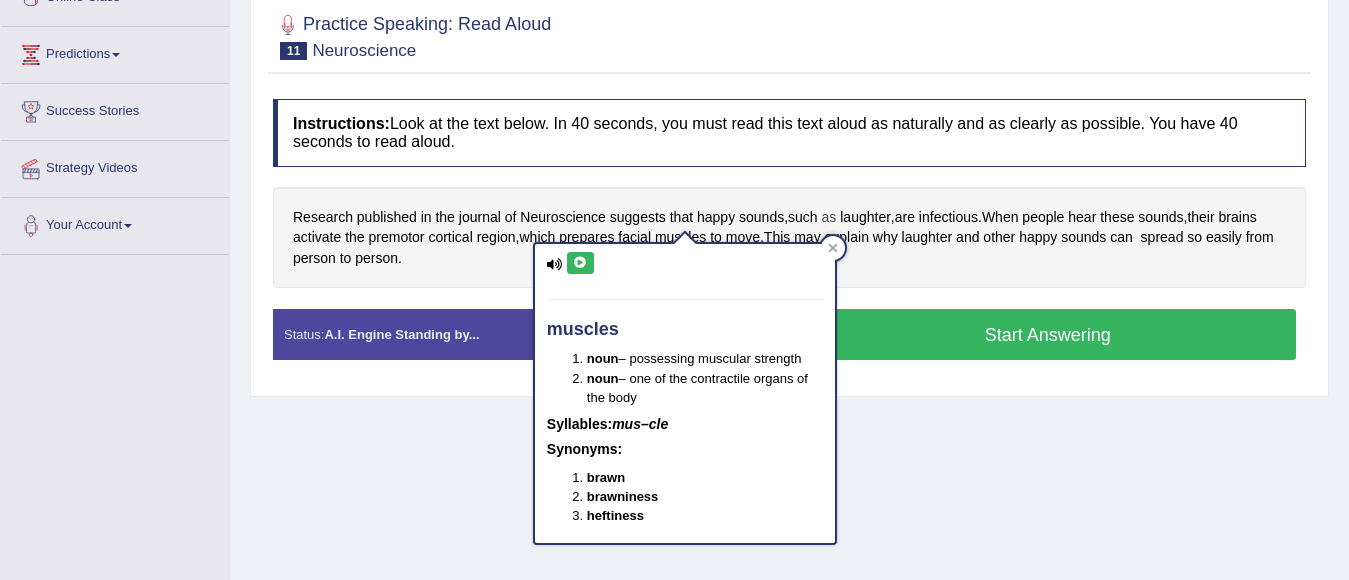 click on "as" at bounding box center [829, 217] 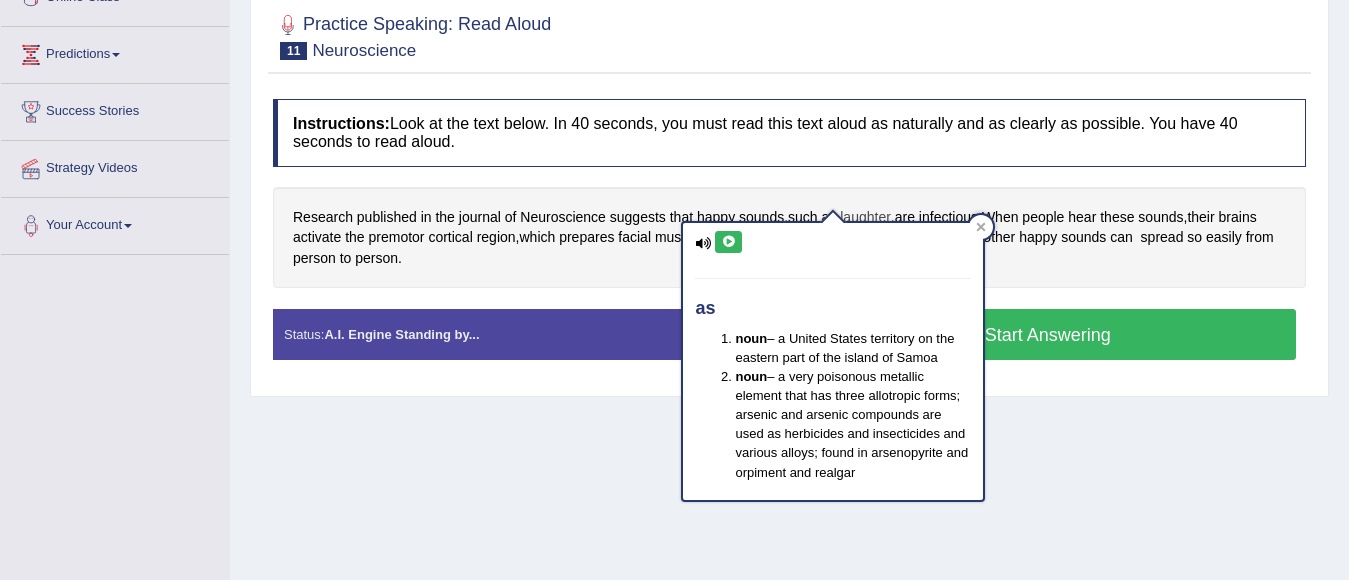 click on "laughter" at bounding box center [865, 217] 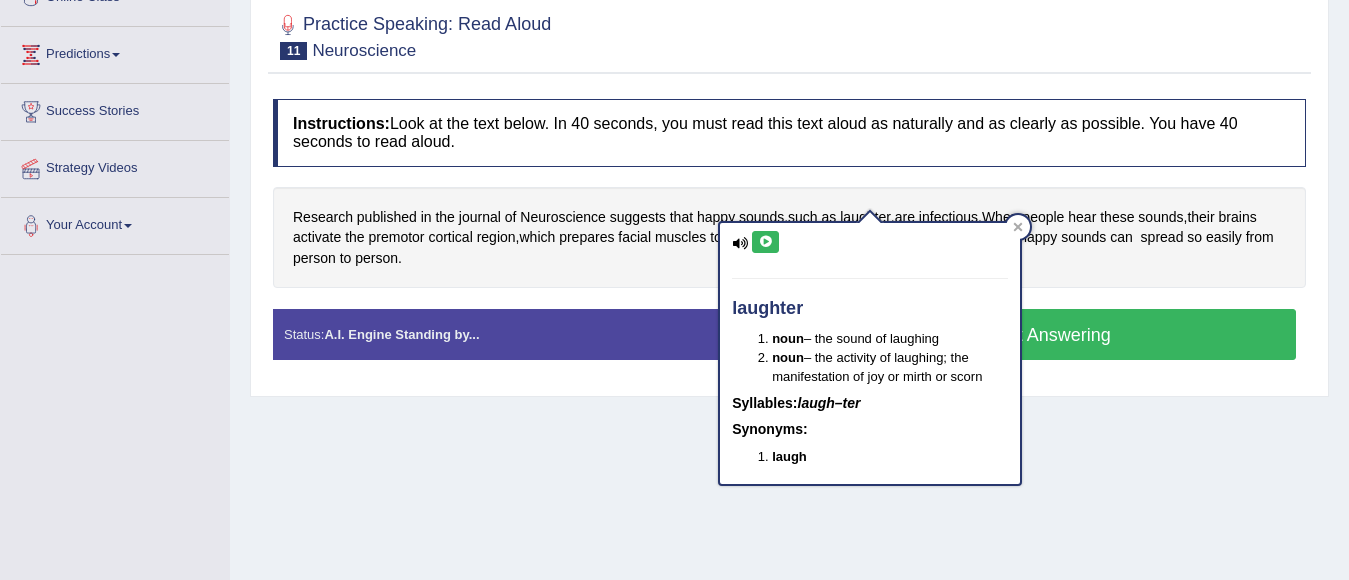 click at bounding box center (765, 242) 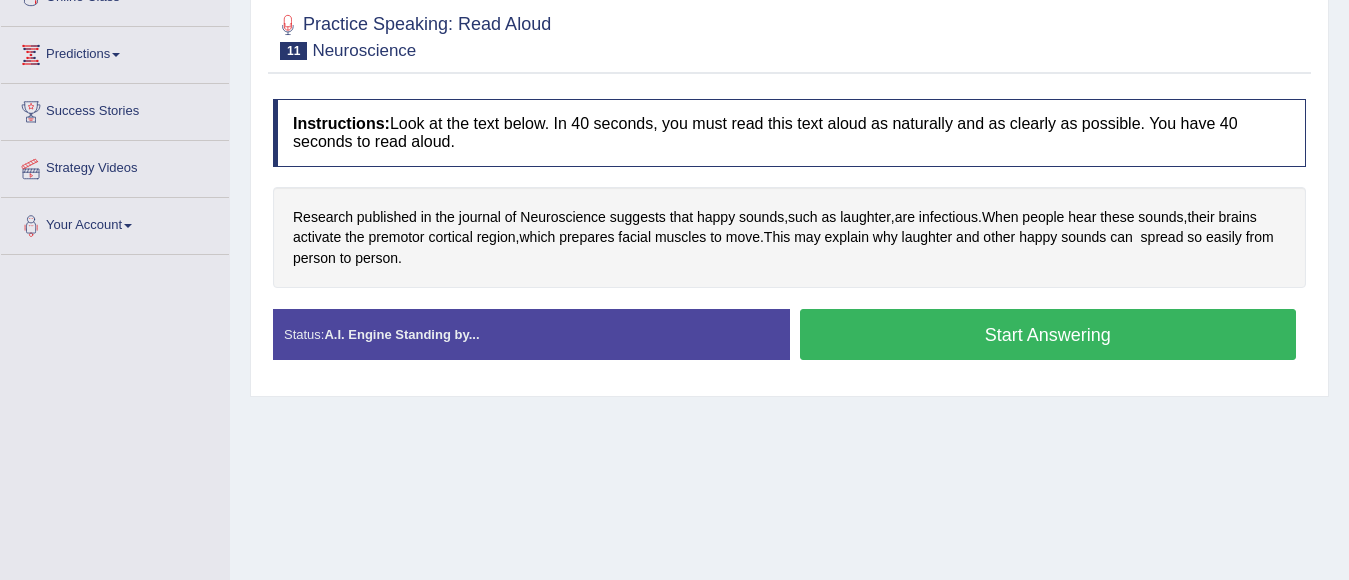 click on "Start Answering" at bounding box center [1048, 334] 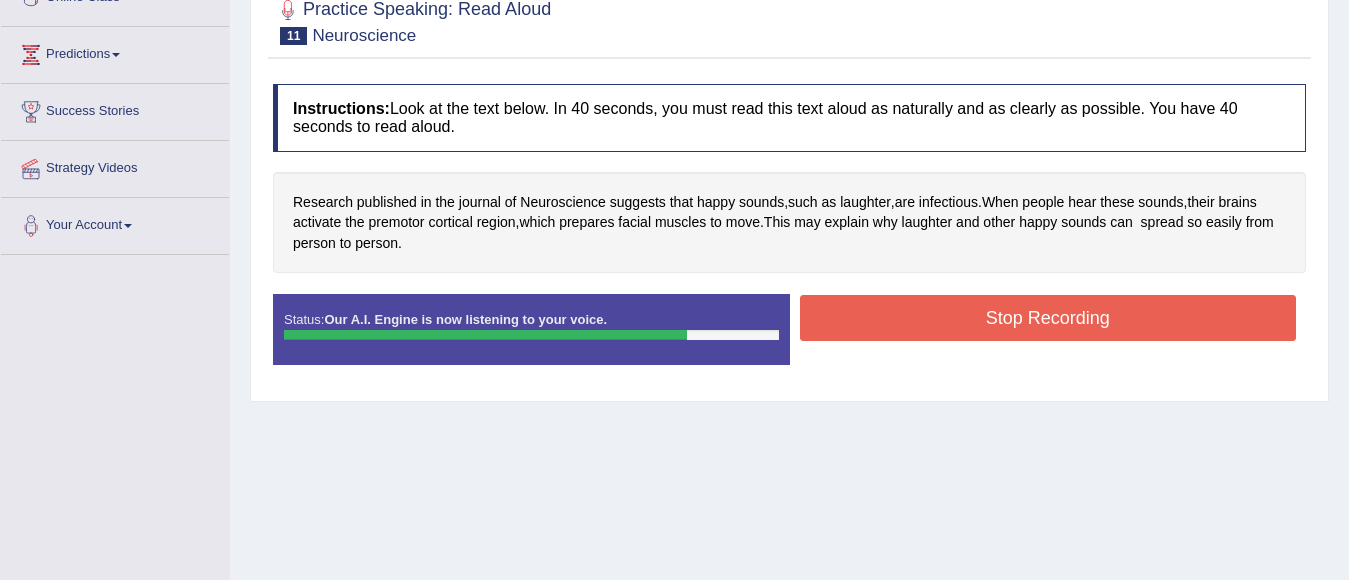 click on "Stop Recording" at bounding box center (1048, 318) 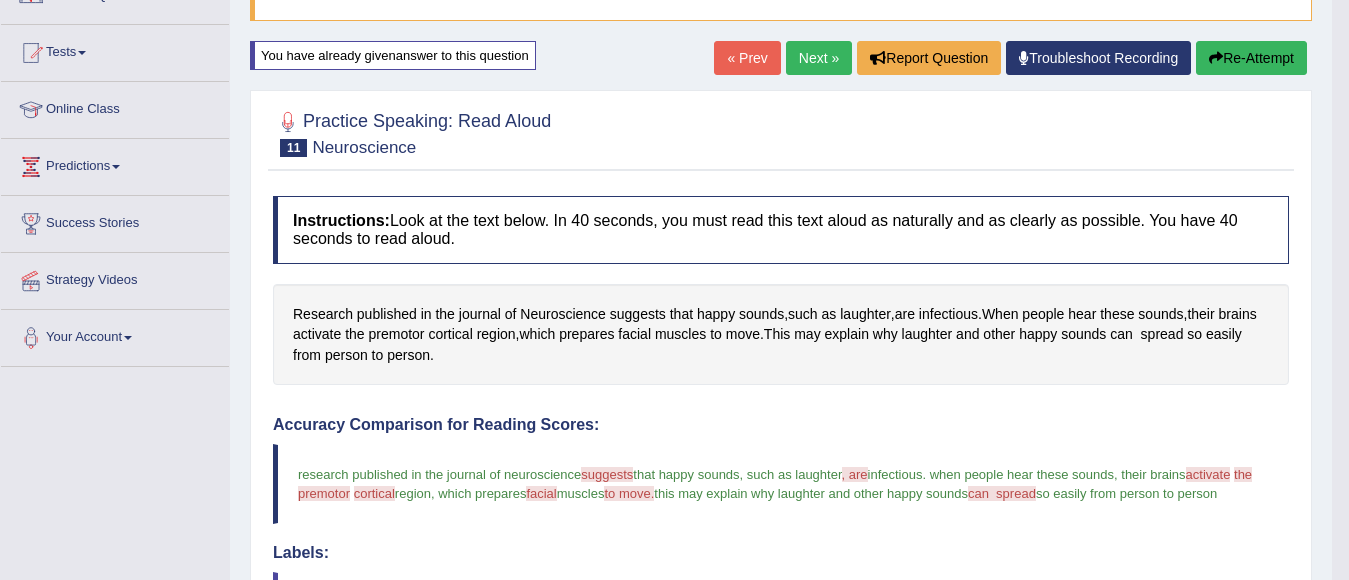 scroll, scrollTop: 176, scrollLeft: 0, axis: vertical 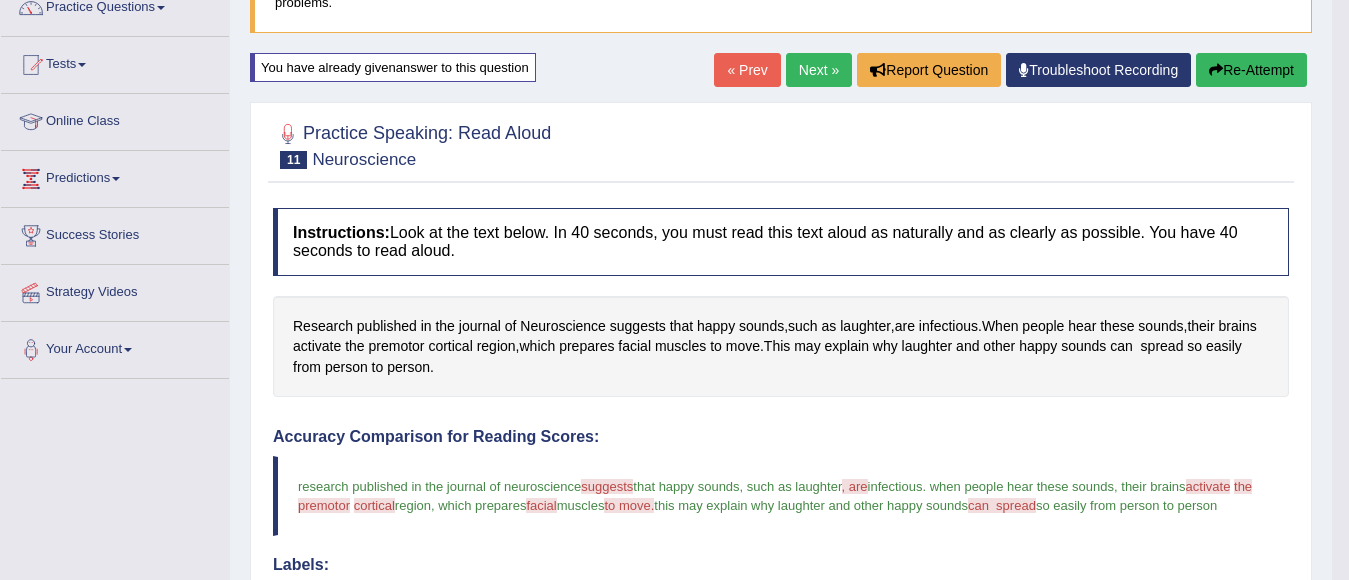 click on "Re-Attempt" at bounding box center [1251, 70] 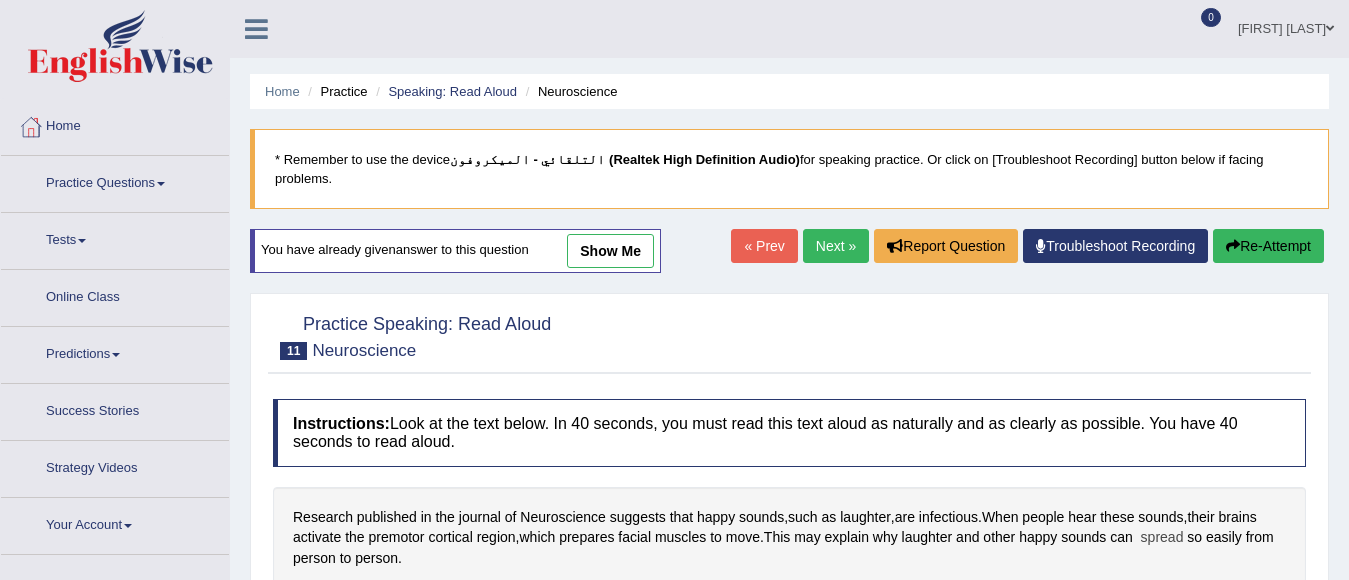click on "spread" at bounding box center (1162, 537) 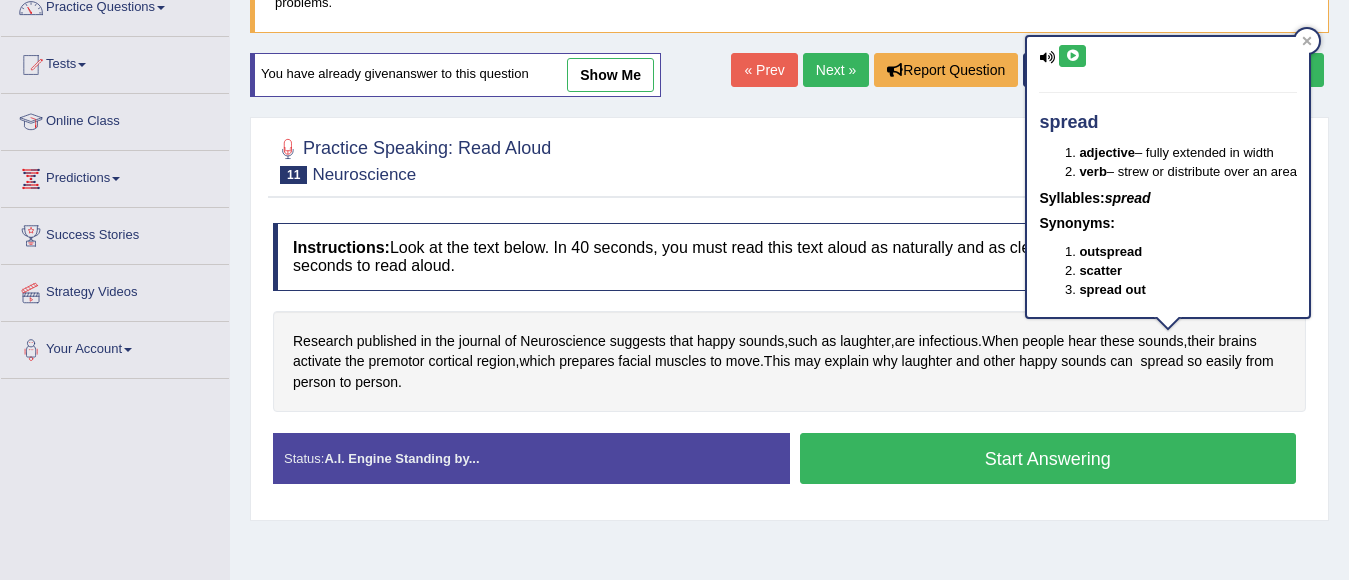 scroll, scrollTop: 176, scrollLeft: 0, axis: vertical 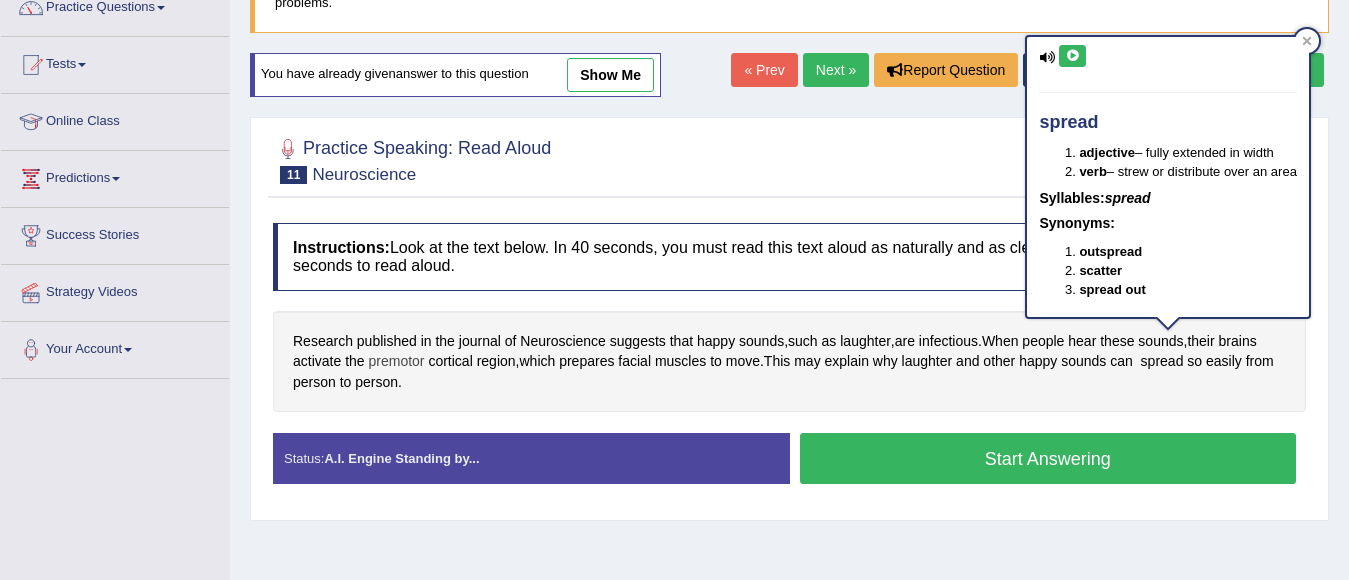click on "premotor" at bounding box center (397, 361) 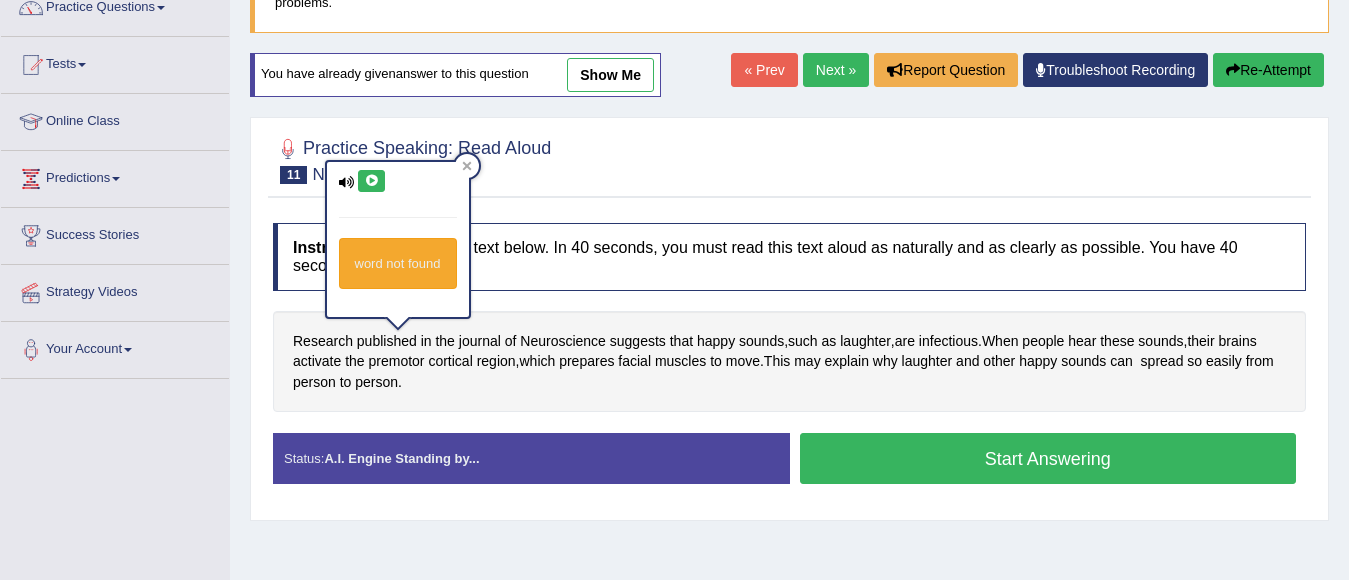 click at bounding box center (371, 181) 